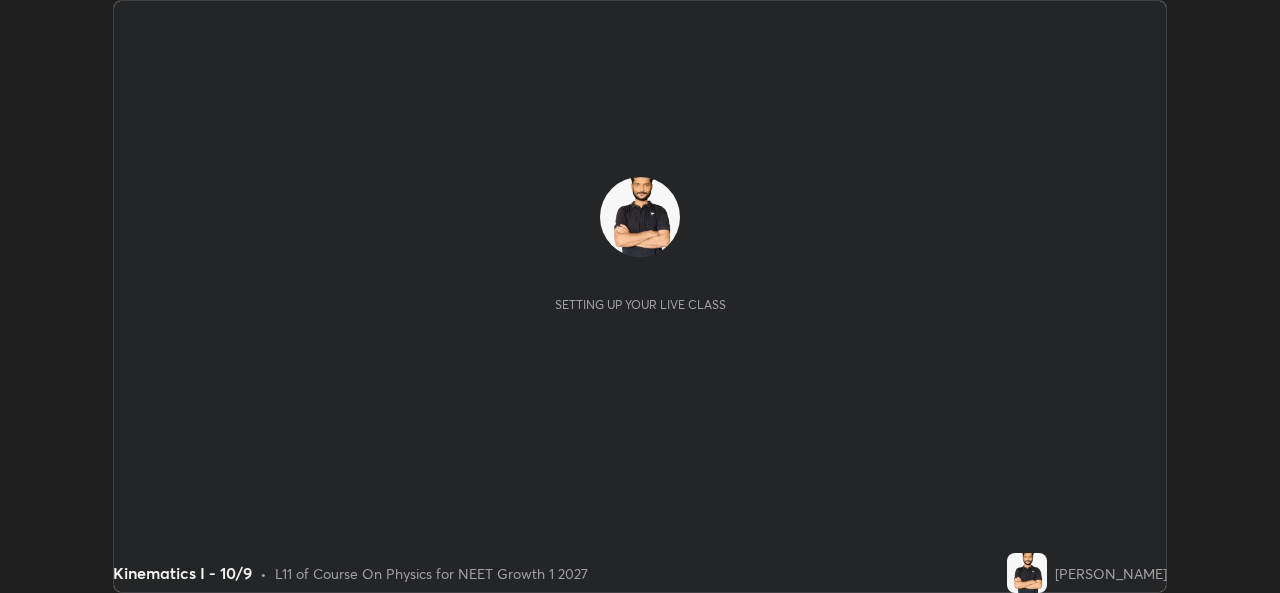 scroll, scrollTop: 0, scrollLeft: 0, axis: both 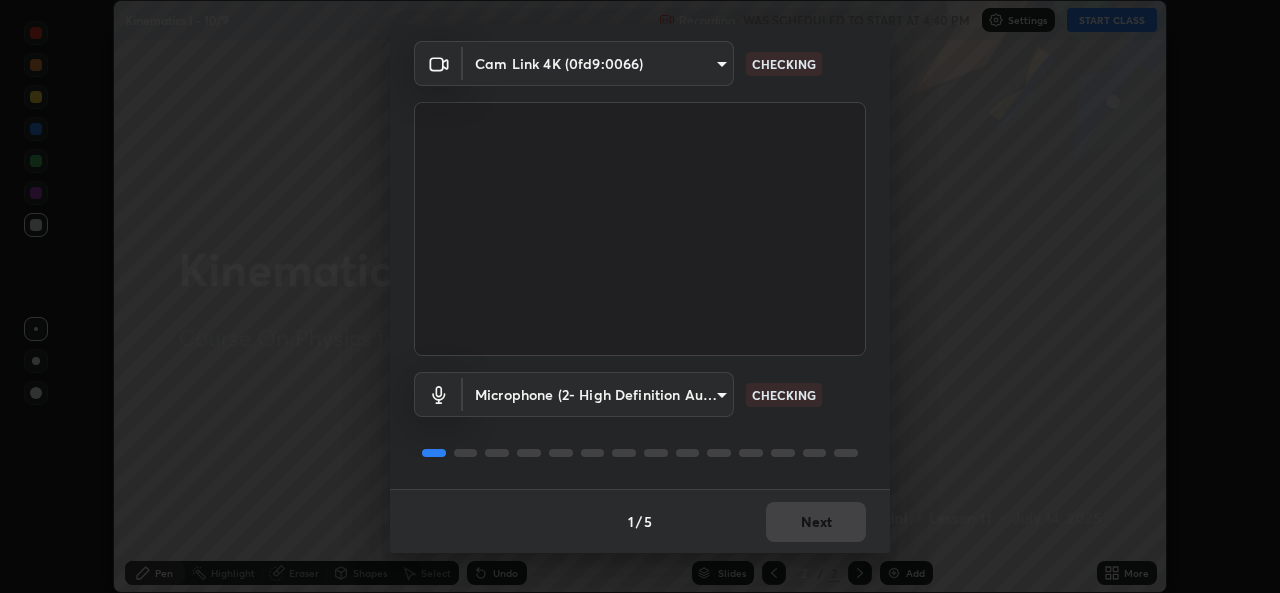 click on "1 / 5 Next" at bounding box center [640, 521] 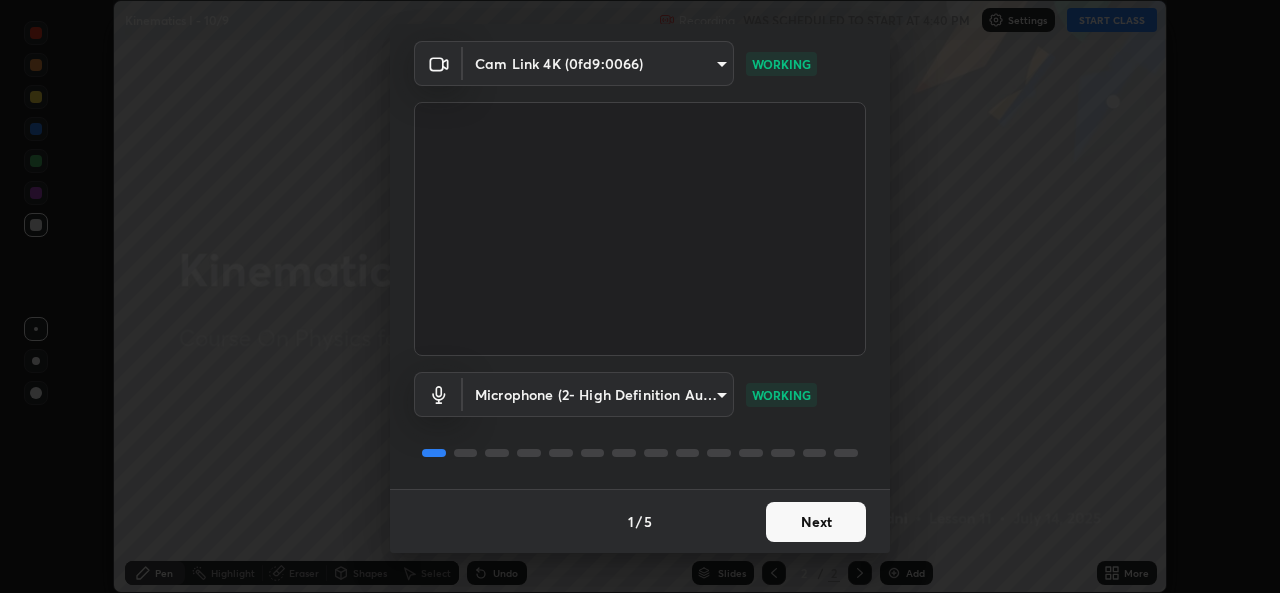 click on "Next" at bounding box center [816, 522] 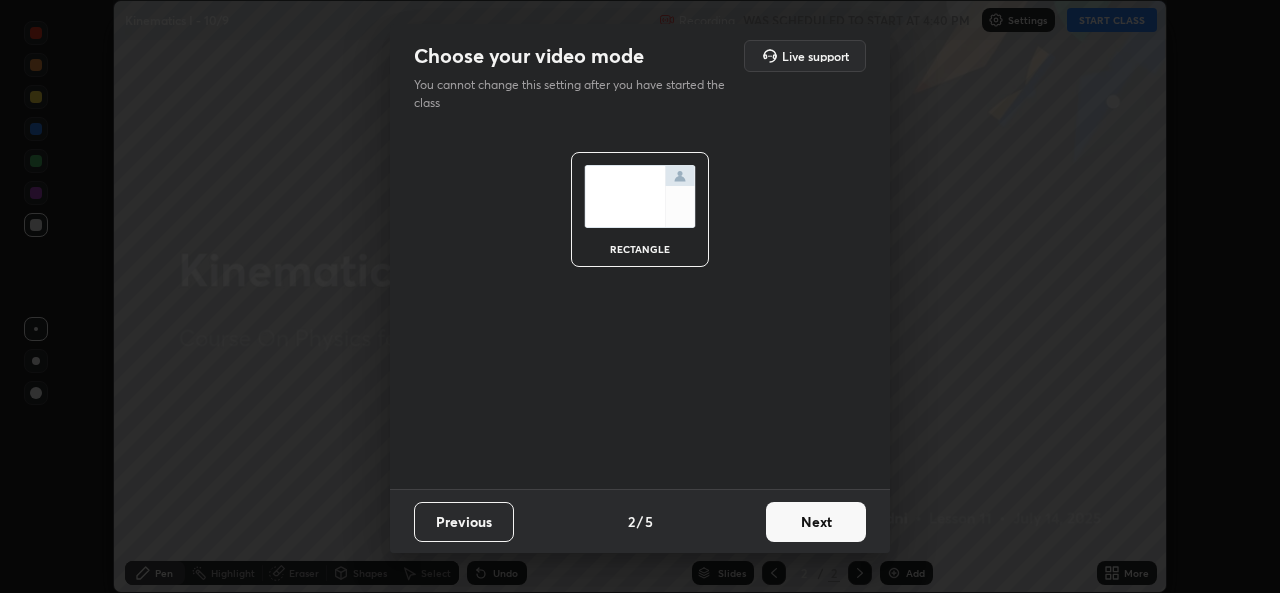 scroll, scrollTop: 0, scrollLeft: 0, axis: both 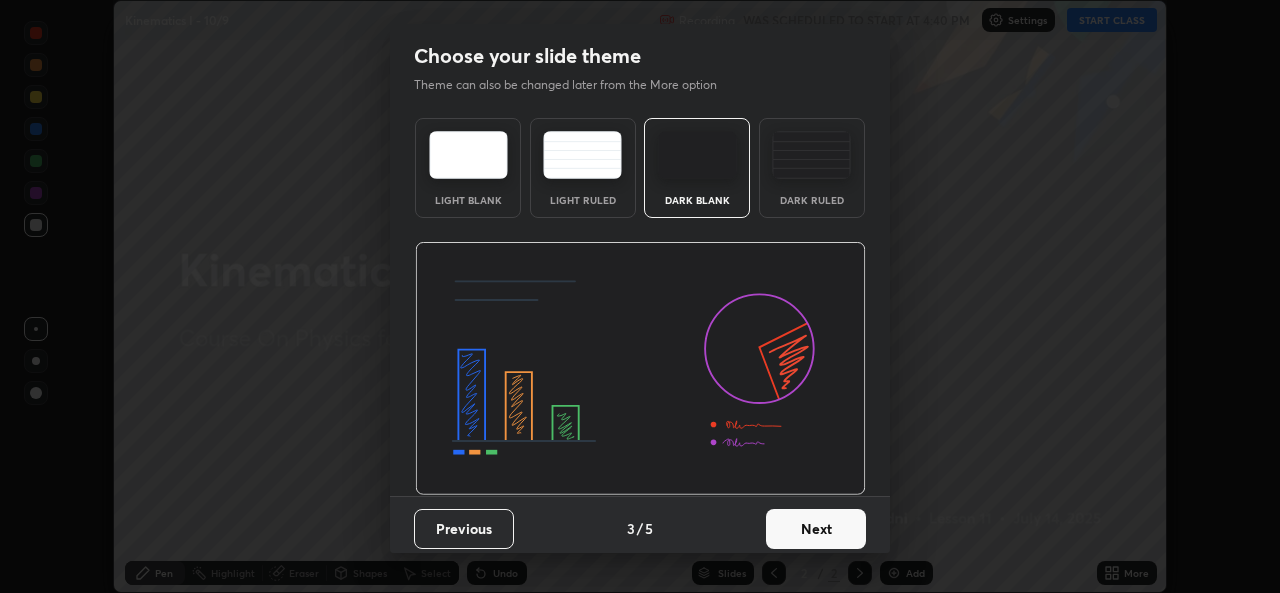 click on "Next" at bounding box center (816, 529) 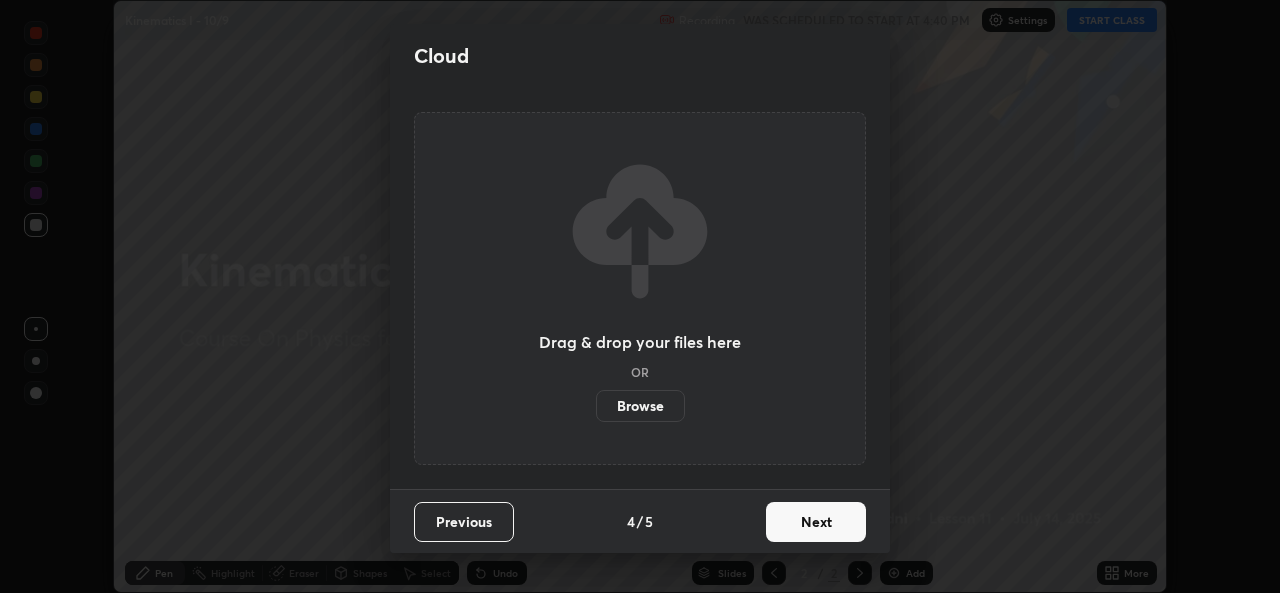 click on "Browse" at bounding box center [640, 406] 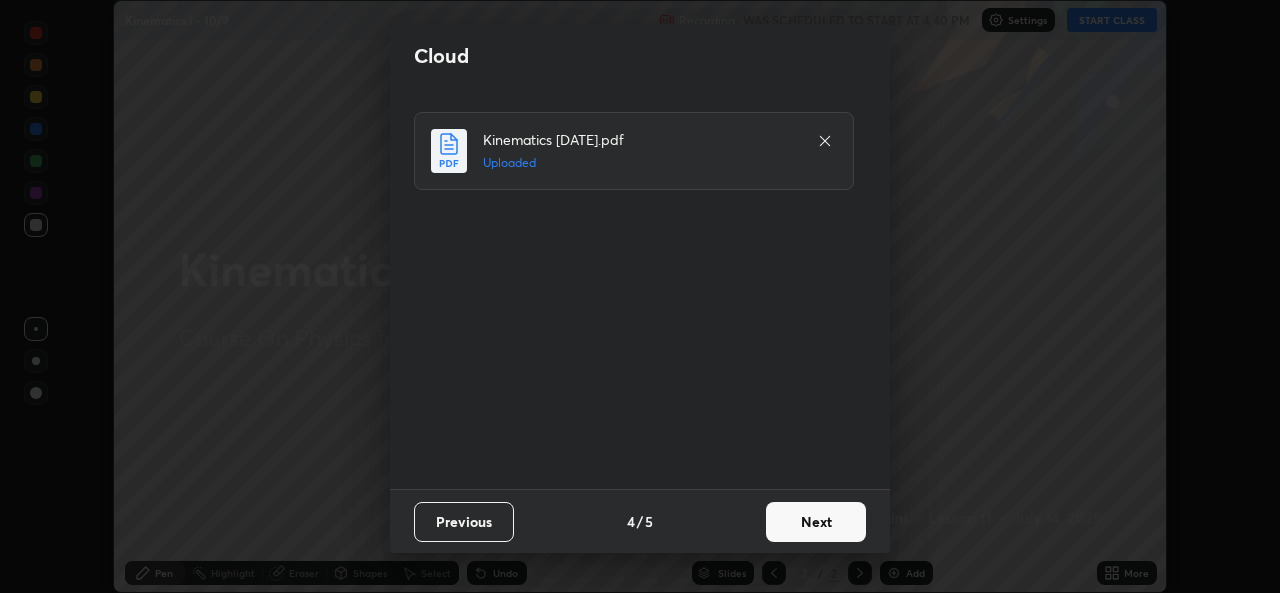 click on "Next" at bounding box center (816, 522) 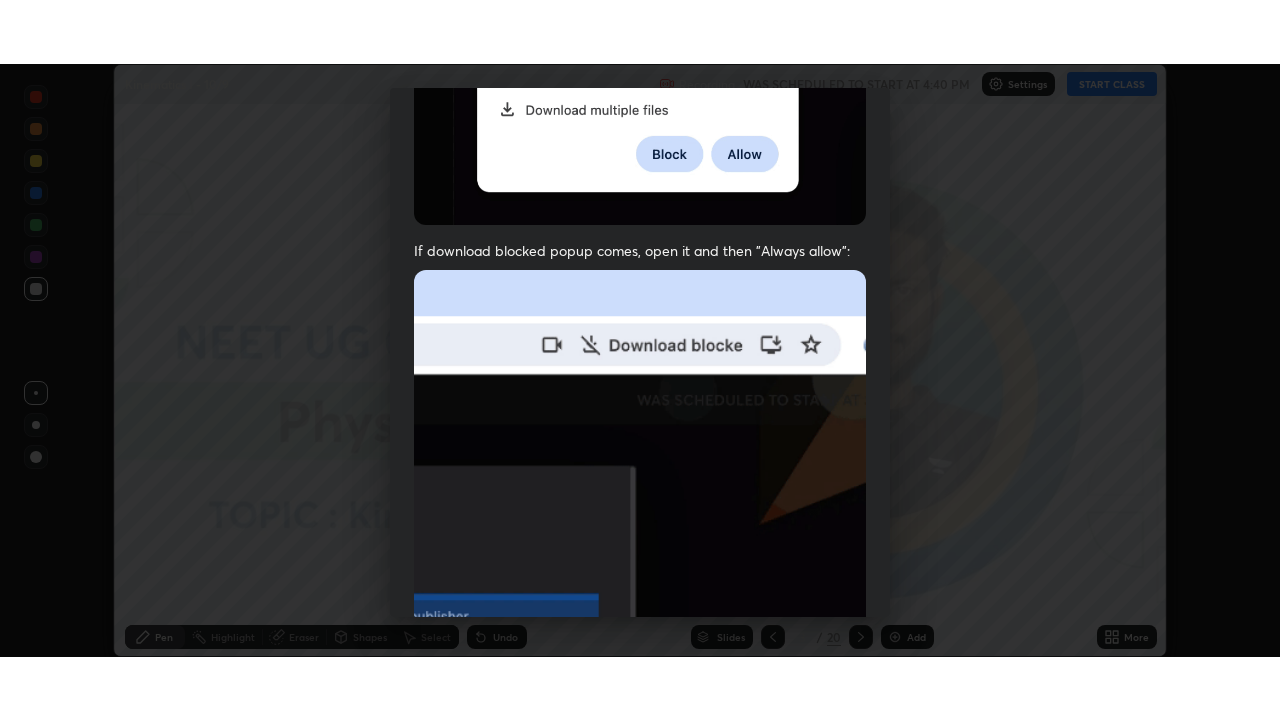 scroll, scrollTop: 471, scrollLeft: 0, axis: vertical 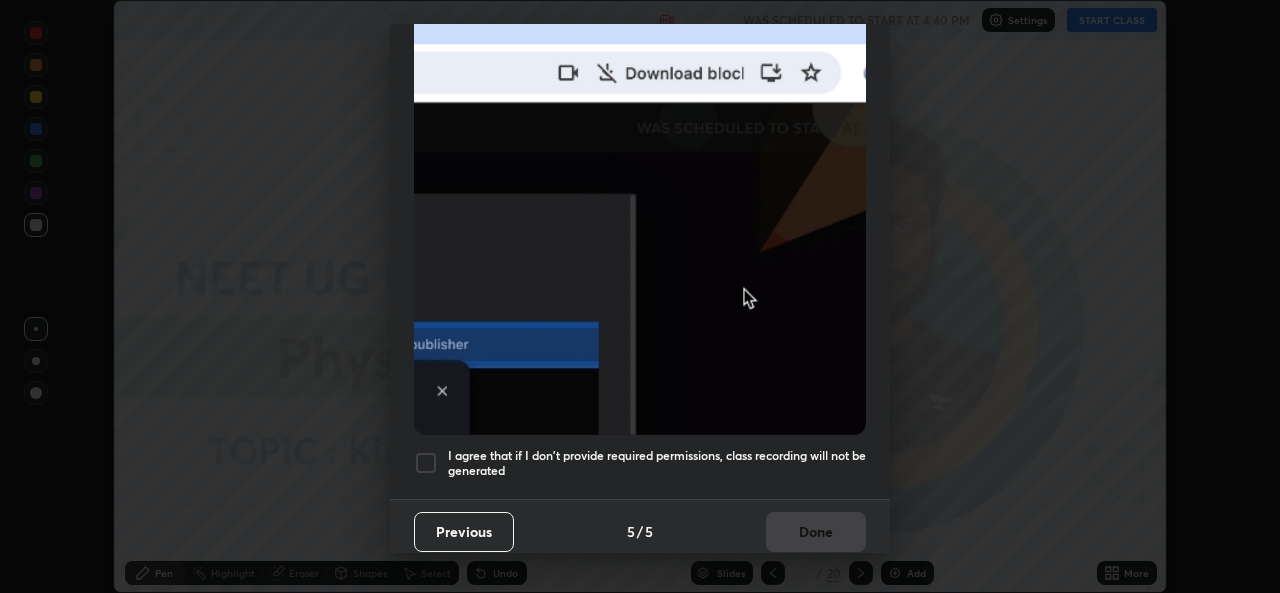 click on "I agree that if I don't provide required permissions, class recording will not be generated" at bounding box center (657, 463) 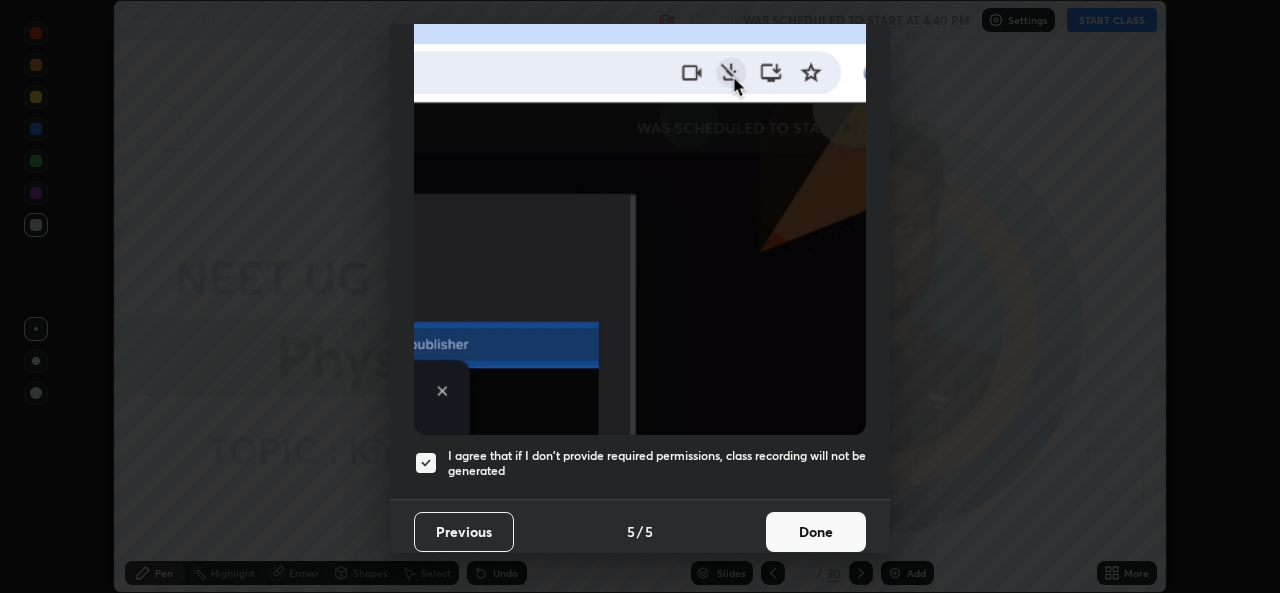 click on "Done" at bounding box center (816, 532) 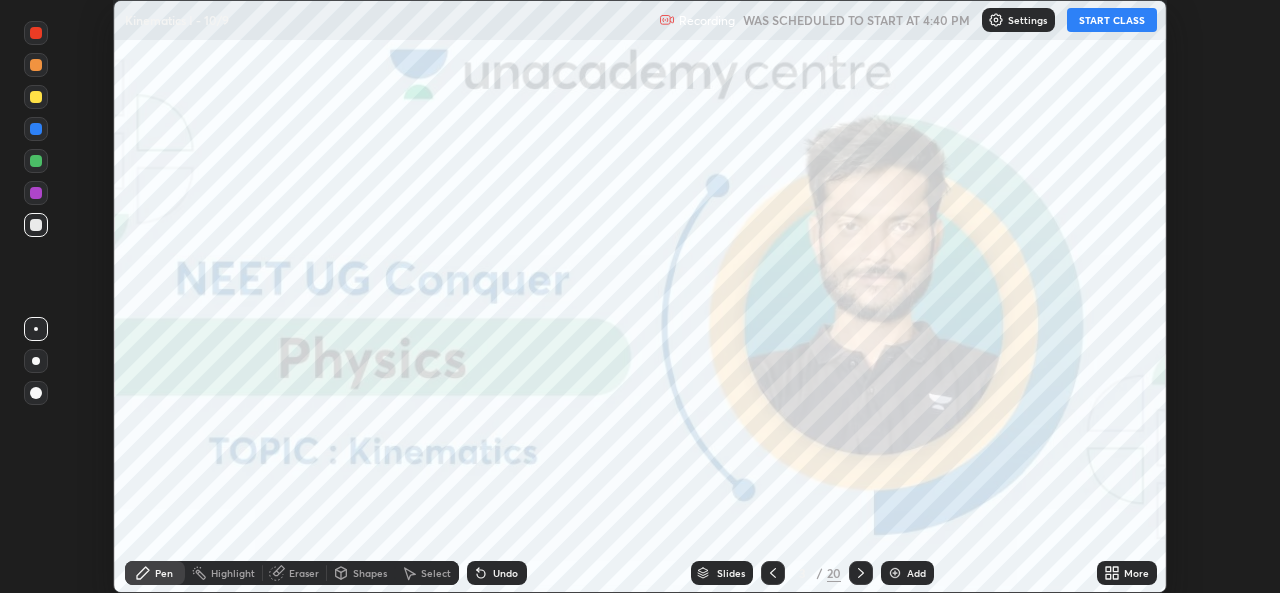 click 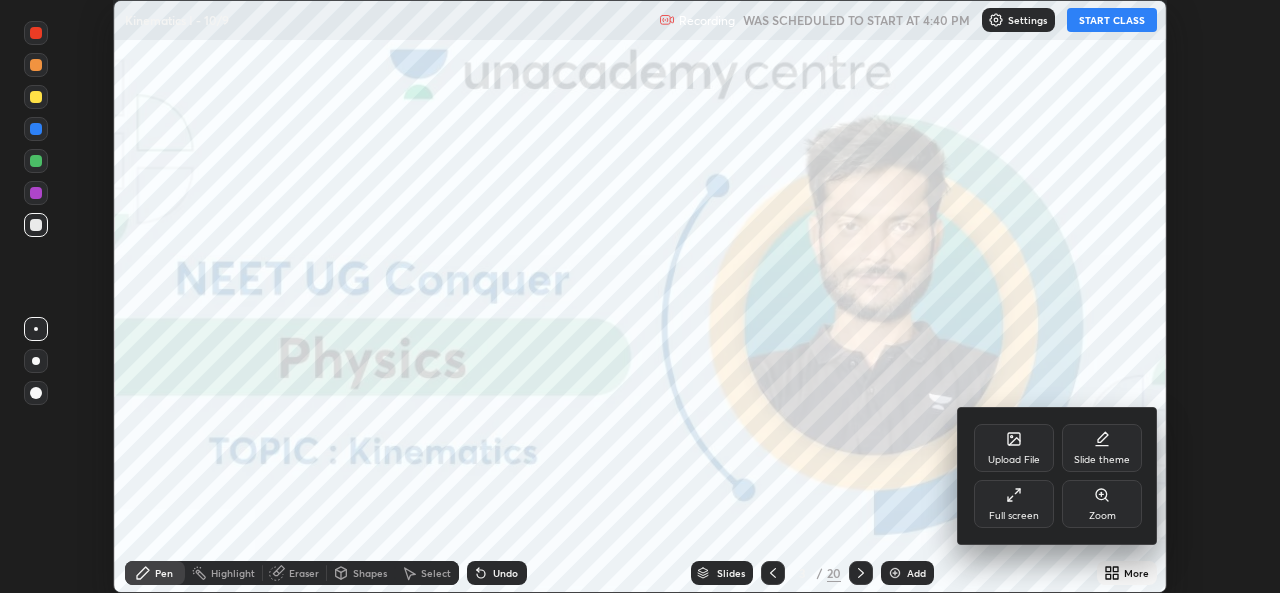 click 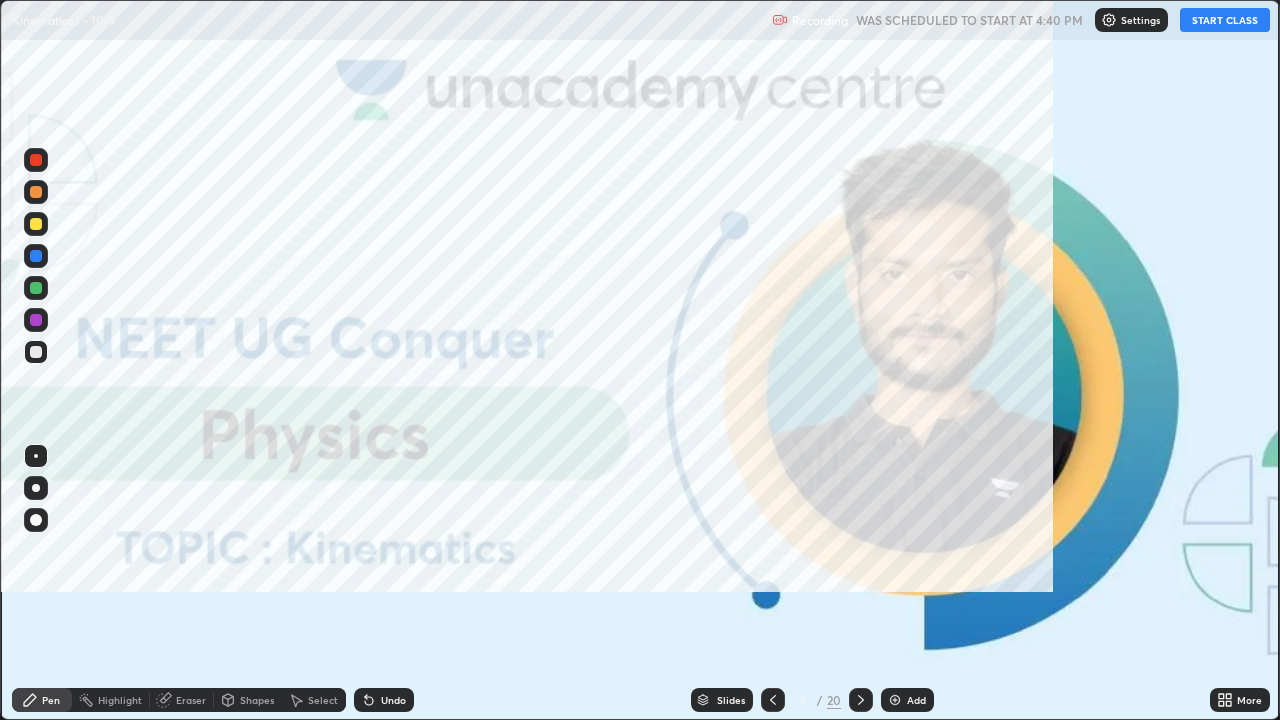 scroll, scrollTop: 99280, scrollLeft: 98720, axis: both 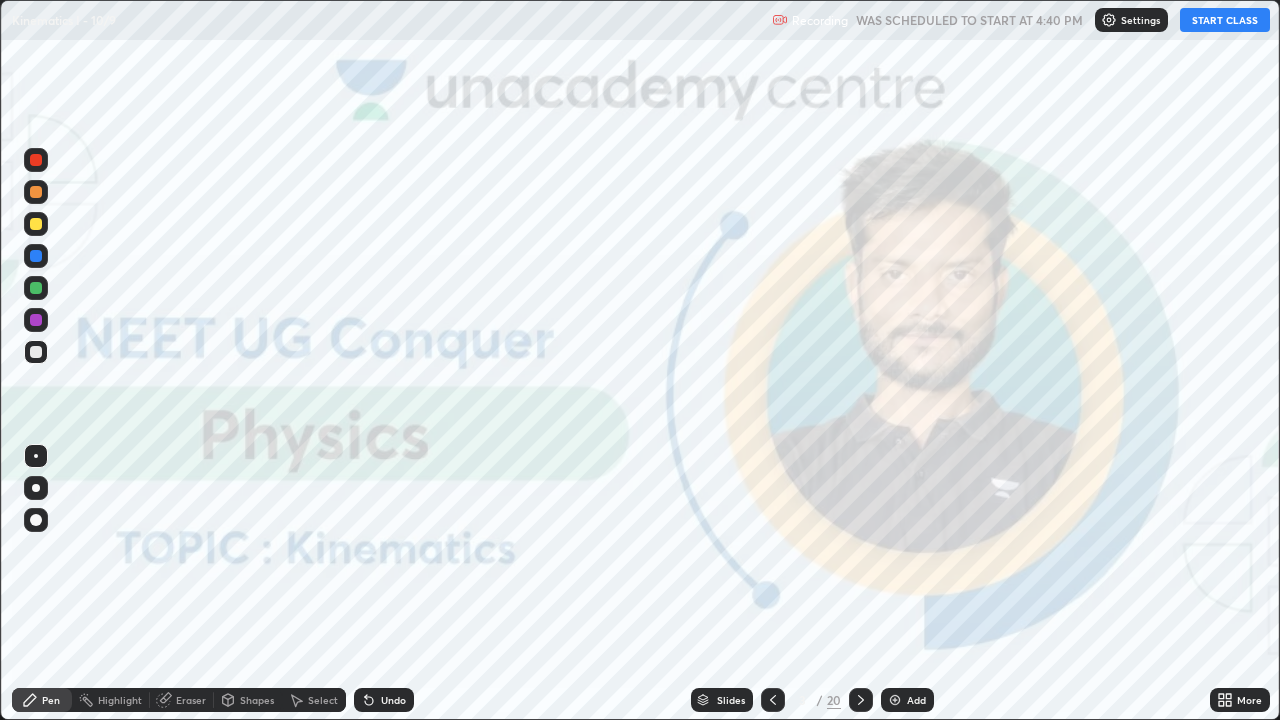 click on "START CLASS" at bounding box center [1225, 20] 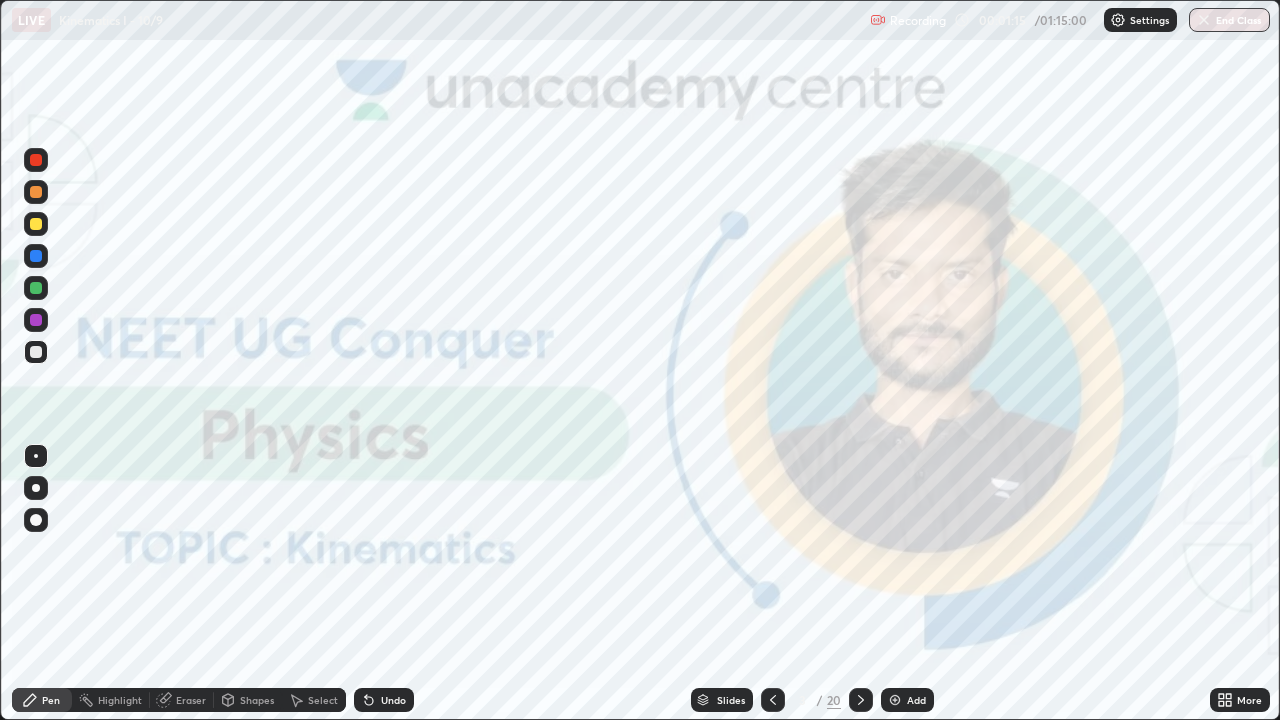 click on "Slides" at bounding box center (731, 700) 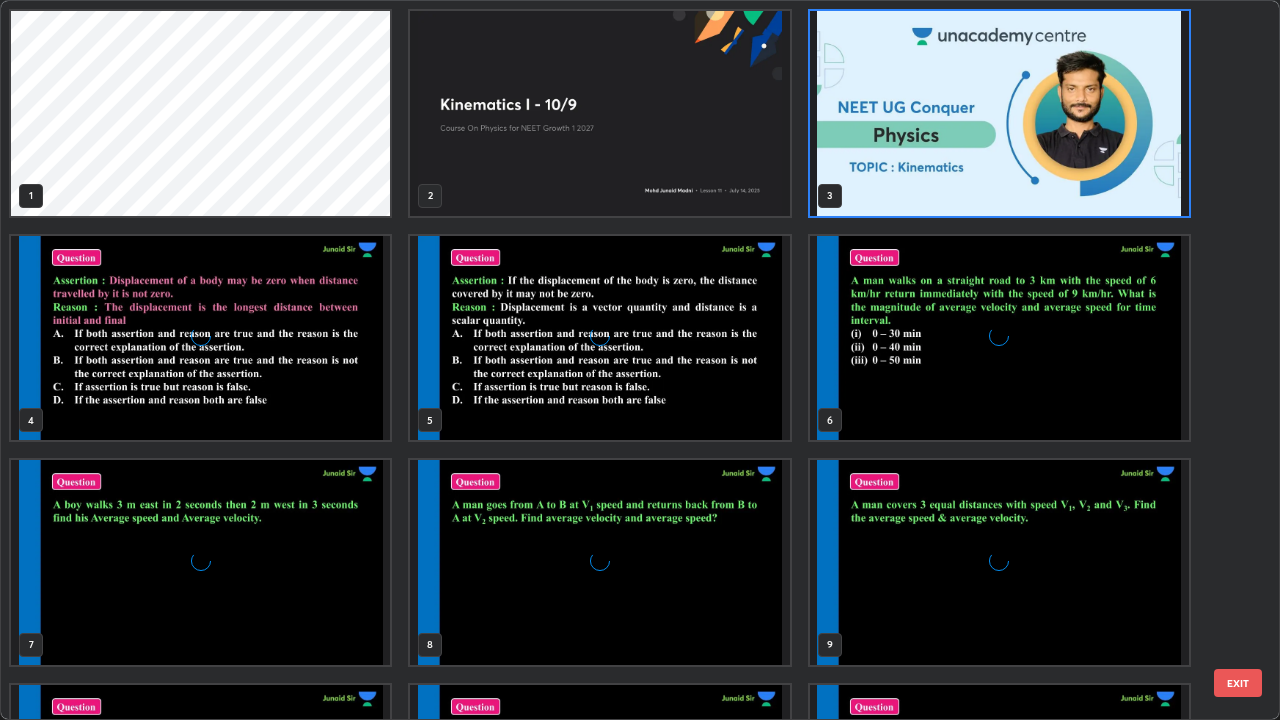 scroll, scrollTop: 7, scrollLeft: 11, axis: both 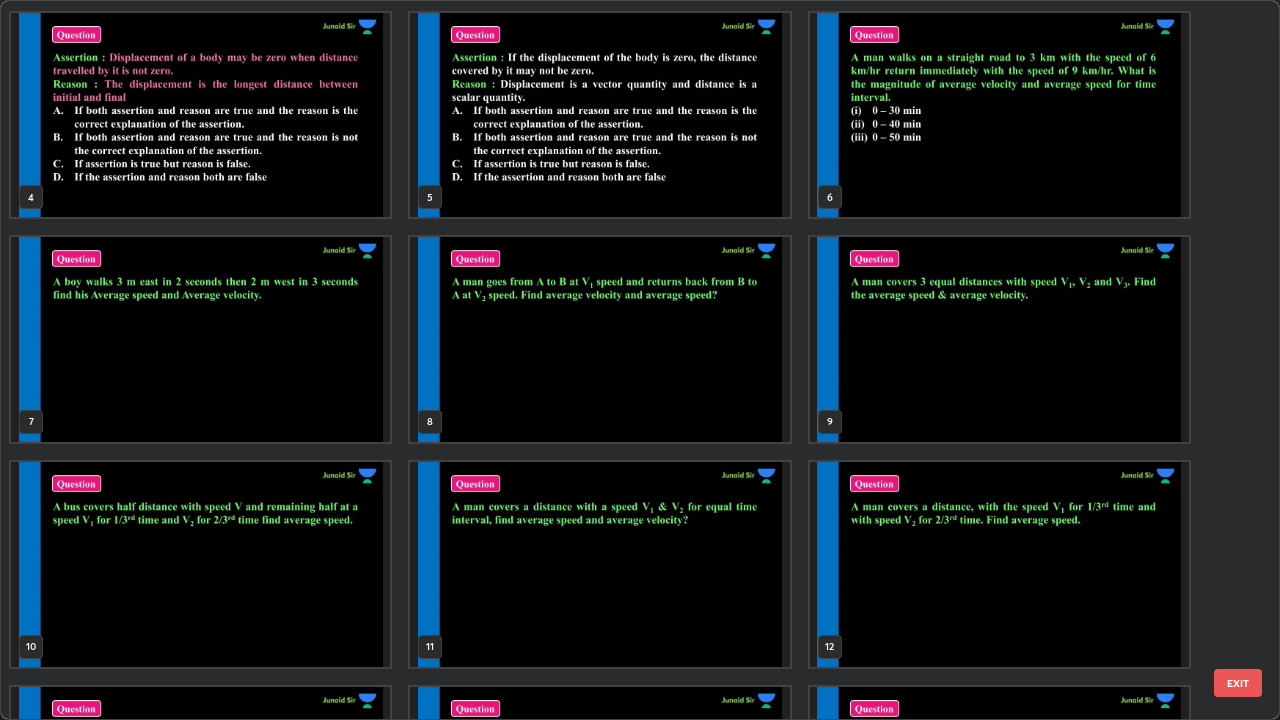 click at bounding box center (999, 564) 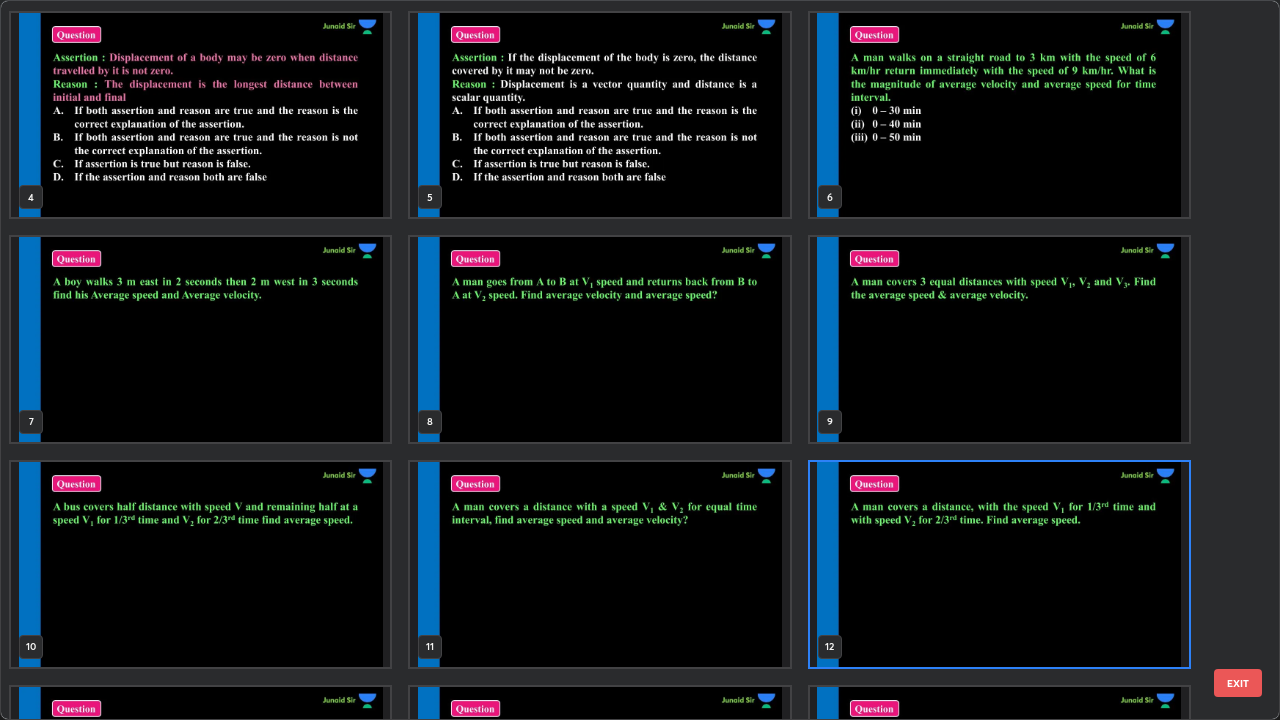 click at bounding box center (999, 564) 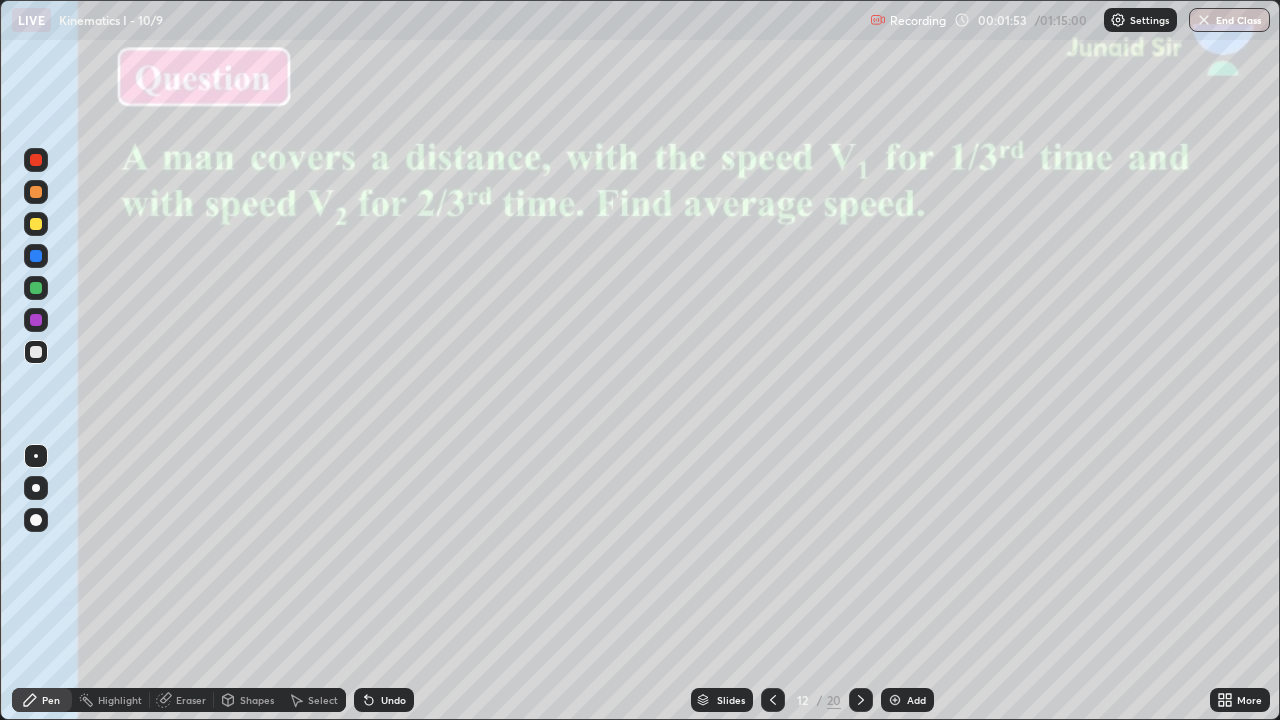 click at bounding box center [36, 488] 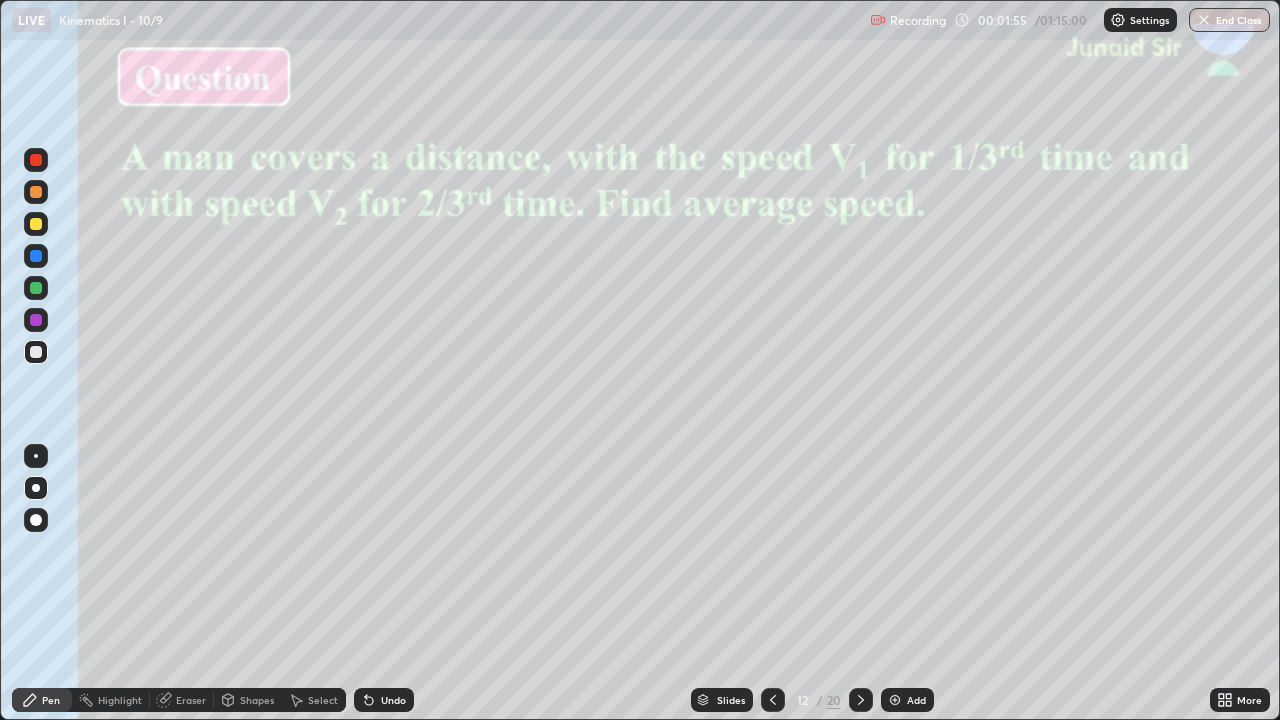 click at bounding box center (36, 224) 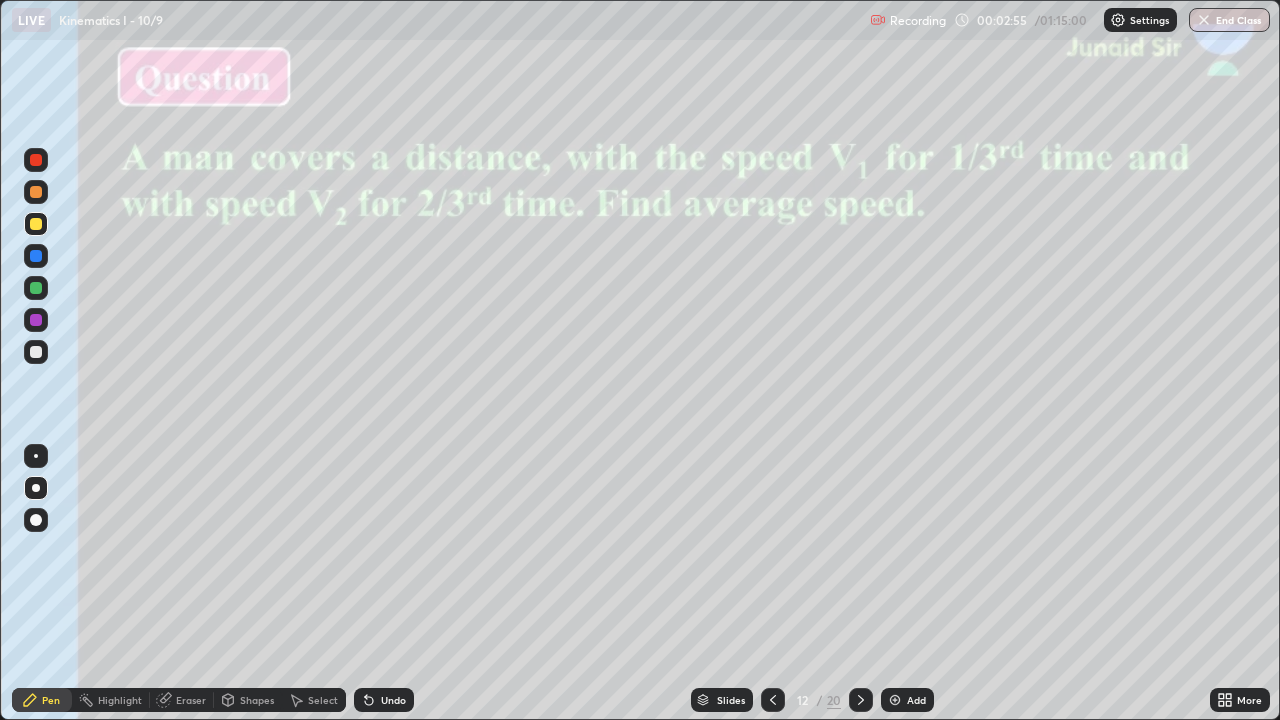 click at bounding box center (36, 352) 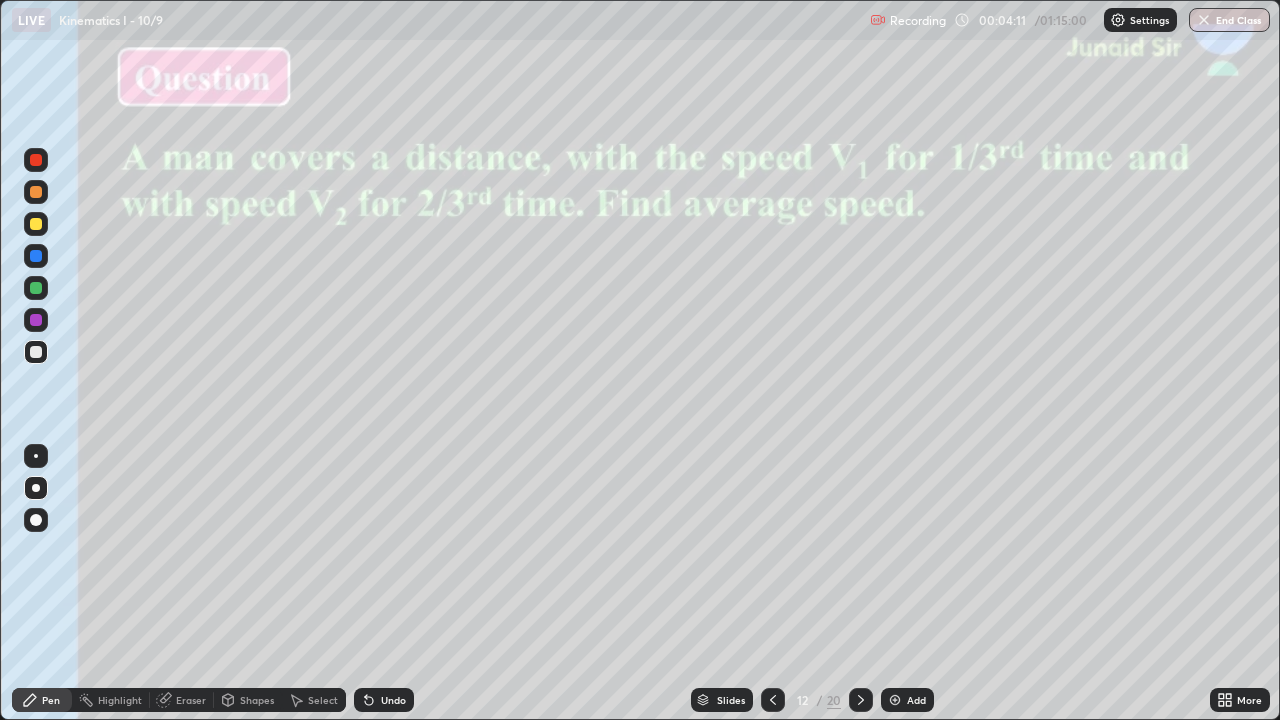 click at bounding box center (36, 256) 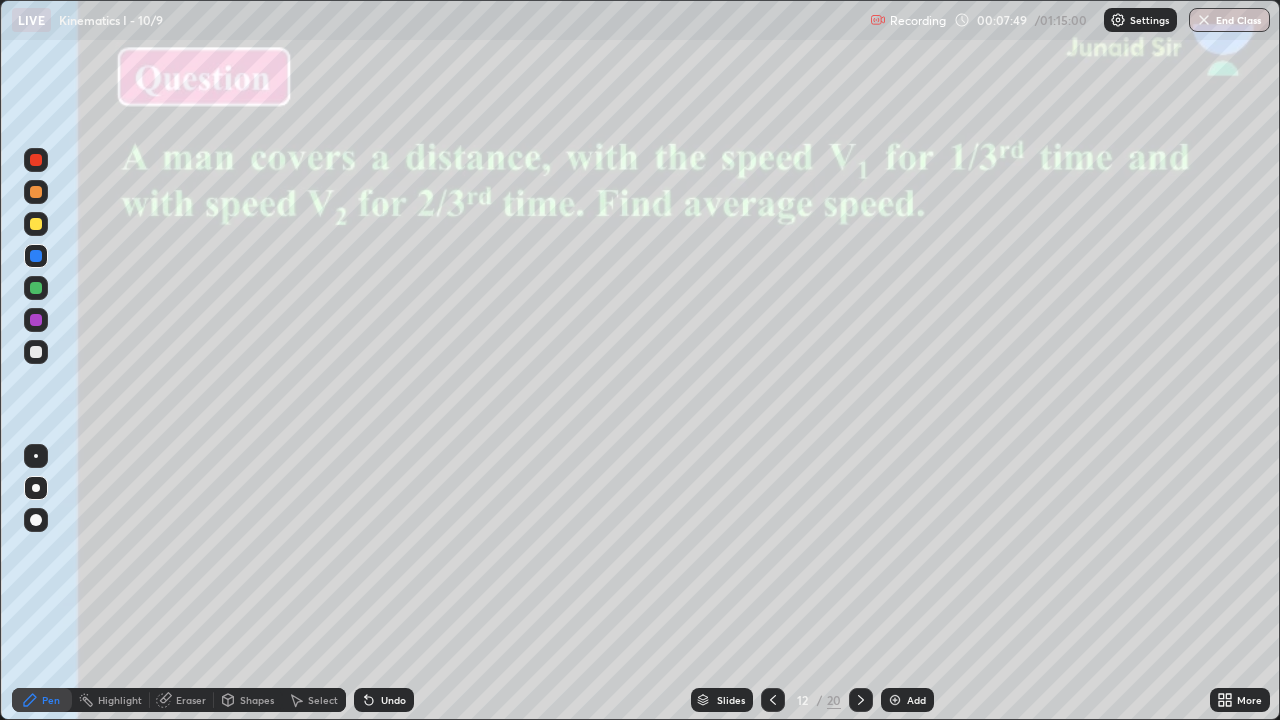click at bounding box center [895, 700] 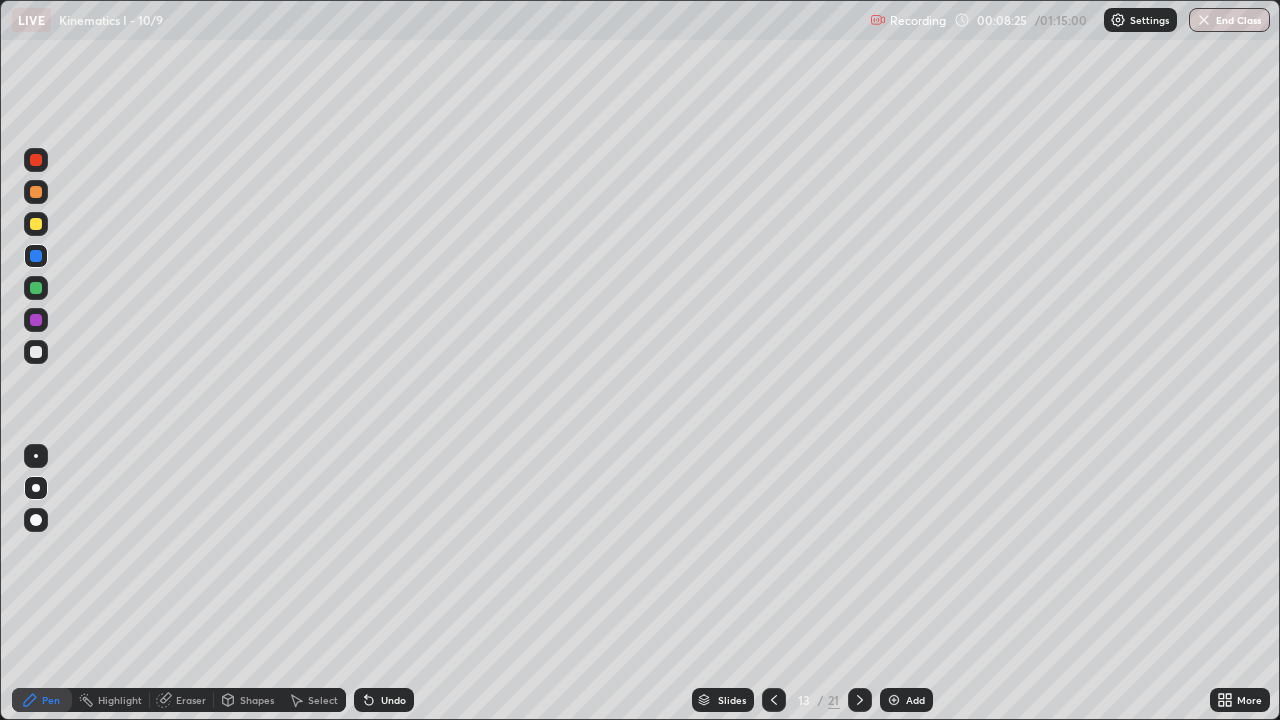 click at bounding box center (36, 192) 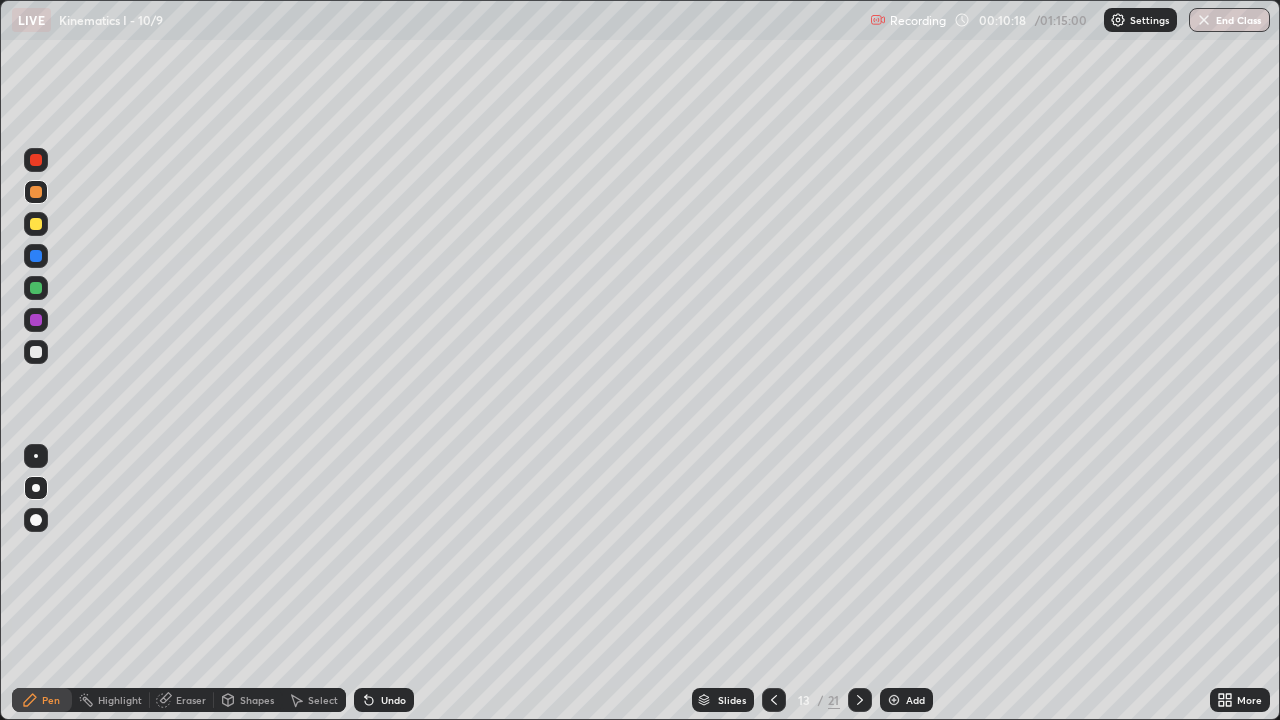 click at bounding box center (36, 224) 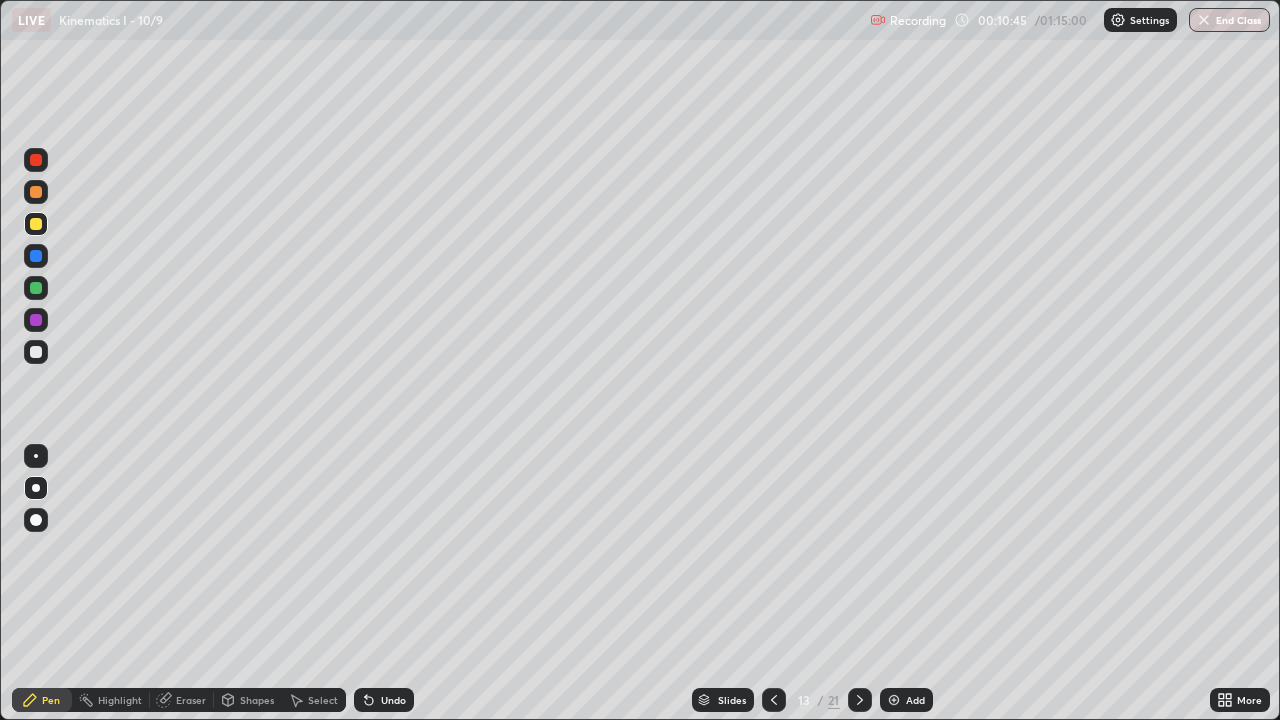 click at bounding box center [36, 288] 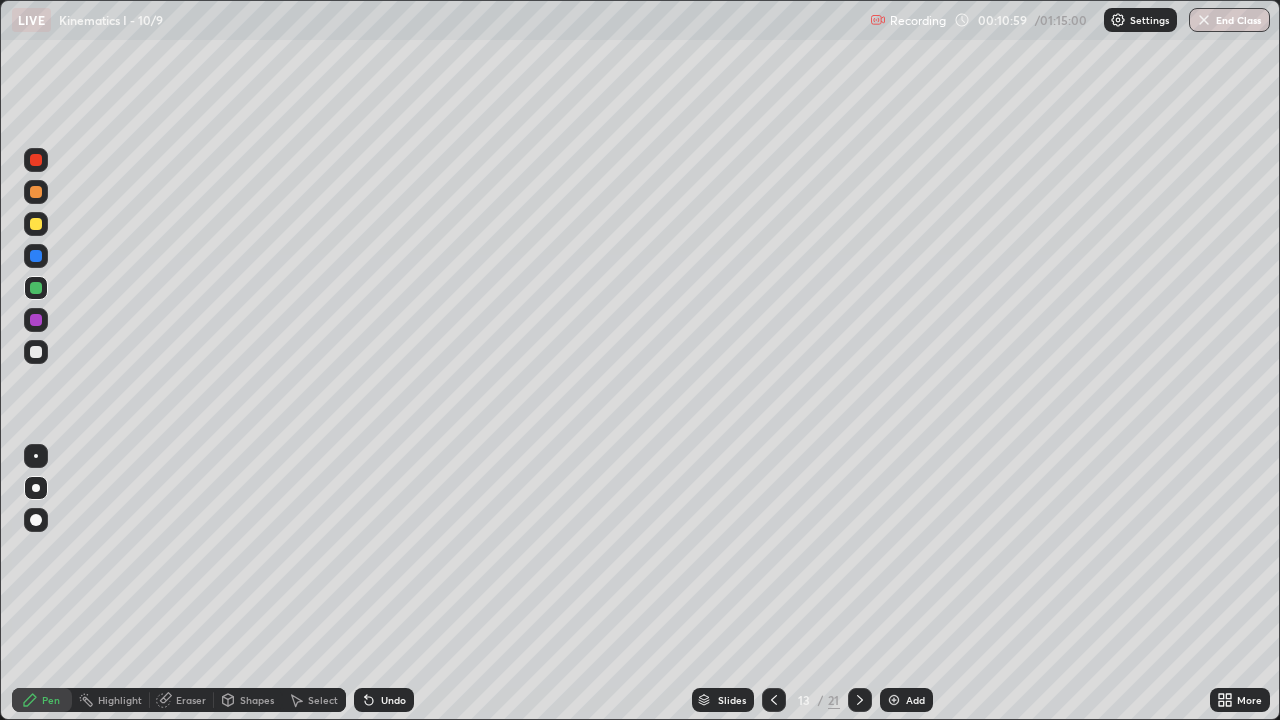 click at bounding box center [36, 160] 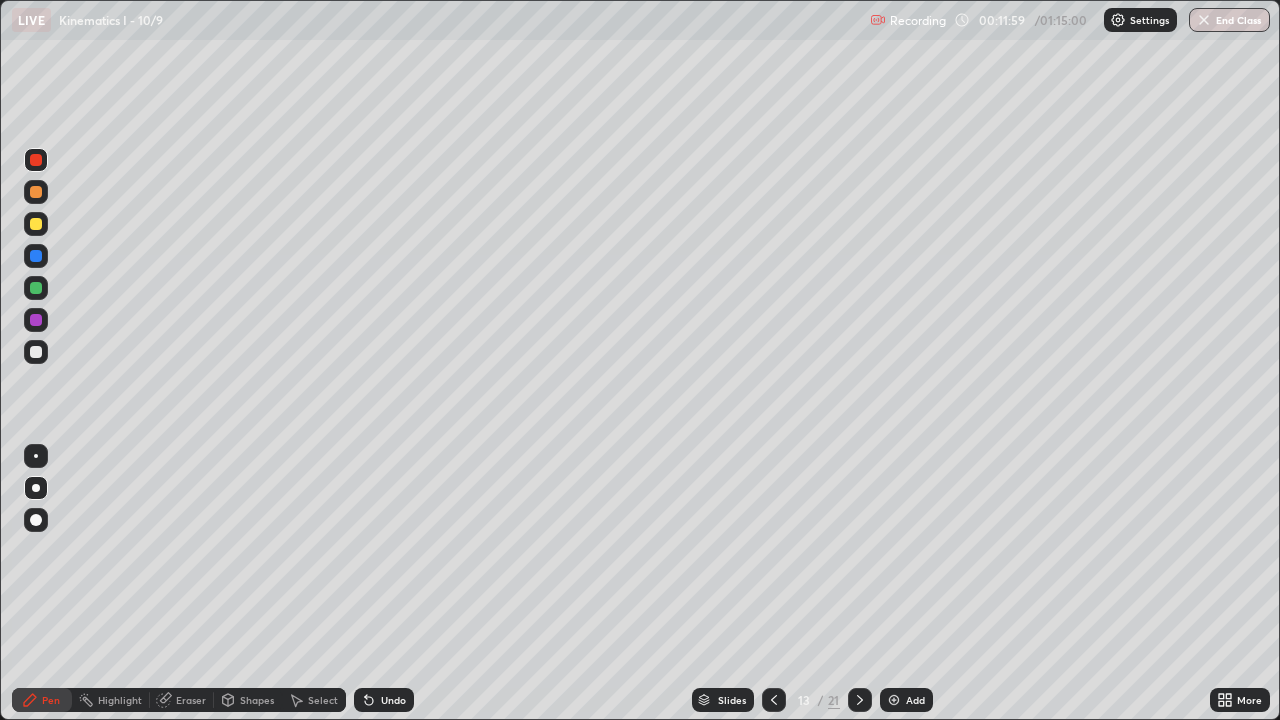 click at bounding box center (36, 224) 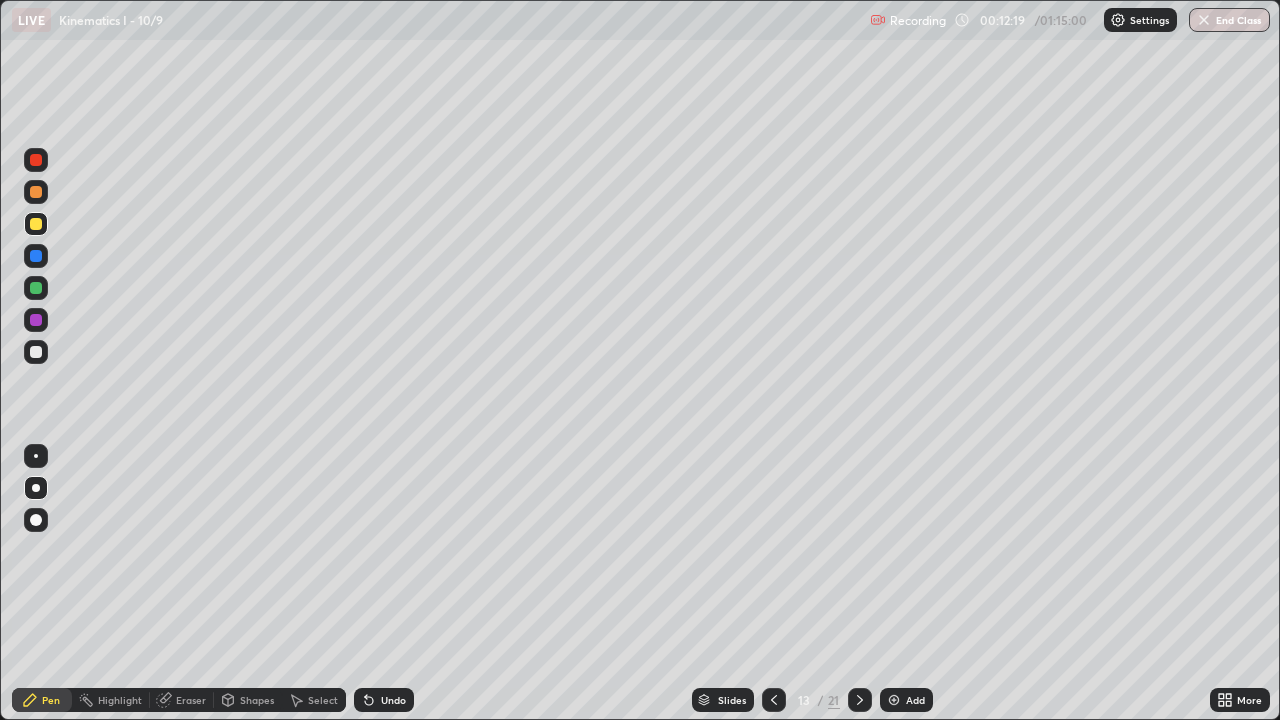 click at bounding box center [36, 256] 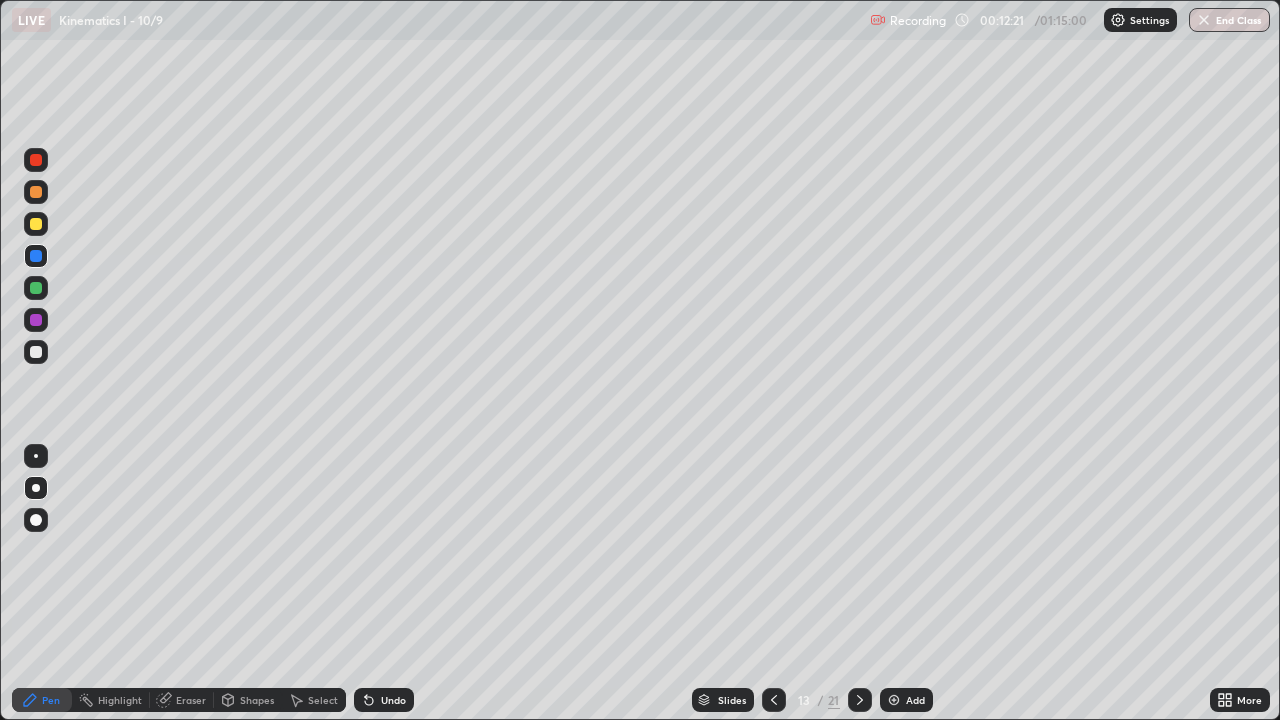 click at bounding box center (36, 224) 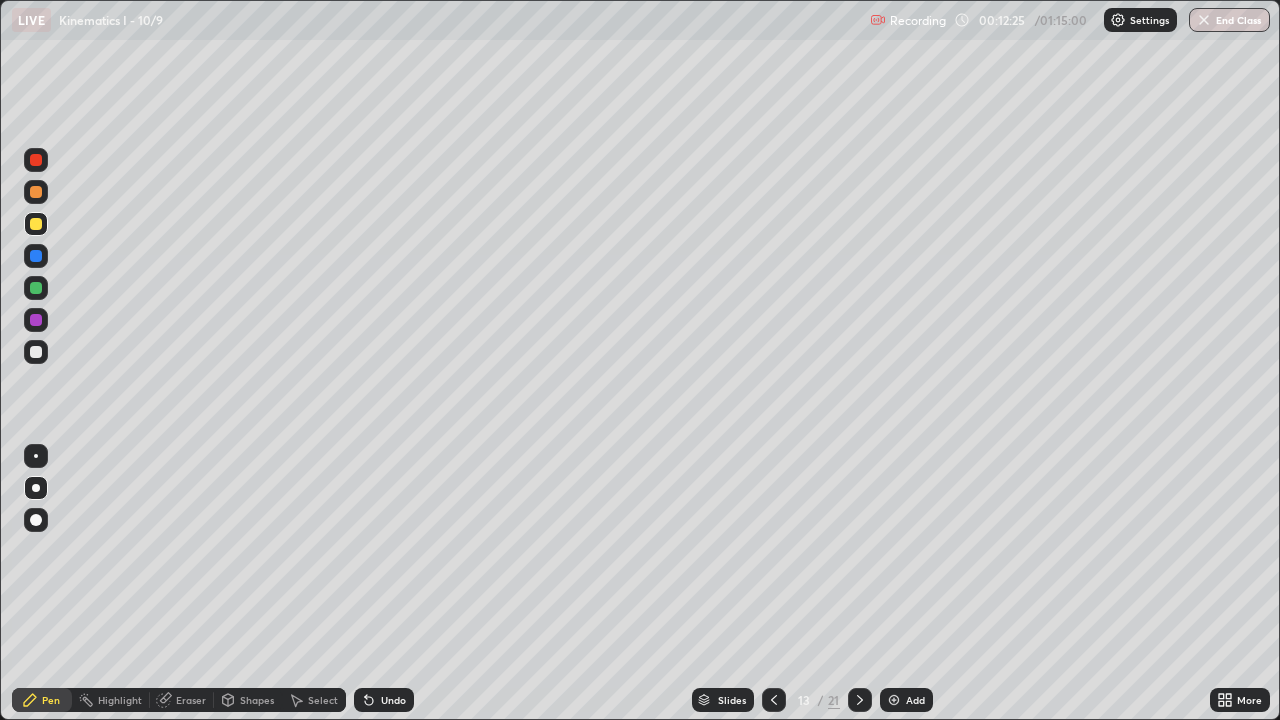 click at bounding box center [36, 288] 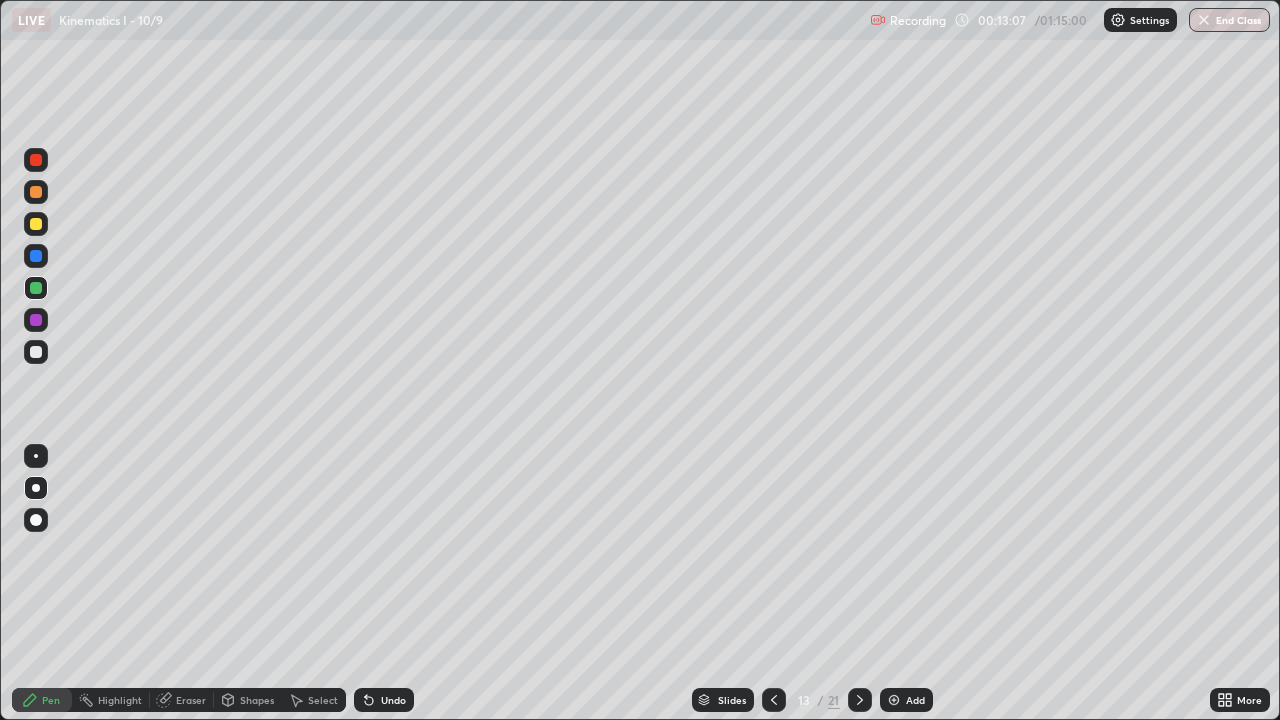 click at bounding box center (36, 224) 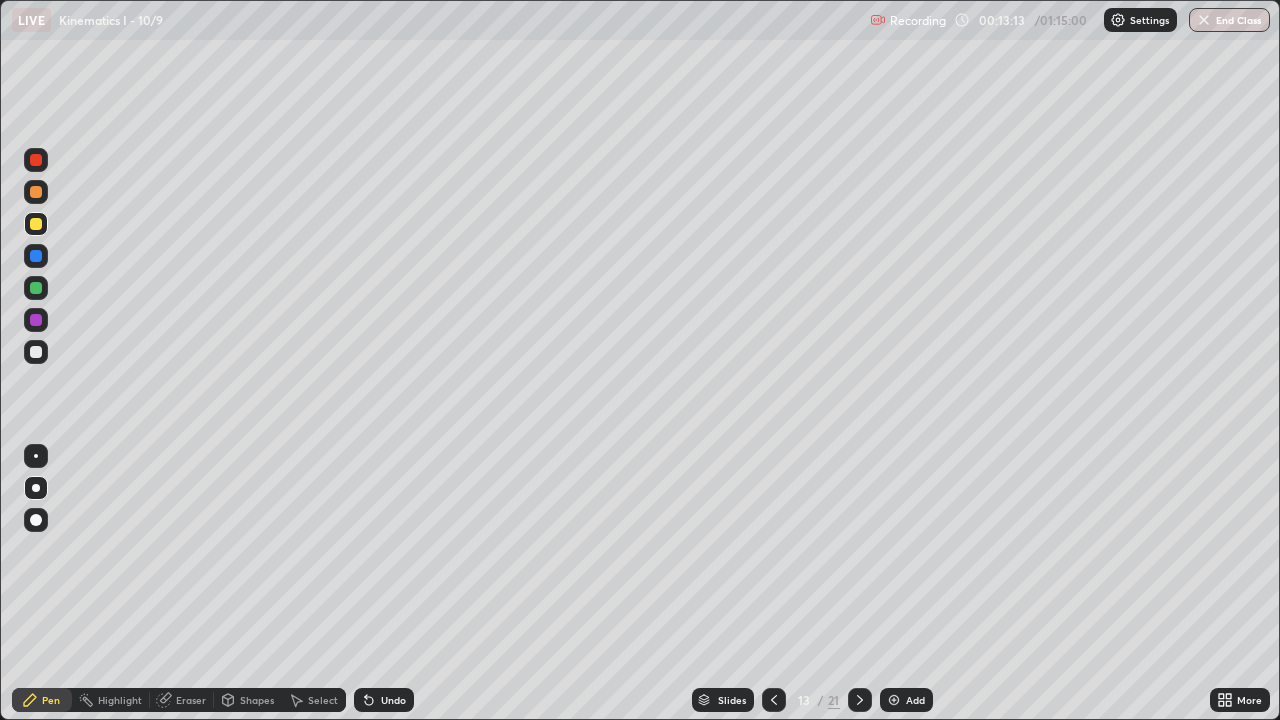 click on "Eraser" at bounding box center [182, 700] 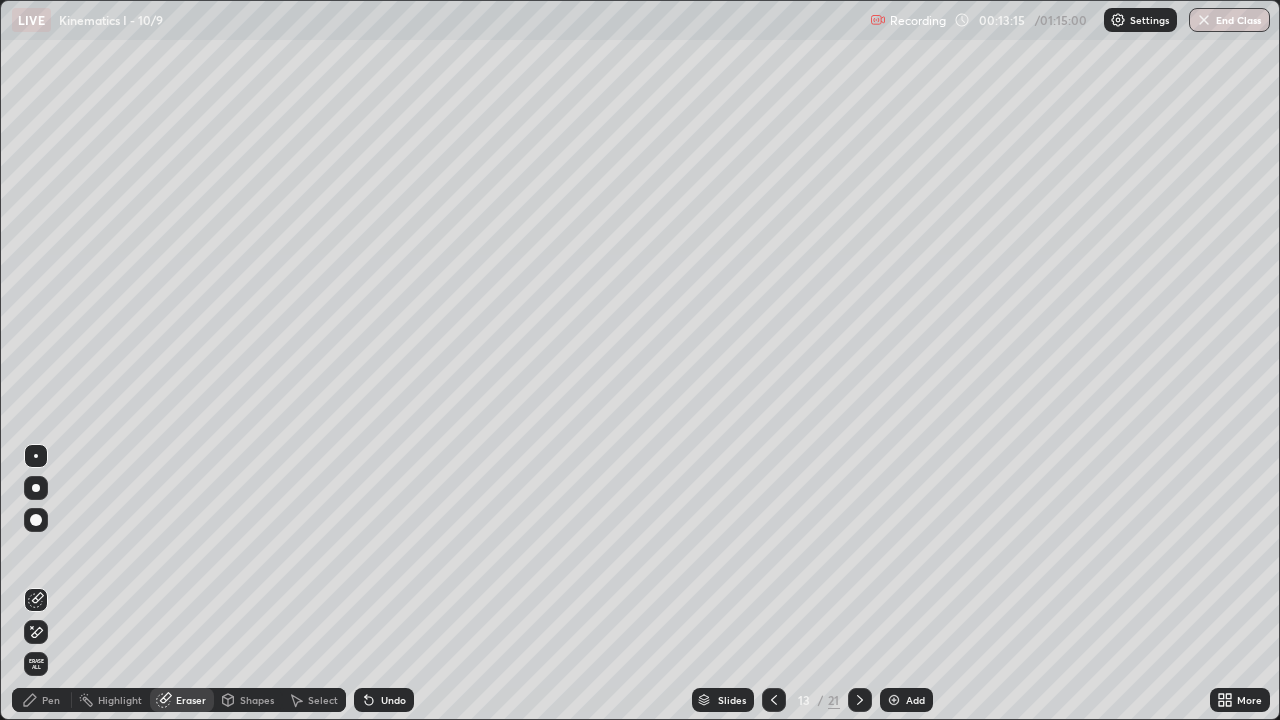 click on "Pen" at bounding box center (42, 700) 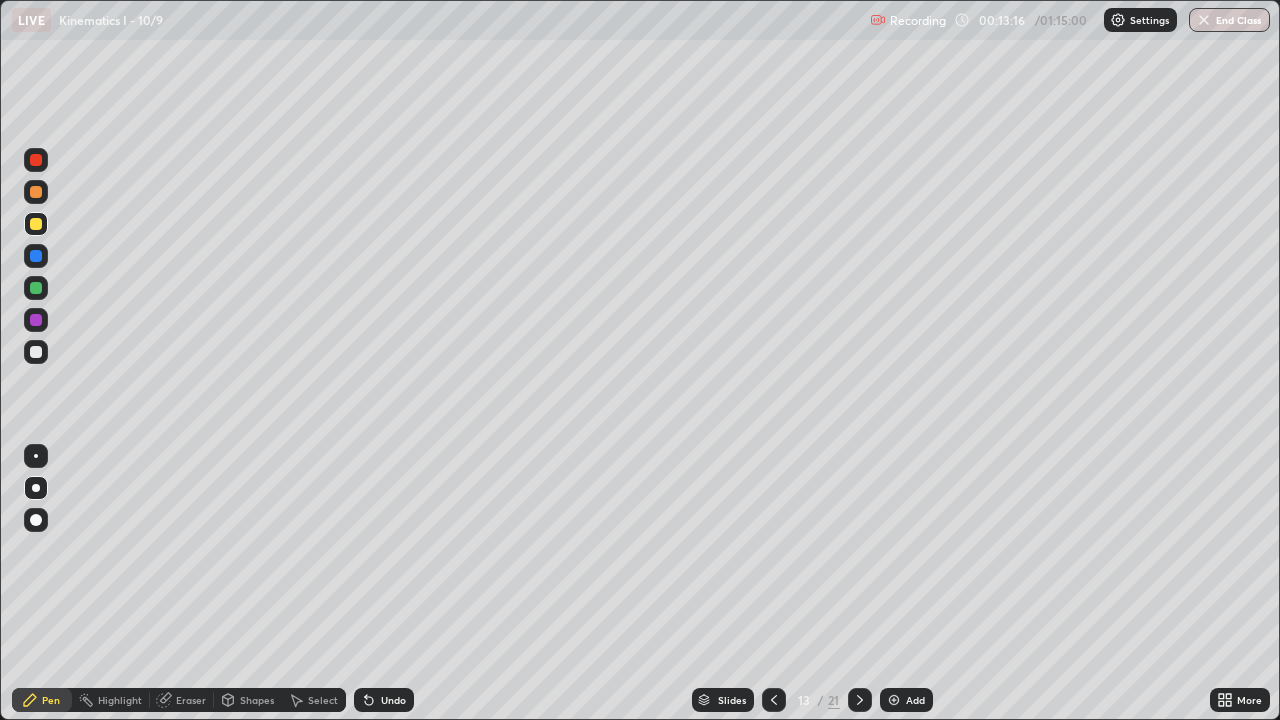 click at bounding box center (36, 288) 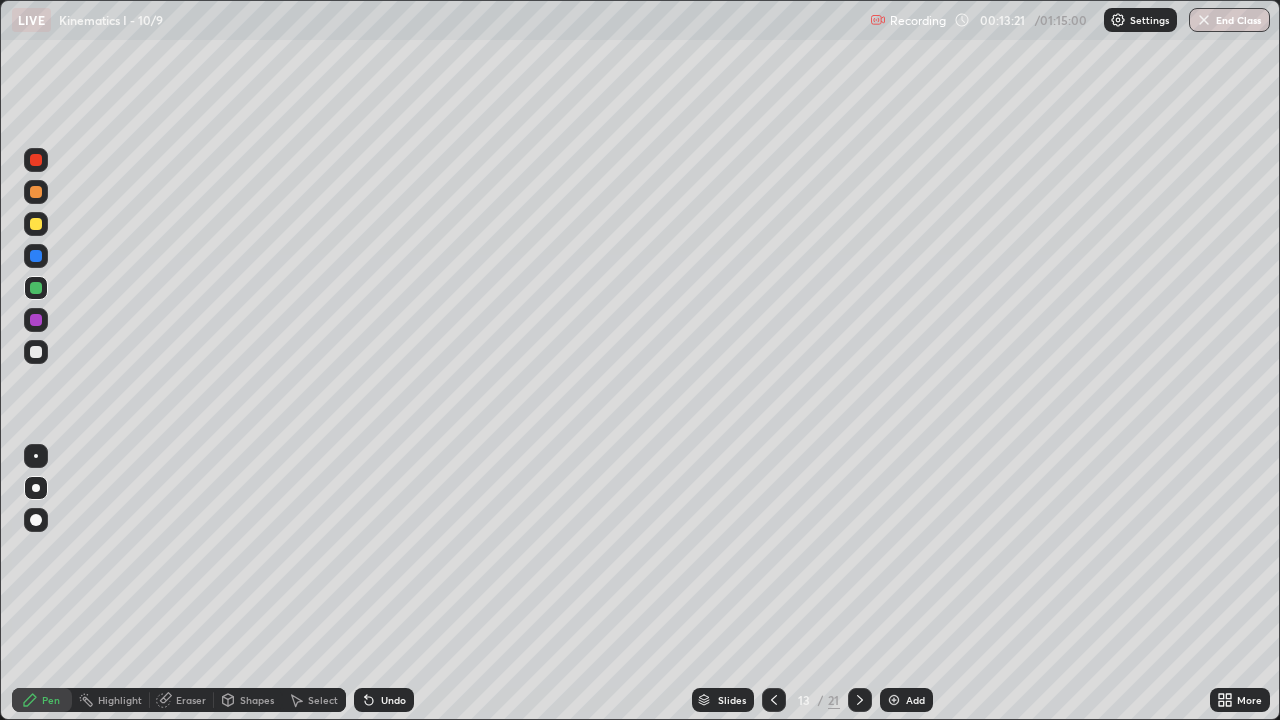 click at bounding box center (36, 224) 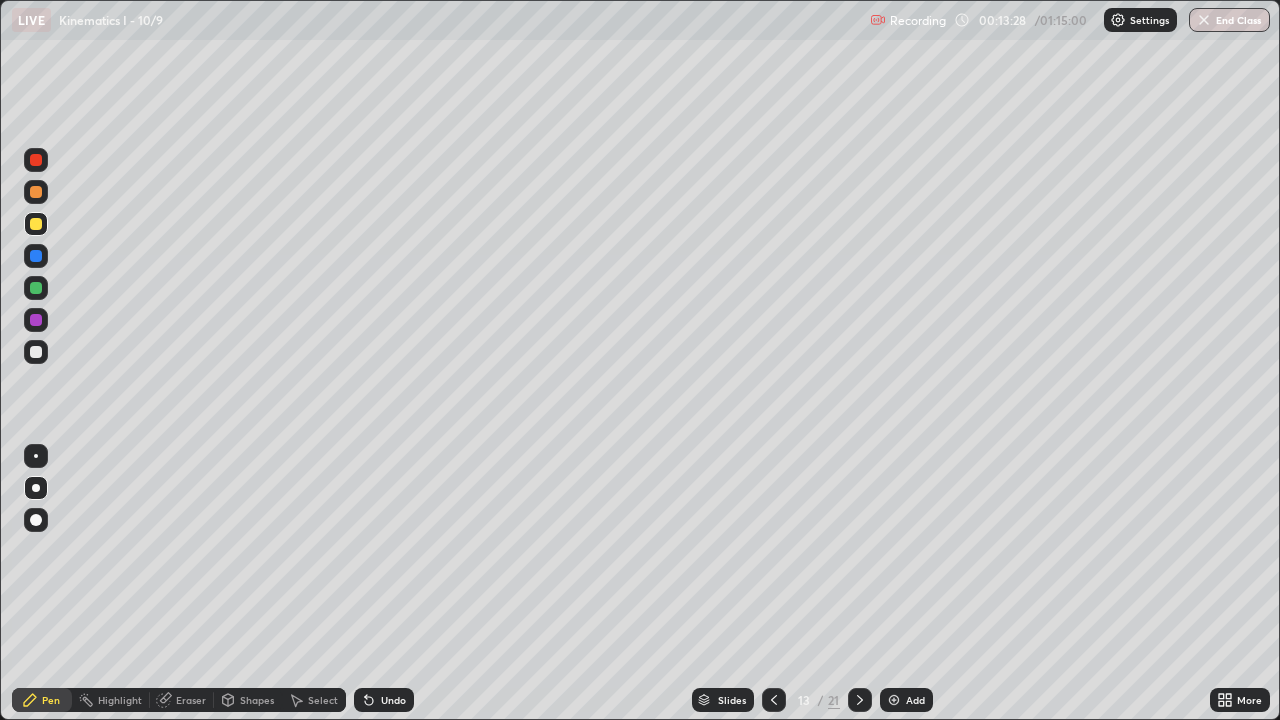 click at bounding box center (36, 256) 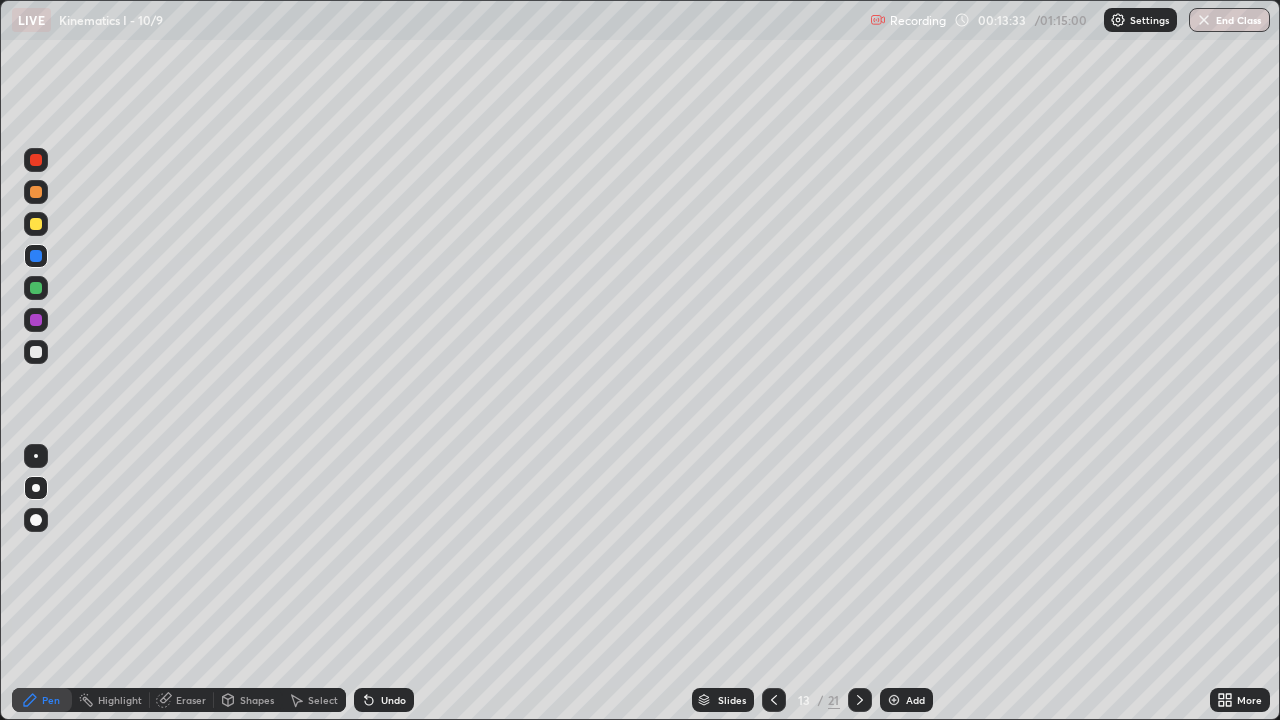 click at bounding box center (36, 224) 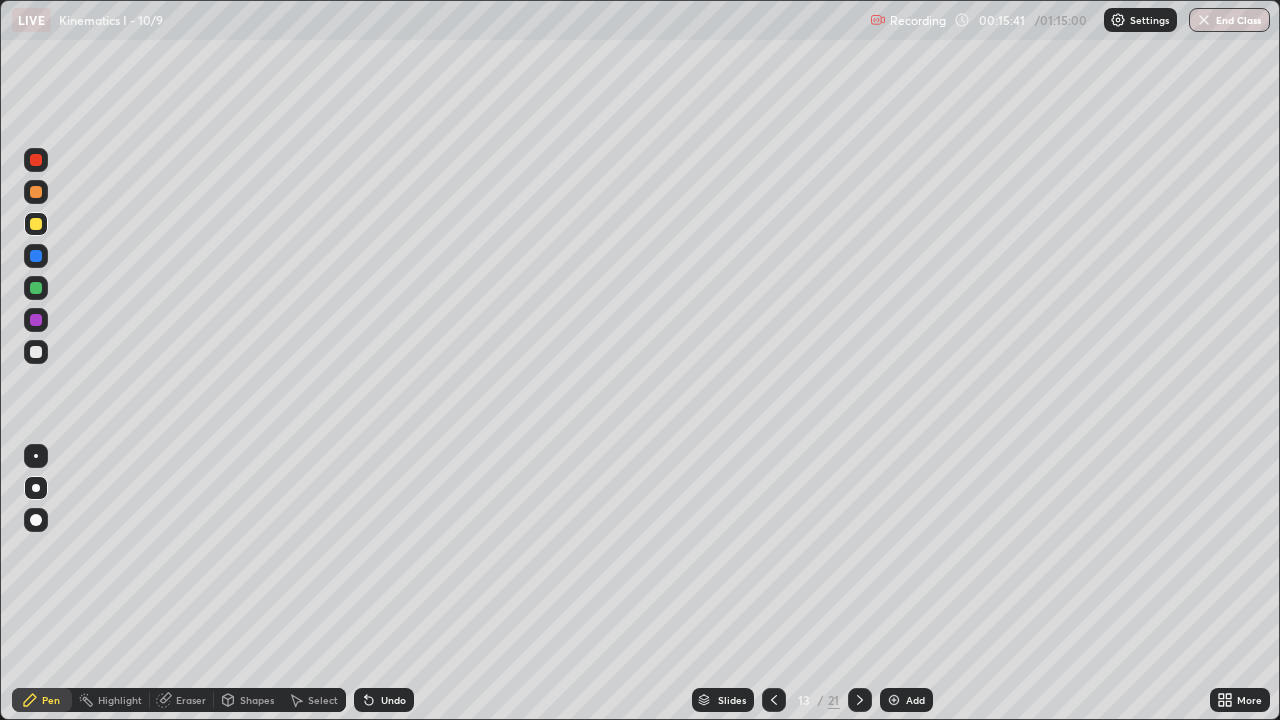 click on "Add" at bounding box center [906, 700] 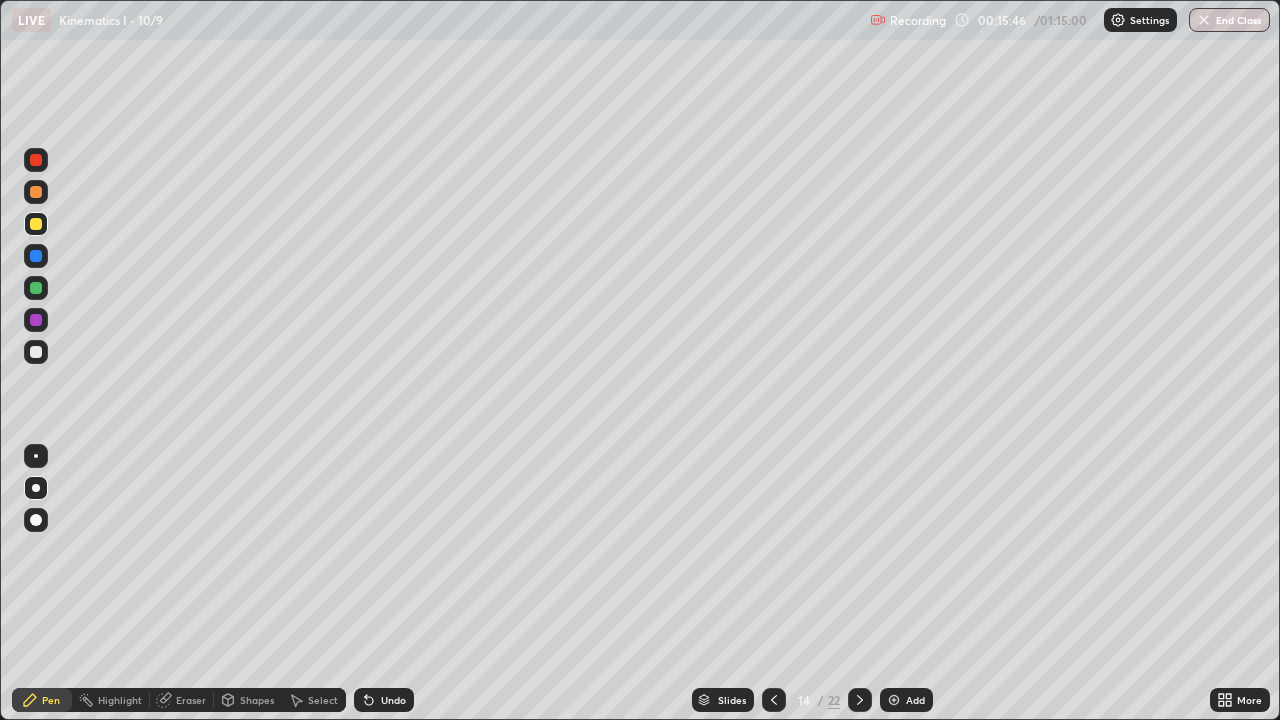 click at bounding box center [36, 256] 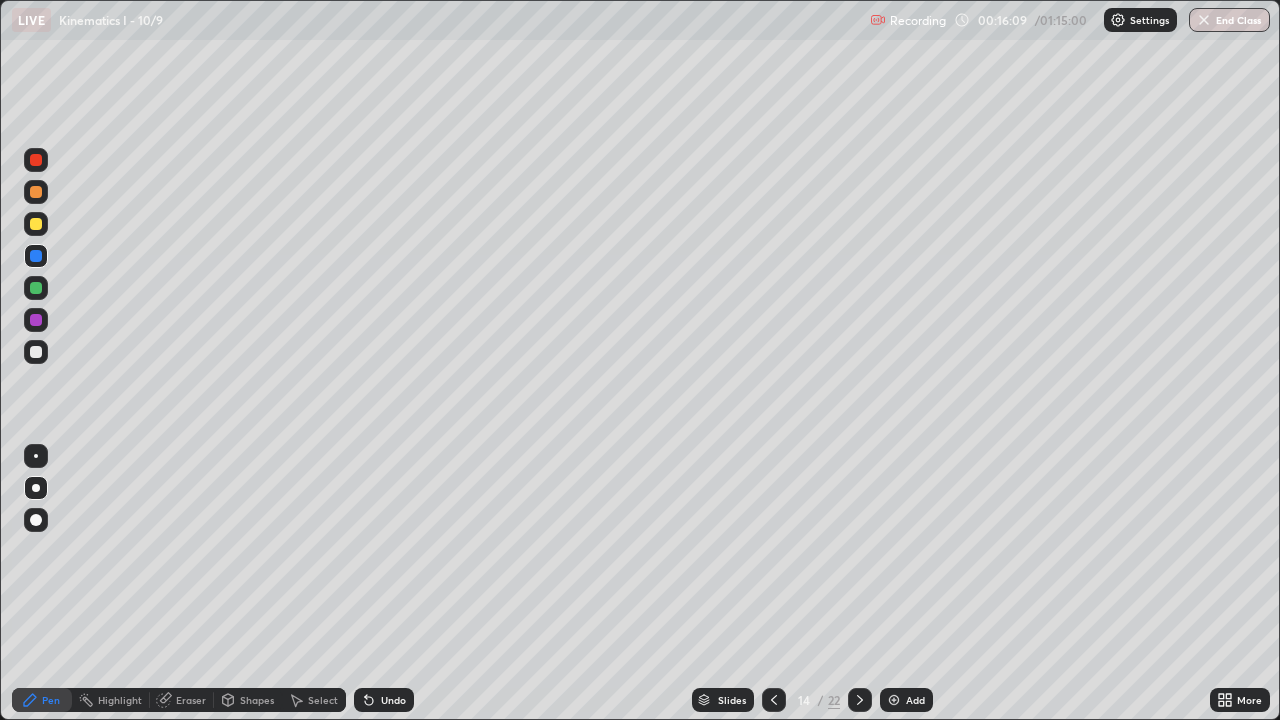 click at bounding box center [36, 192] 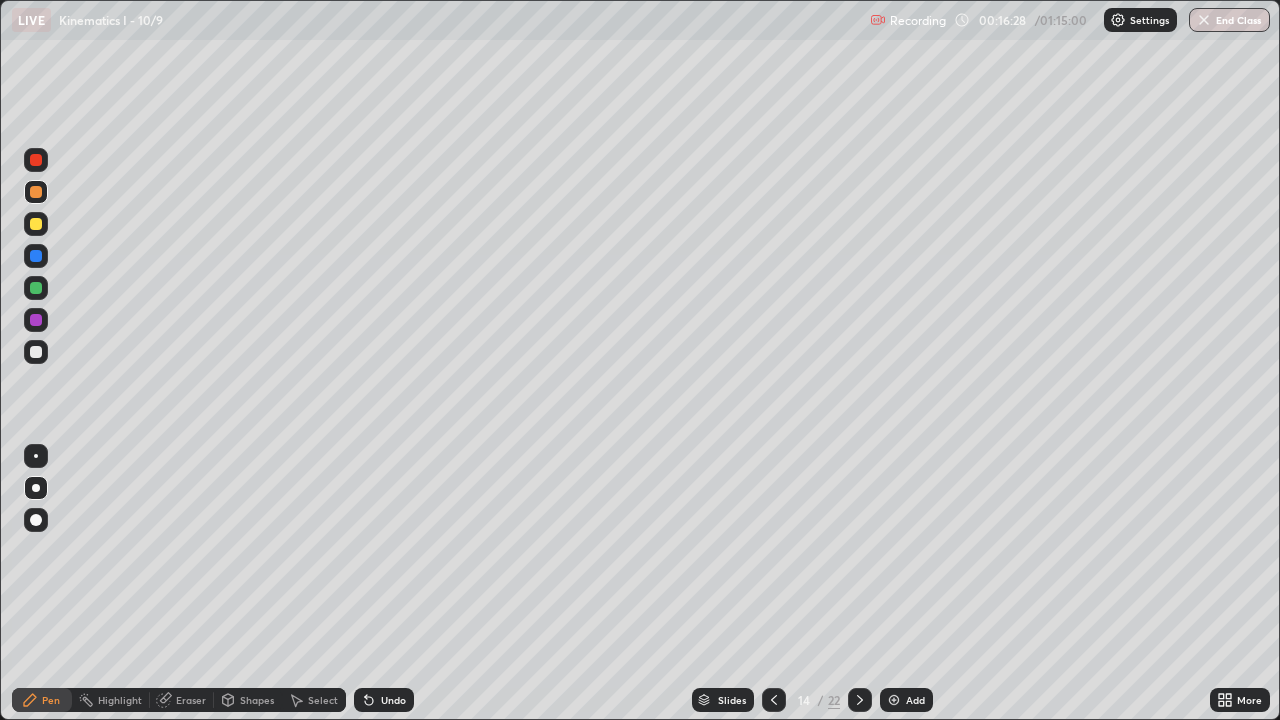 click at bounding box center [36, 224] 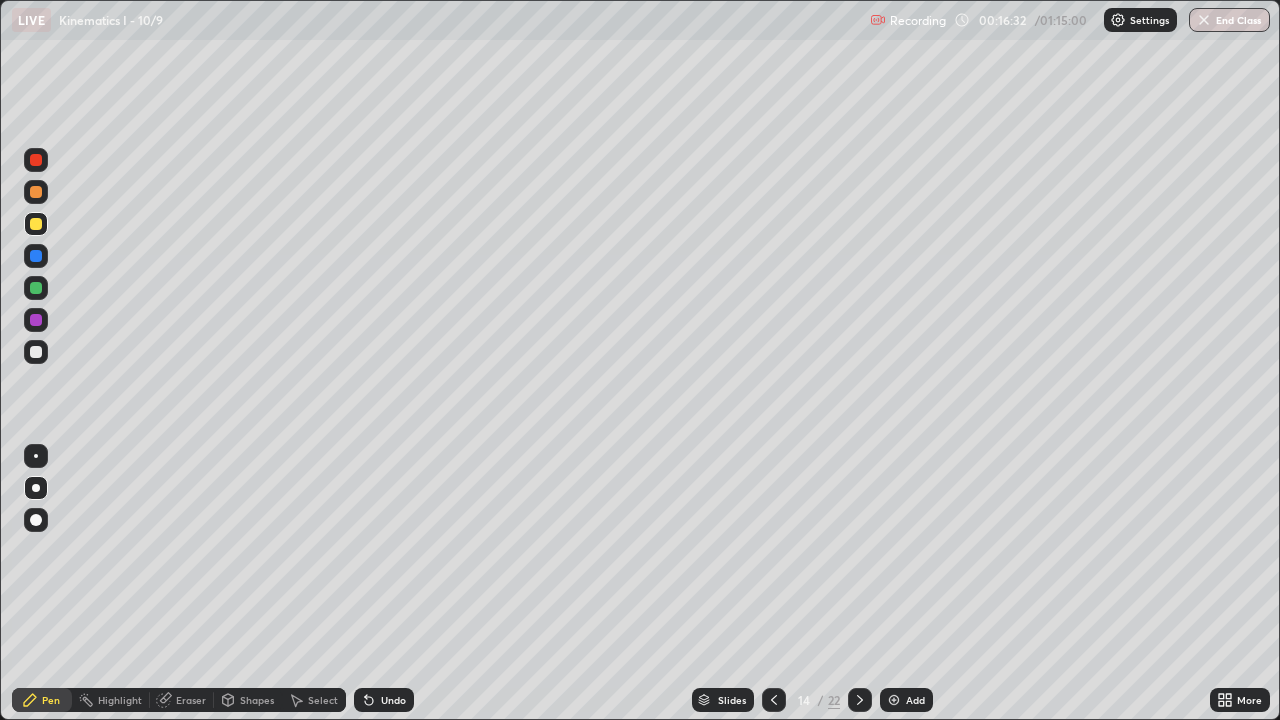 click at bounding box center [36, 160] 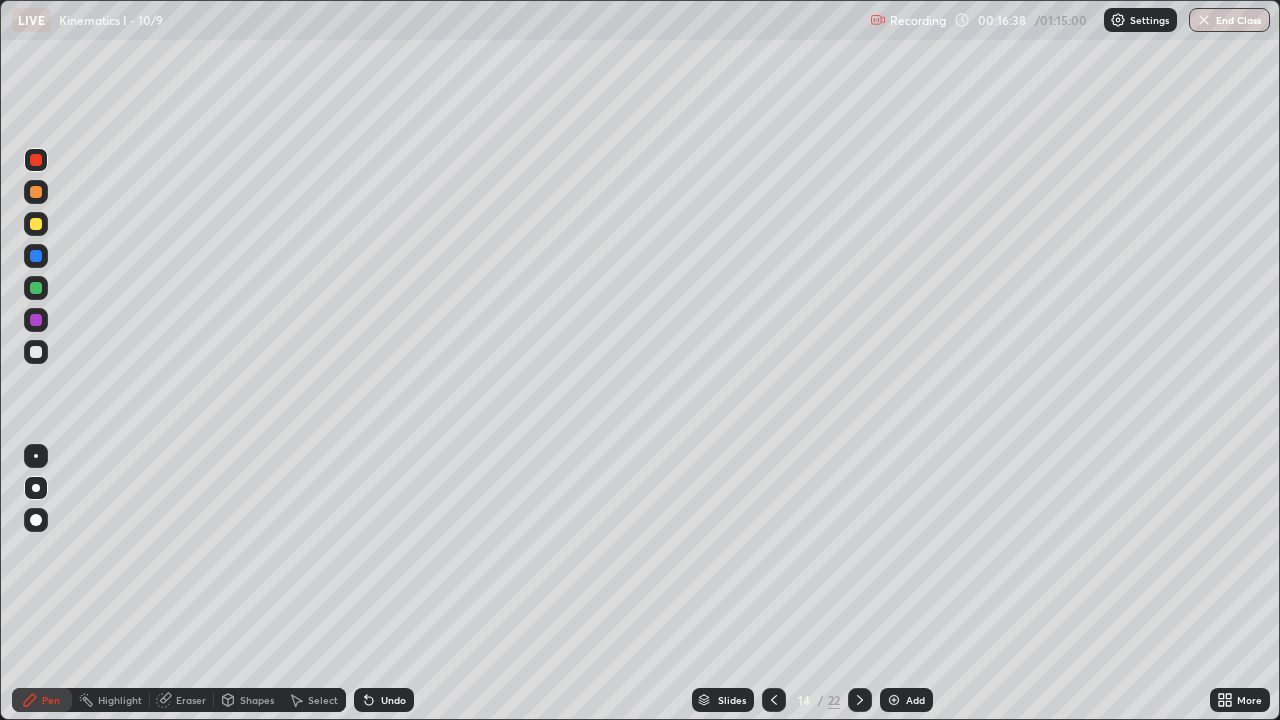 click at bounding box center (36, 256) 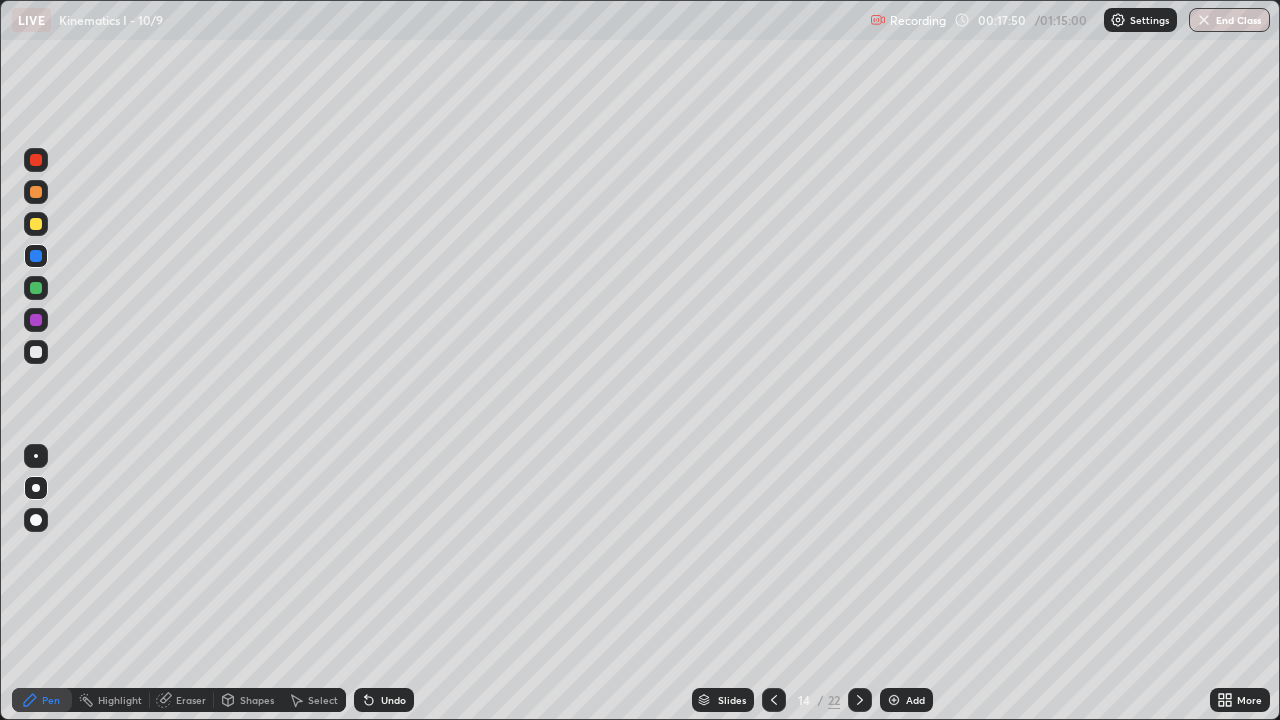 click at bounding box center [894, 700] 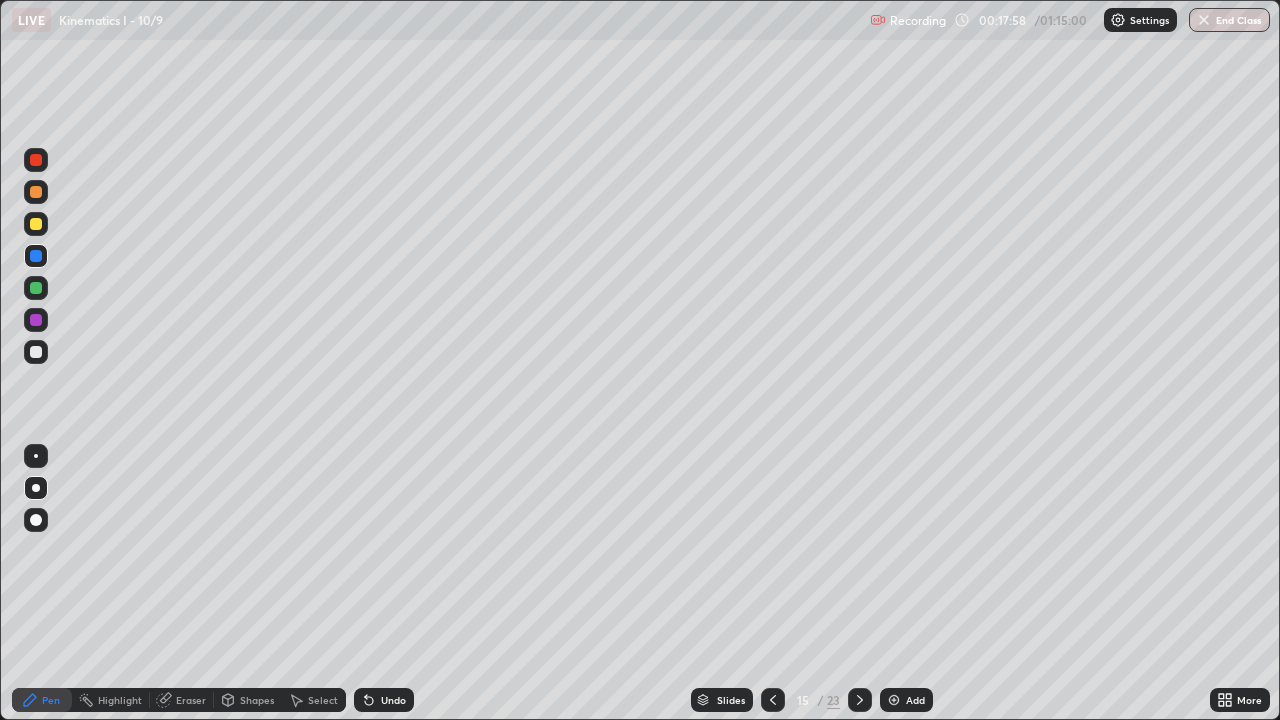click at bounding box center (36, 224) 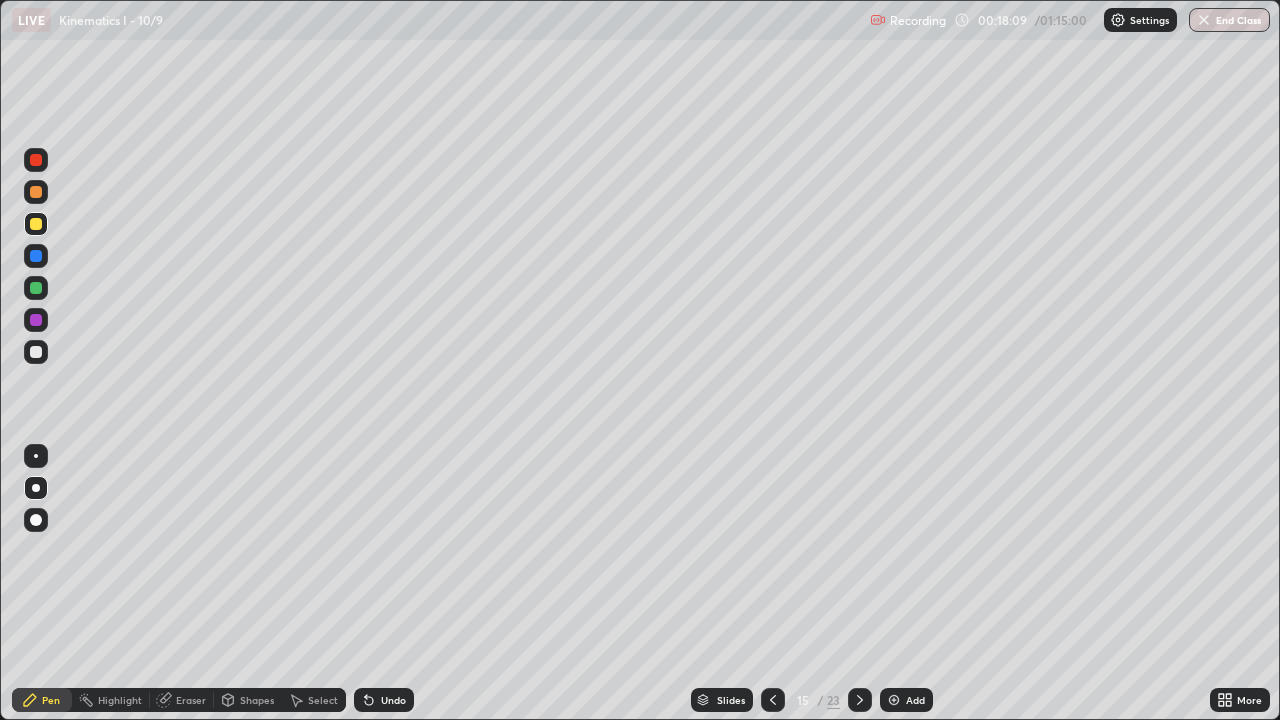 click at bounding box center [36, 160] 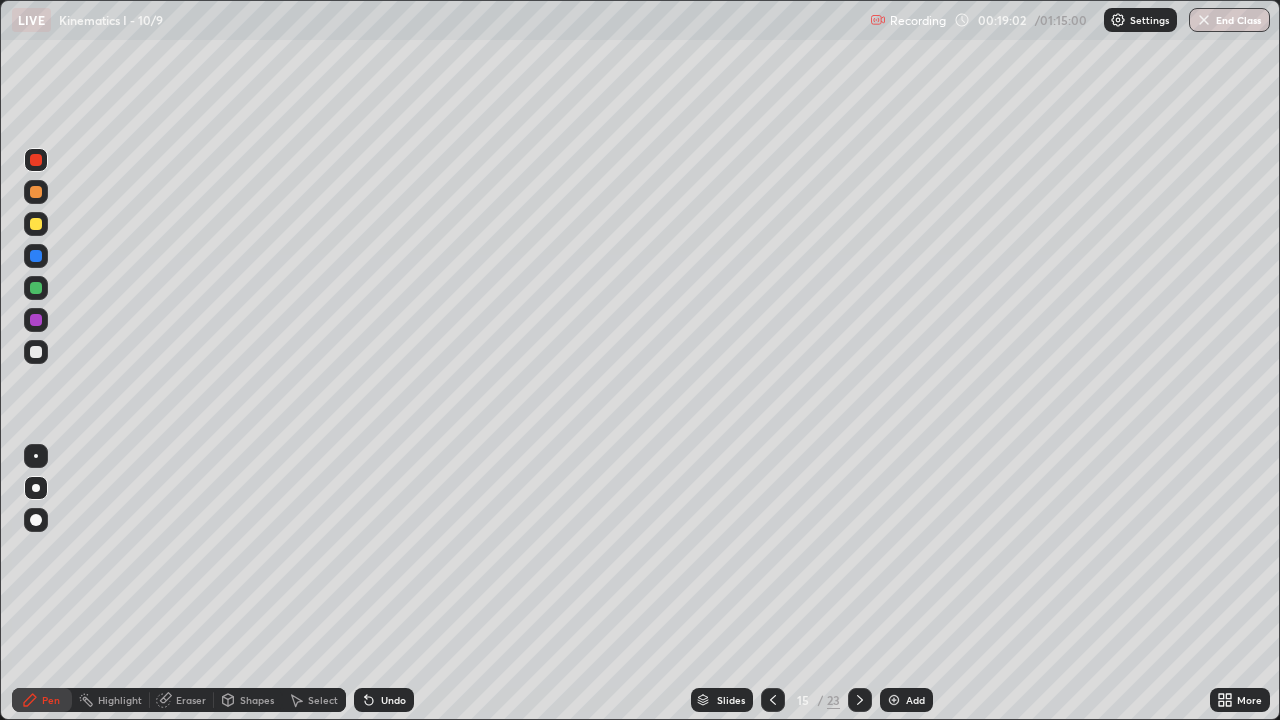 click at bounding box center (36, 224) 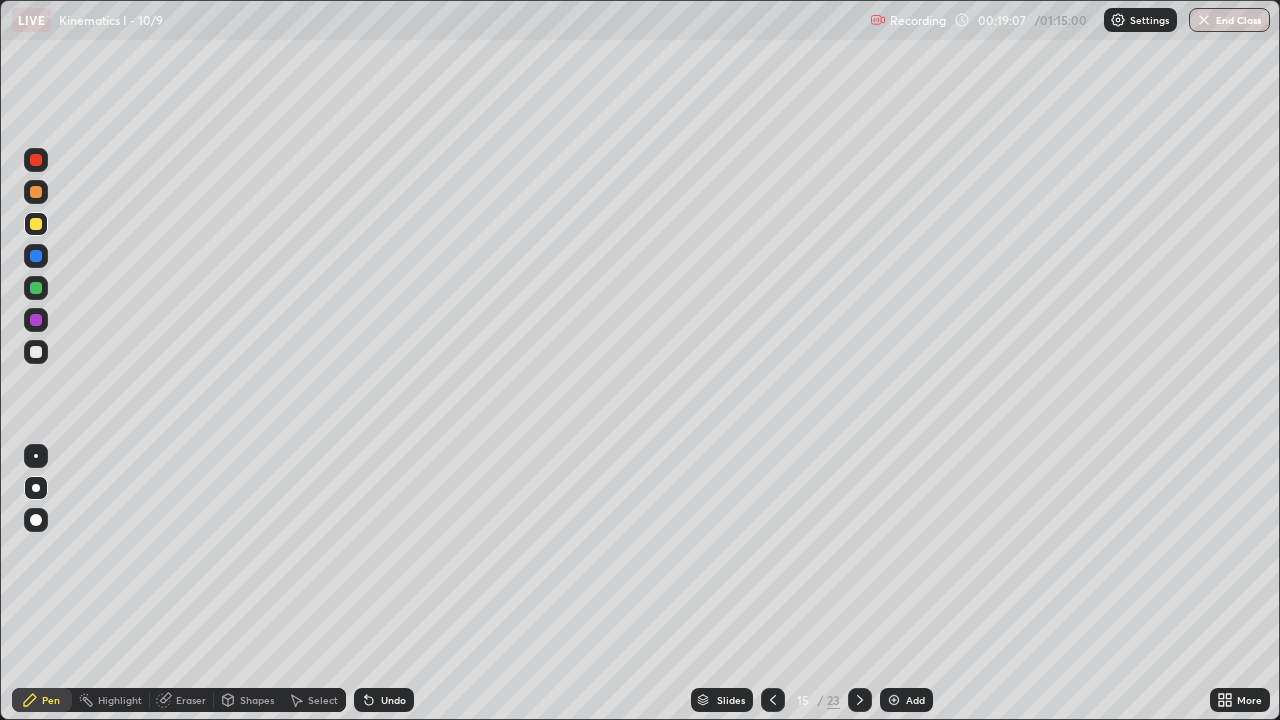 click at bounding box center [36, 352] 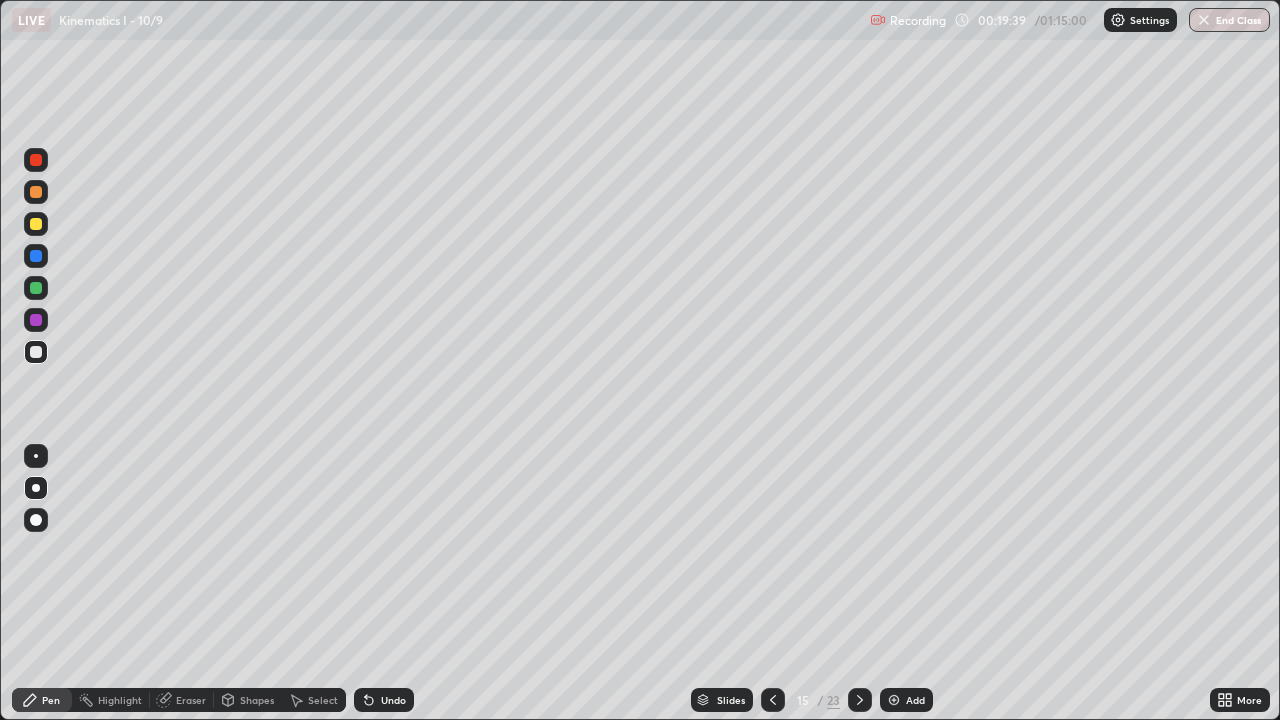 click at bounding box center (36, 288) 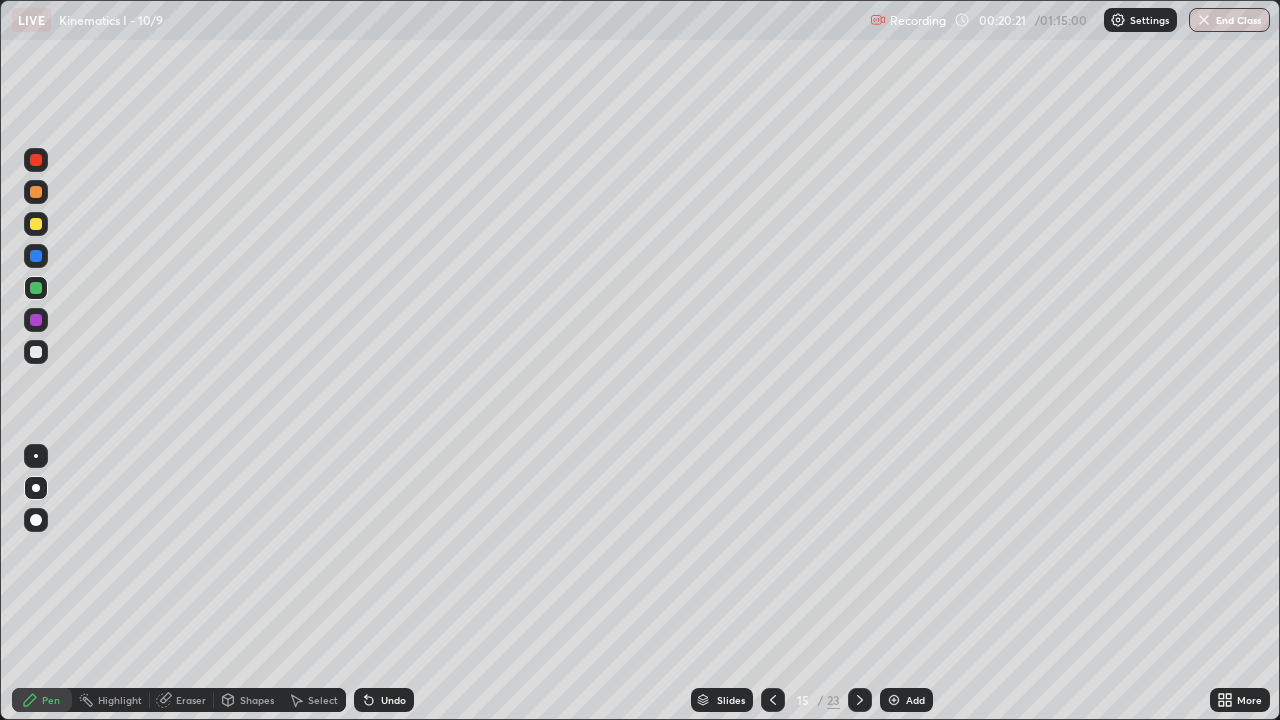 click at bounding box center [36, 320] 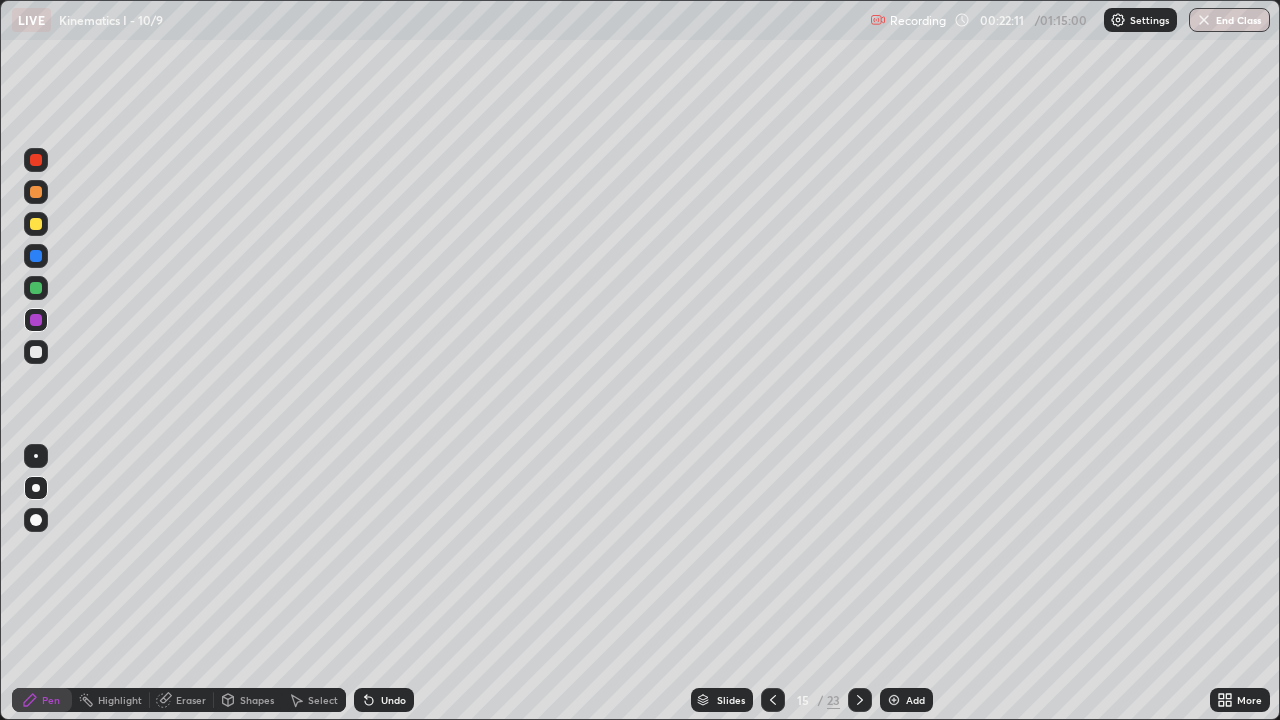 click at bounding box center (36, 192) 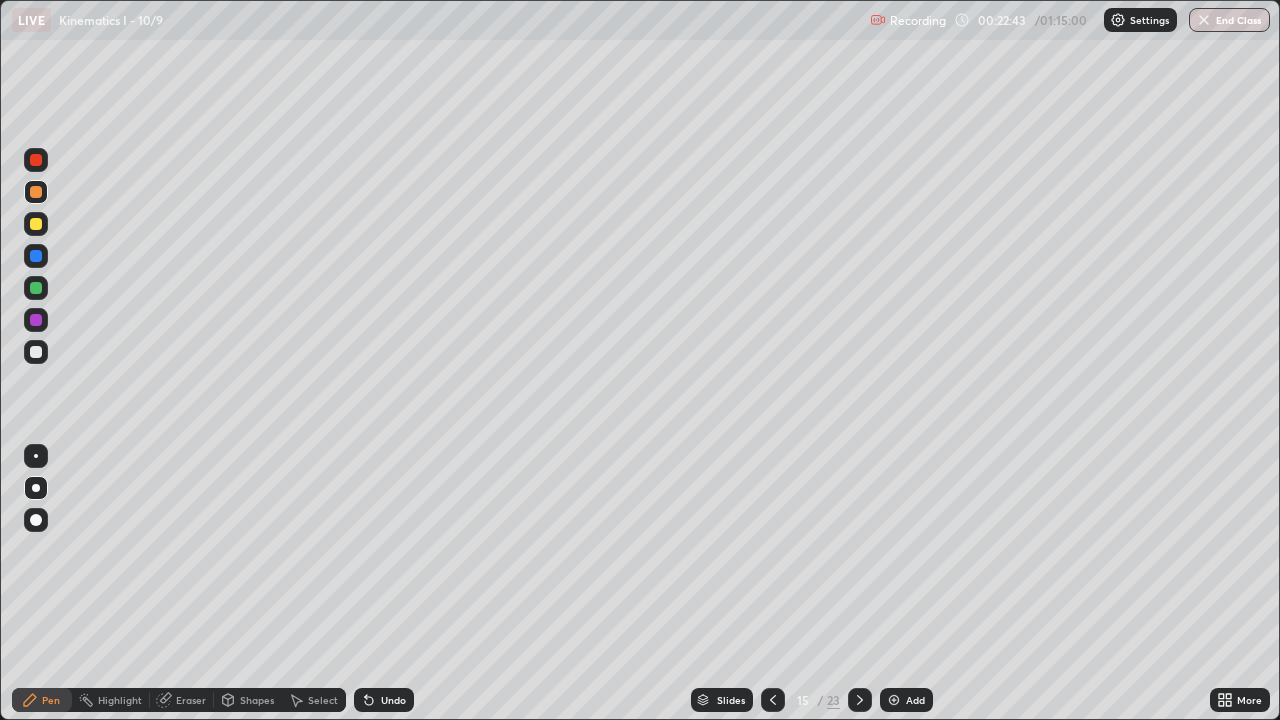 click at bounding box center (36, 320) 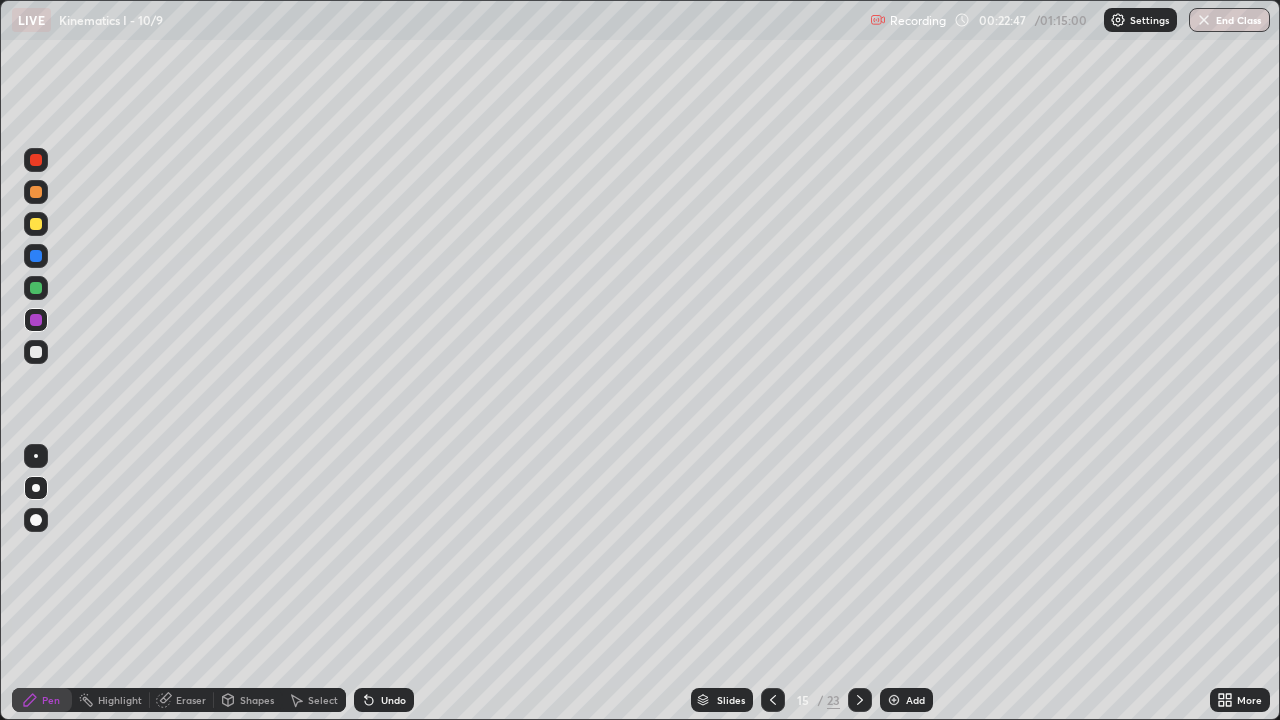 click at bounding box center [36, 160] 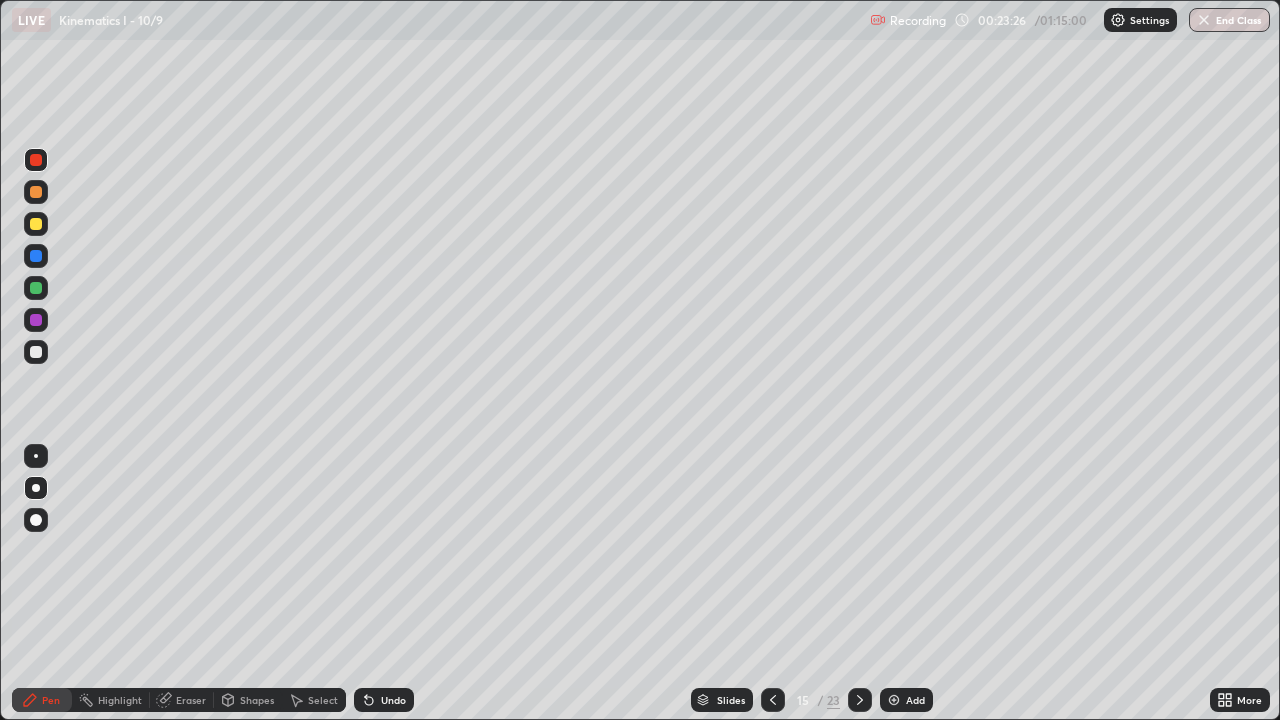 click at bounding box center (36, 288) 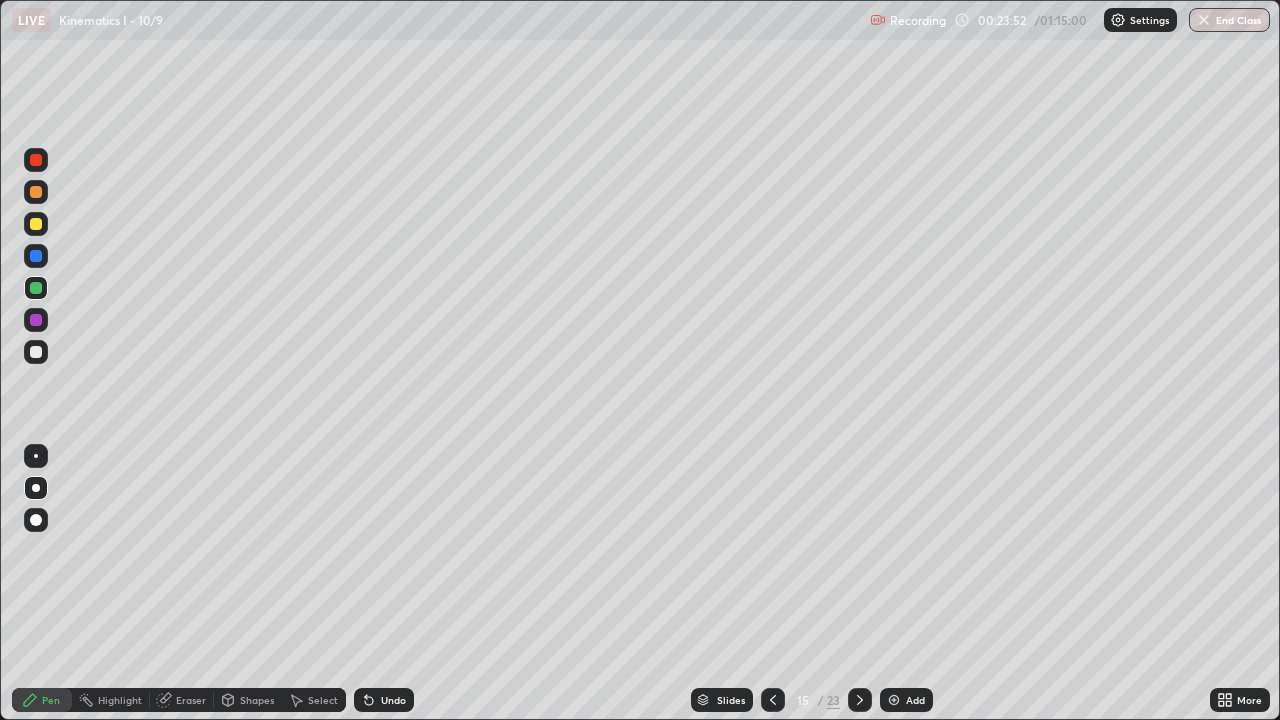 click at bounding box center (36, 320) 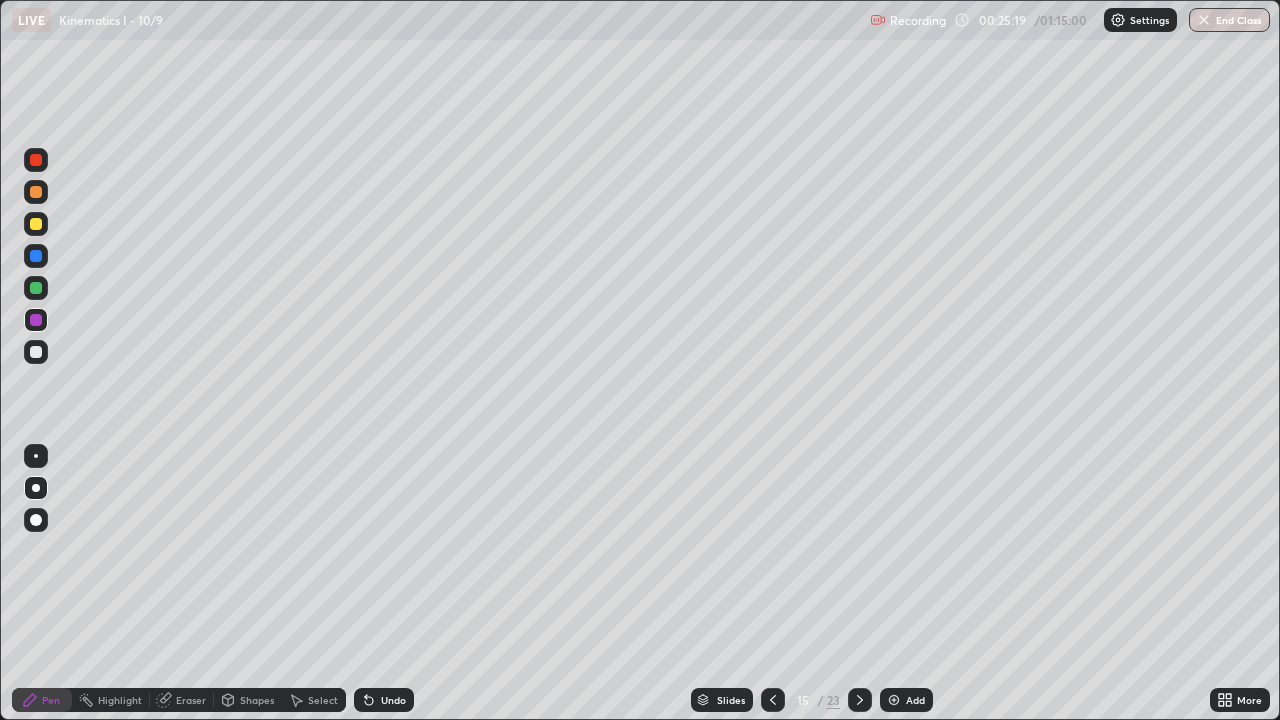 click at bounding box center [36, 352] 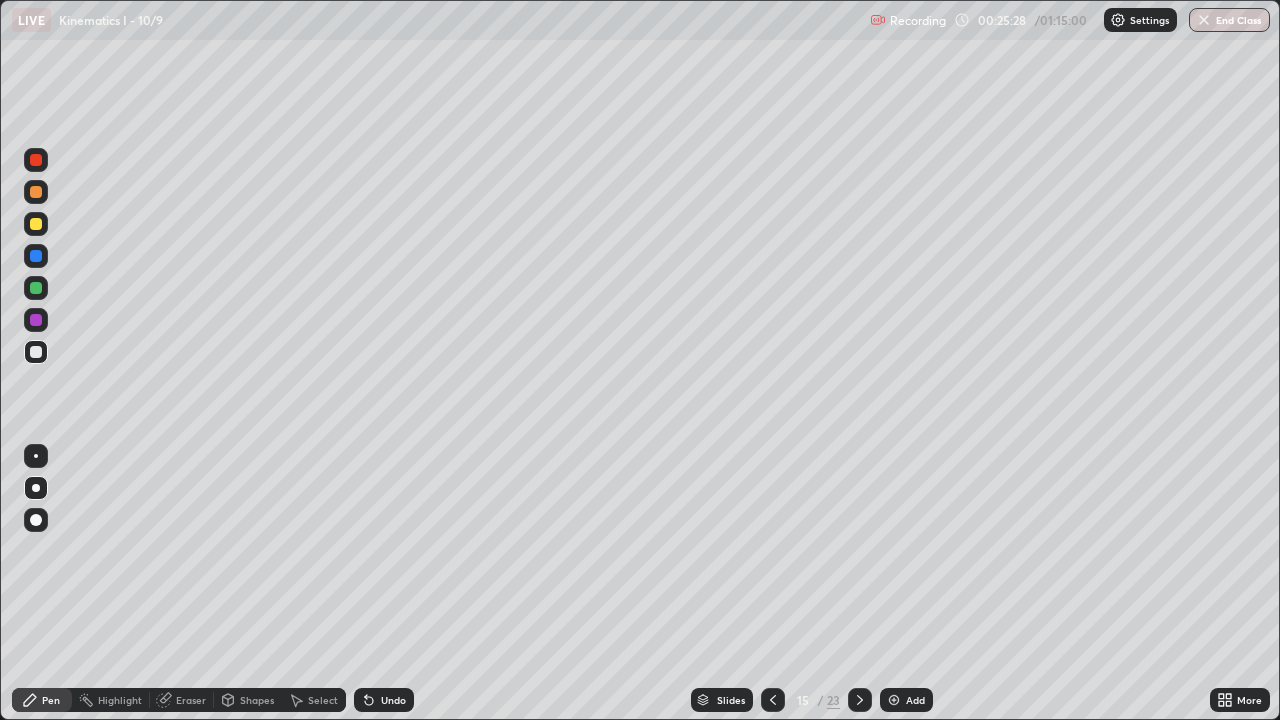 click at bounding box center (36, 256) 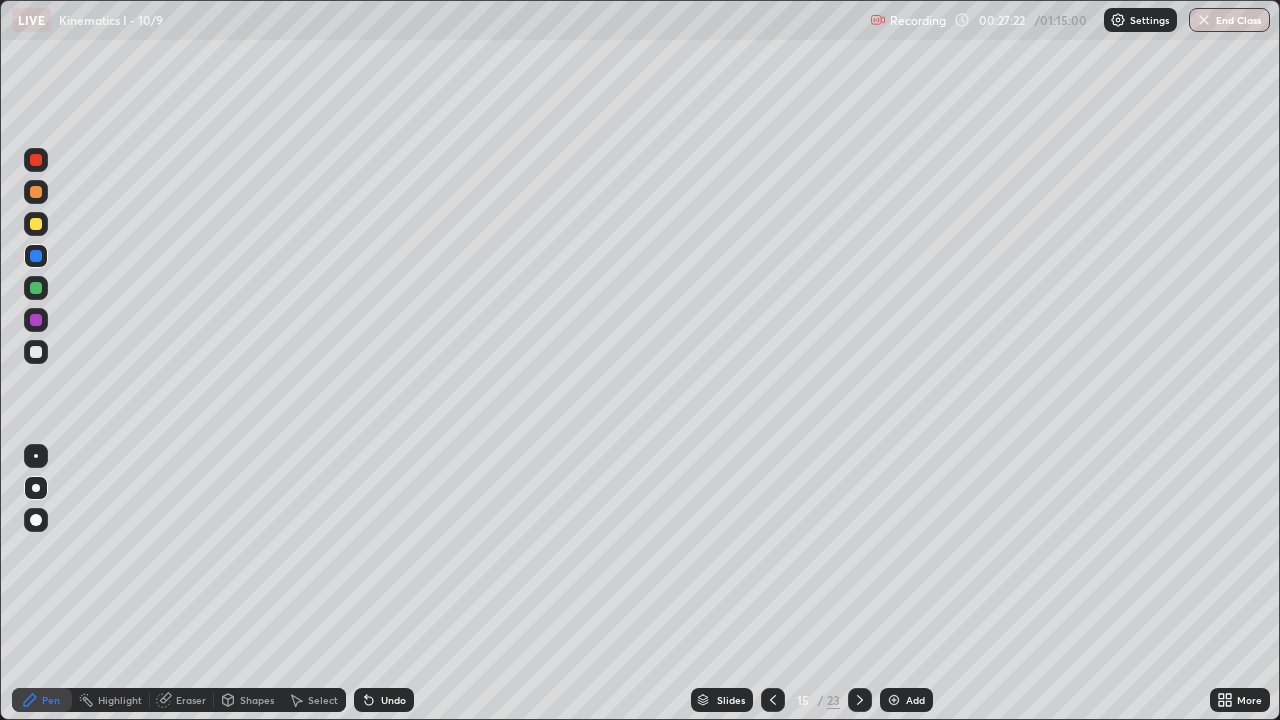 click on "Add" at bounding box center [906, 700] 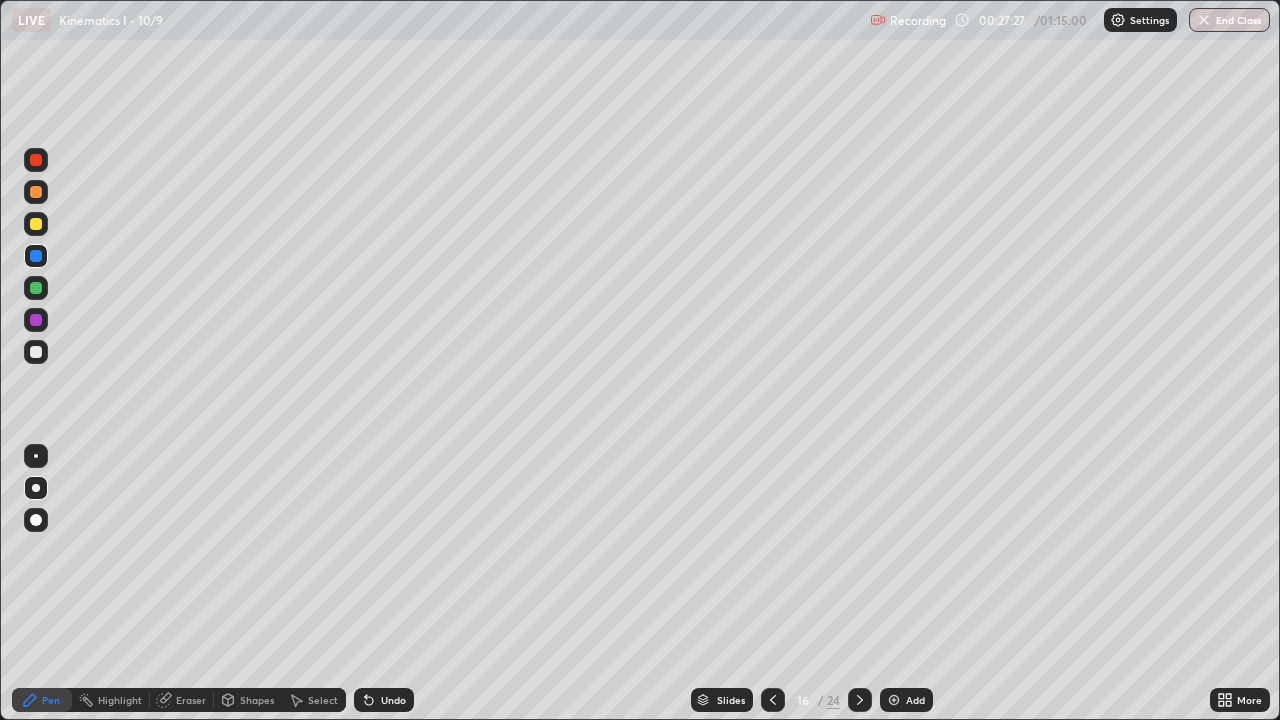 click at bounding box center [36, 224] 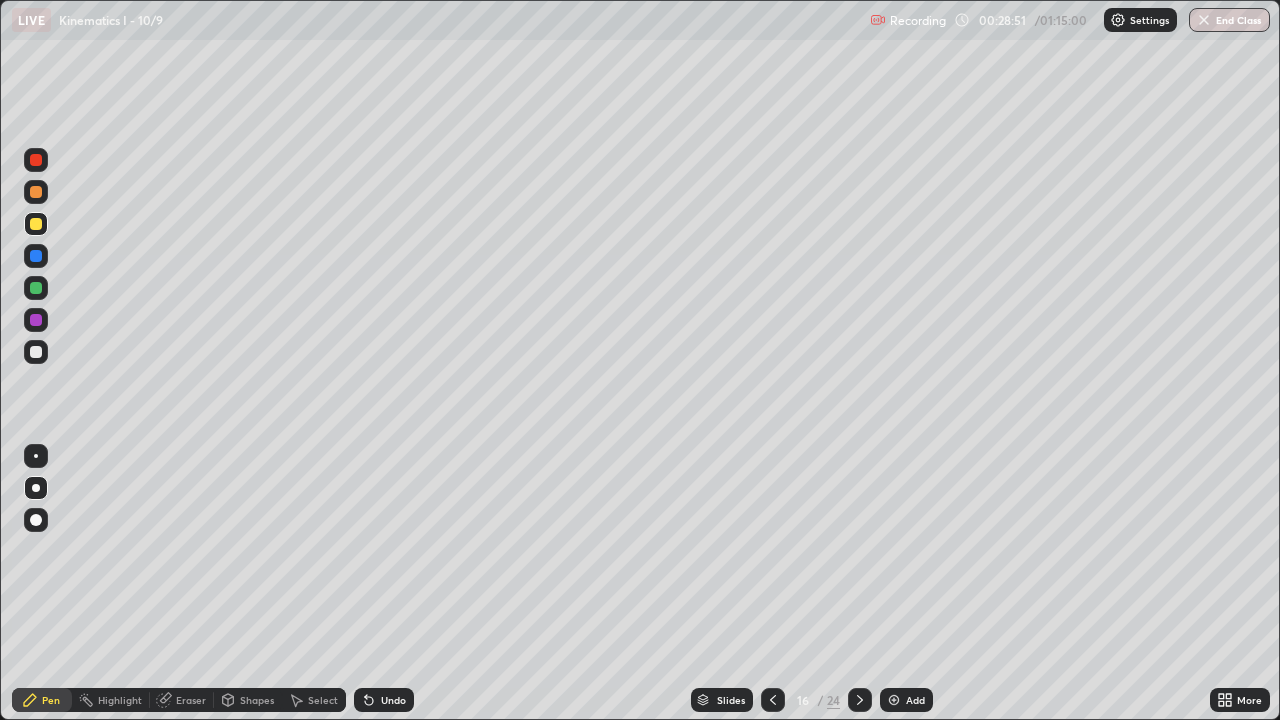 click at bounding box center (36, 320) 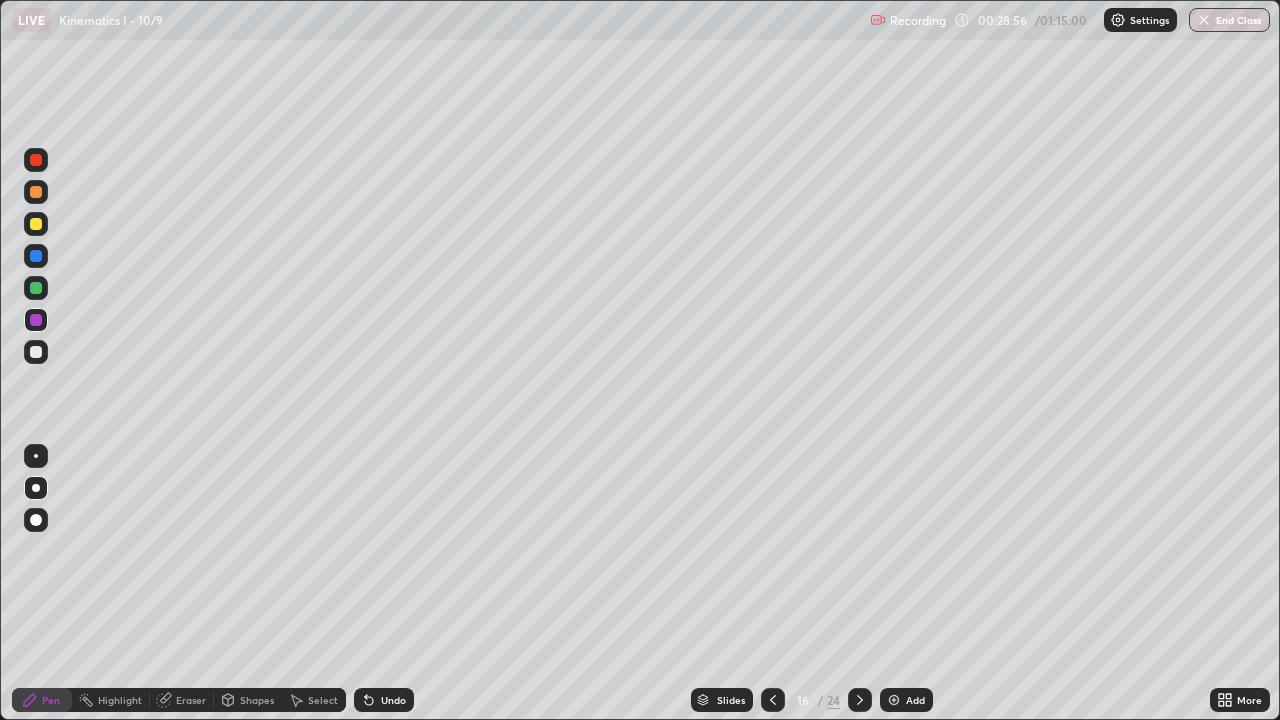 click at bounding box center [36, 352] 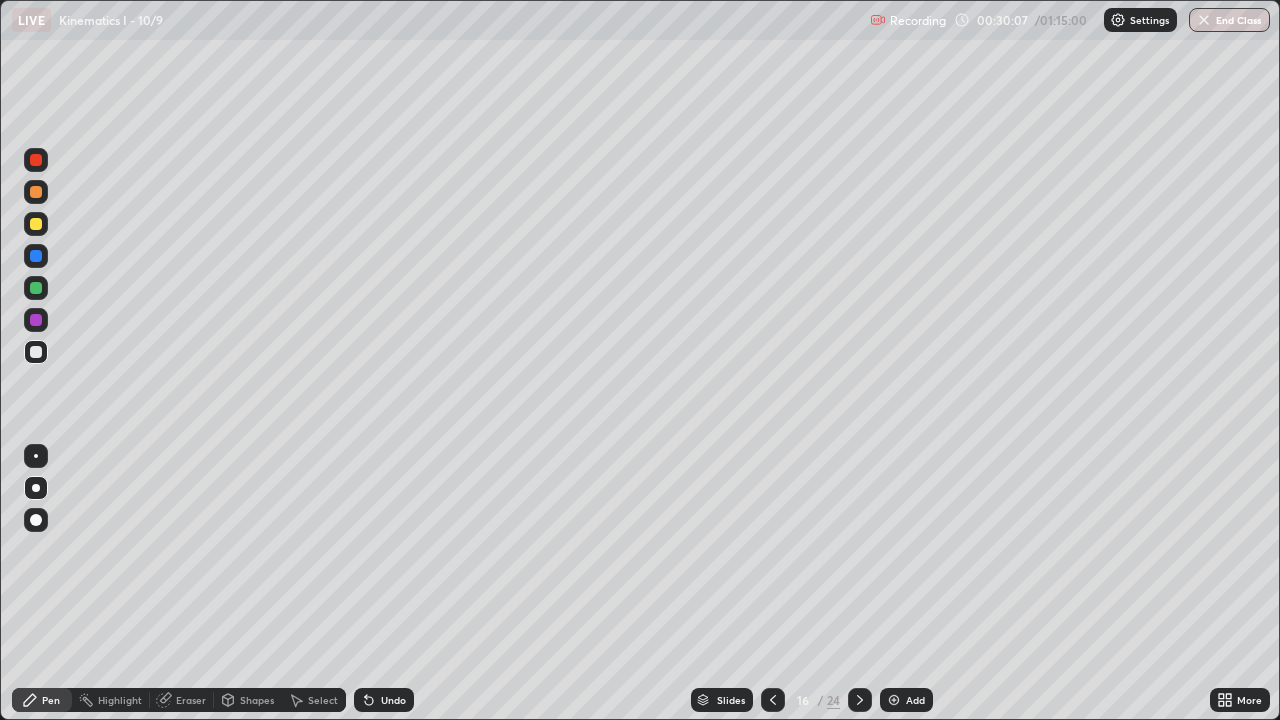 click at bounding box center (36, 160) 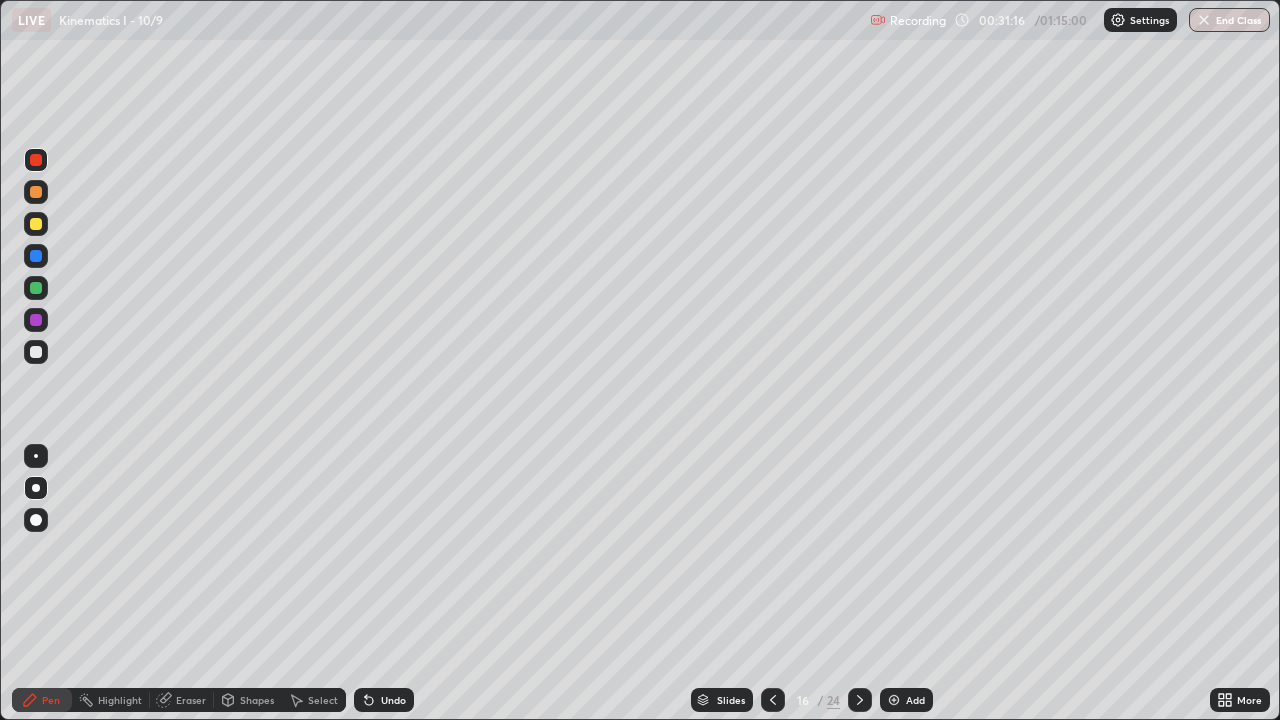 click at bounding box center (36, 352) 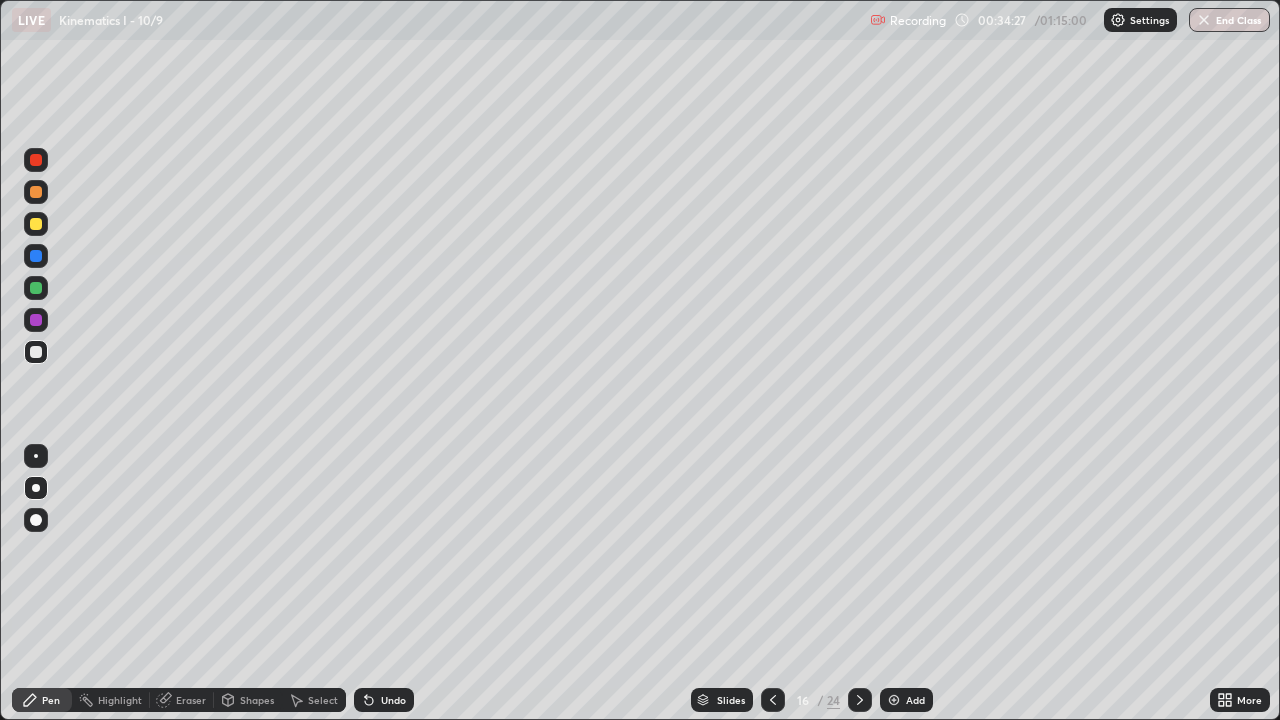 click at bounding box center [894, 700] 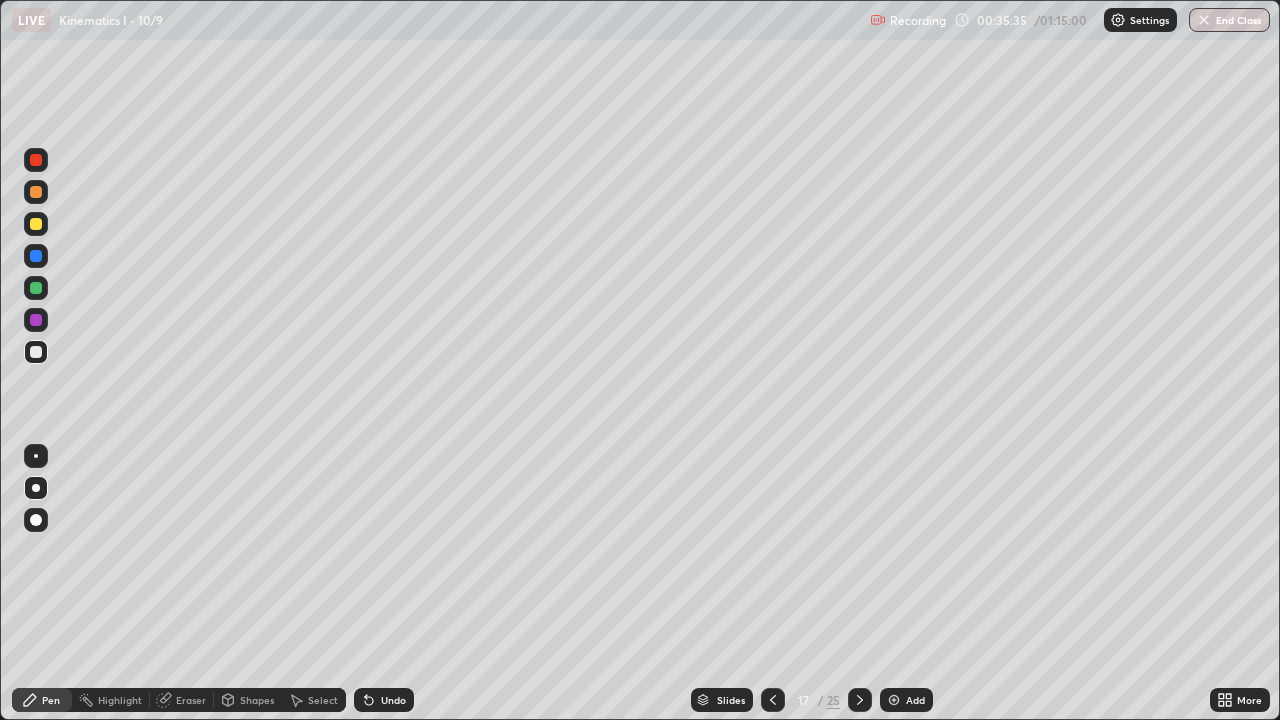 click on "Slides" at bounding box center [722, 700] 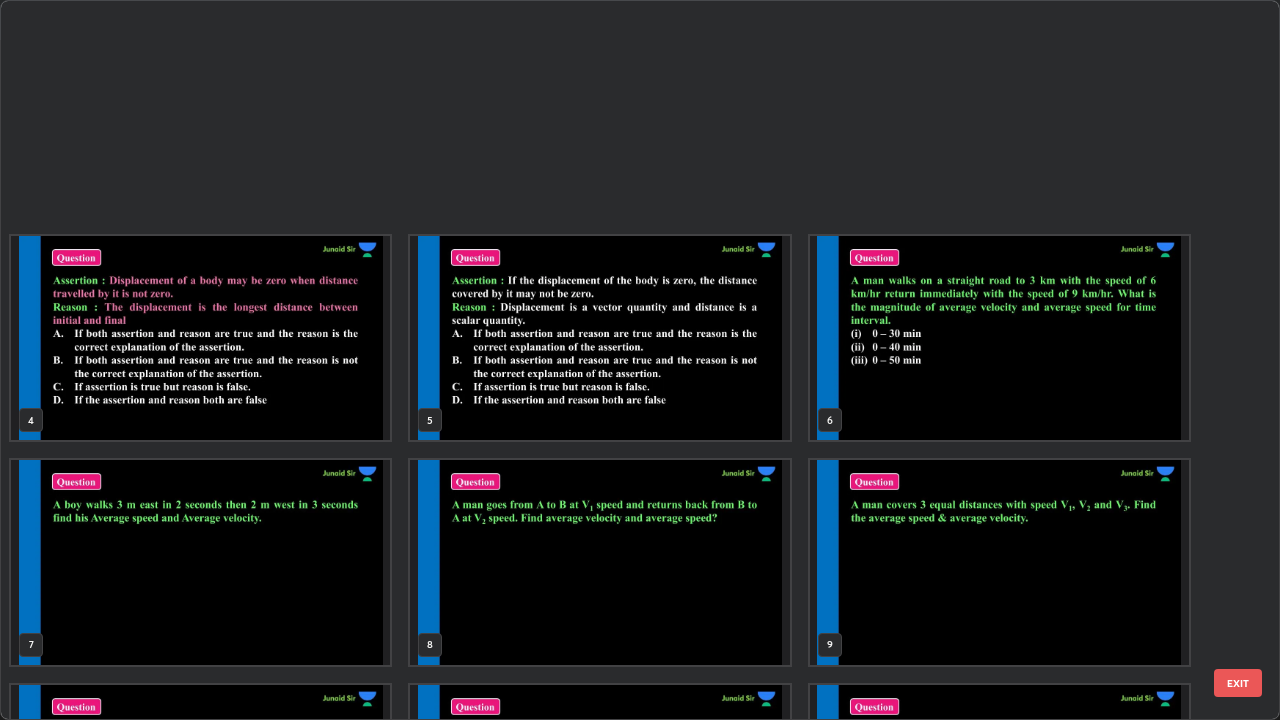 scroll, scrollTop: 629, scrollLeft: 0, axis: vertical 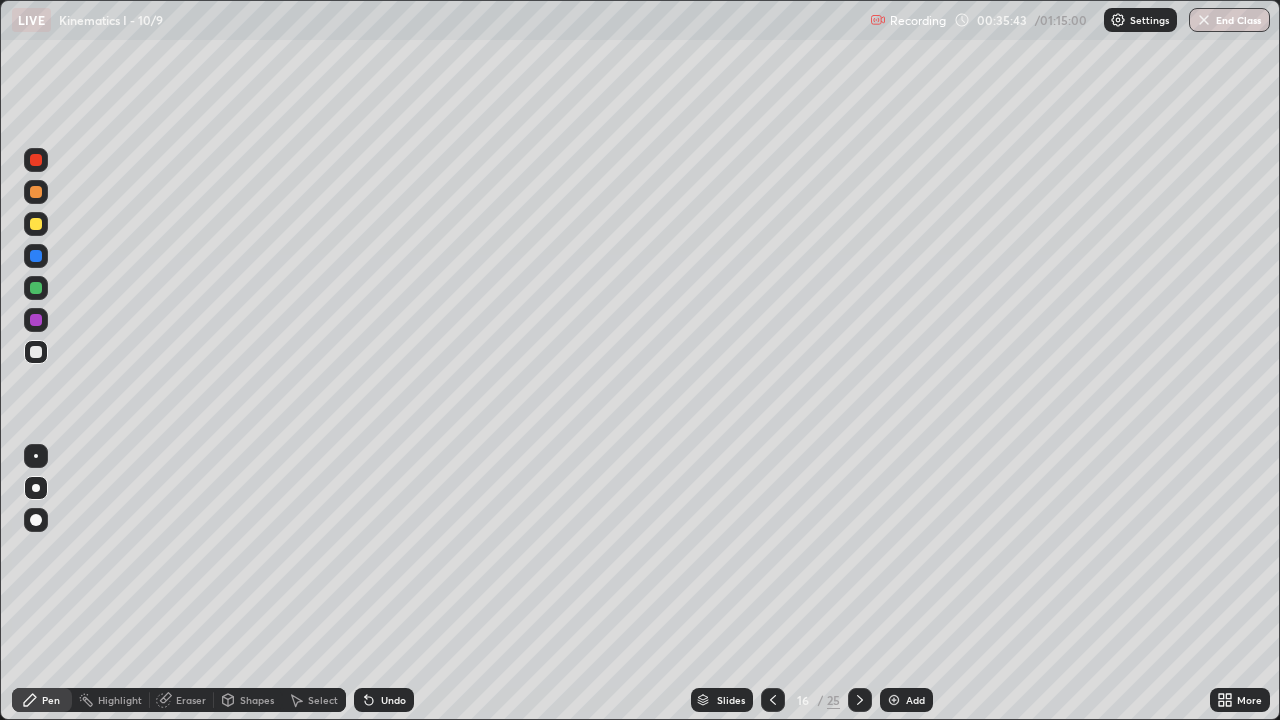 click at bounding box center (894, 700) 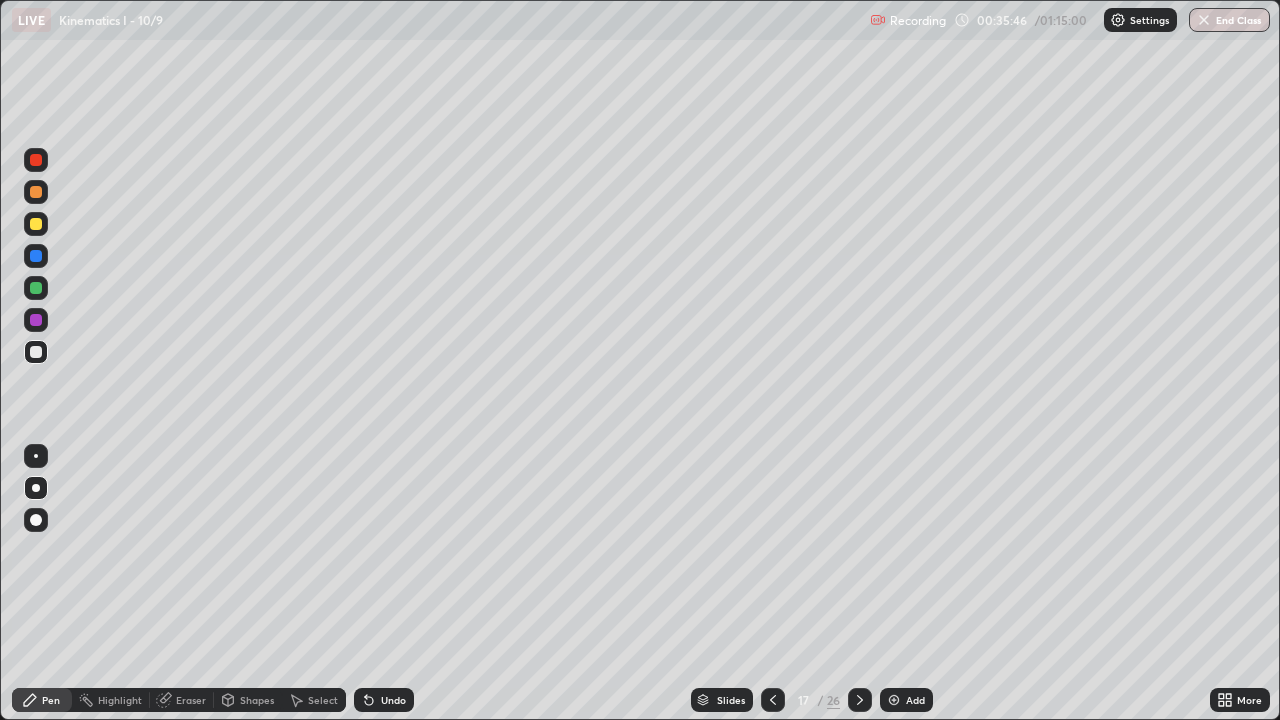 click at bounding box center [36, 352] 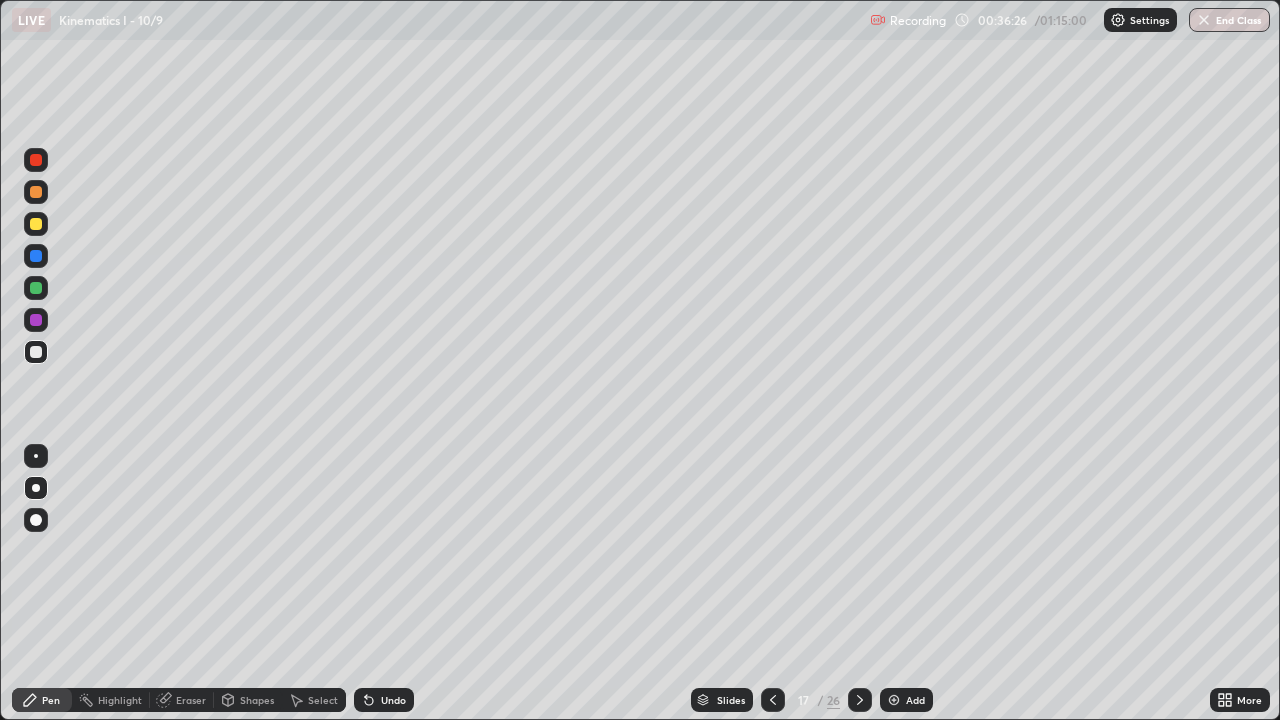 click at bounding box center [36, 320] 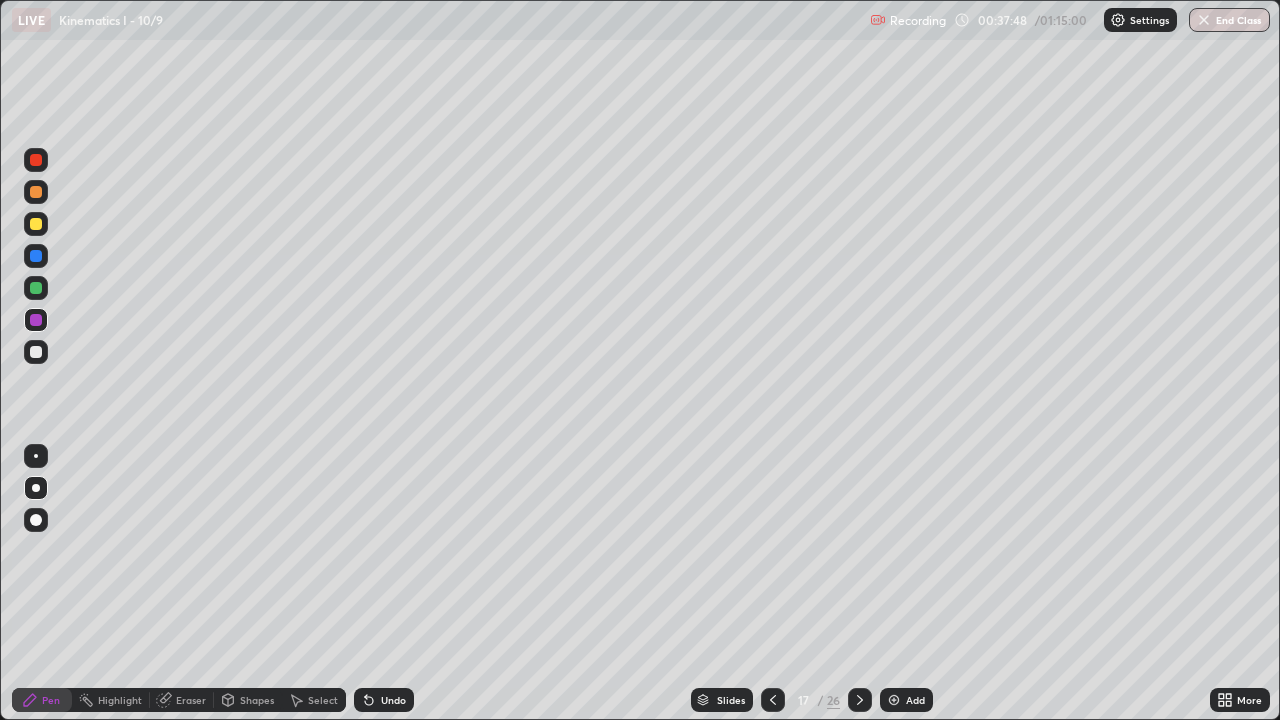 click on "Eraser" at bounding box center (182, 700) 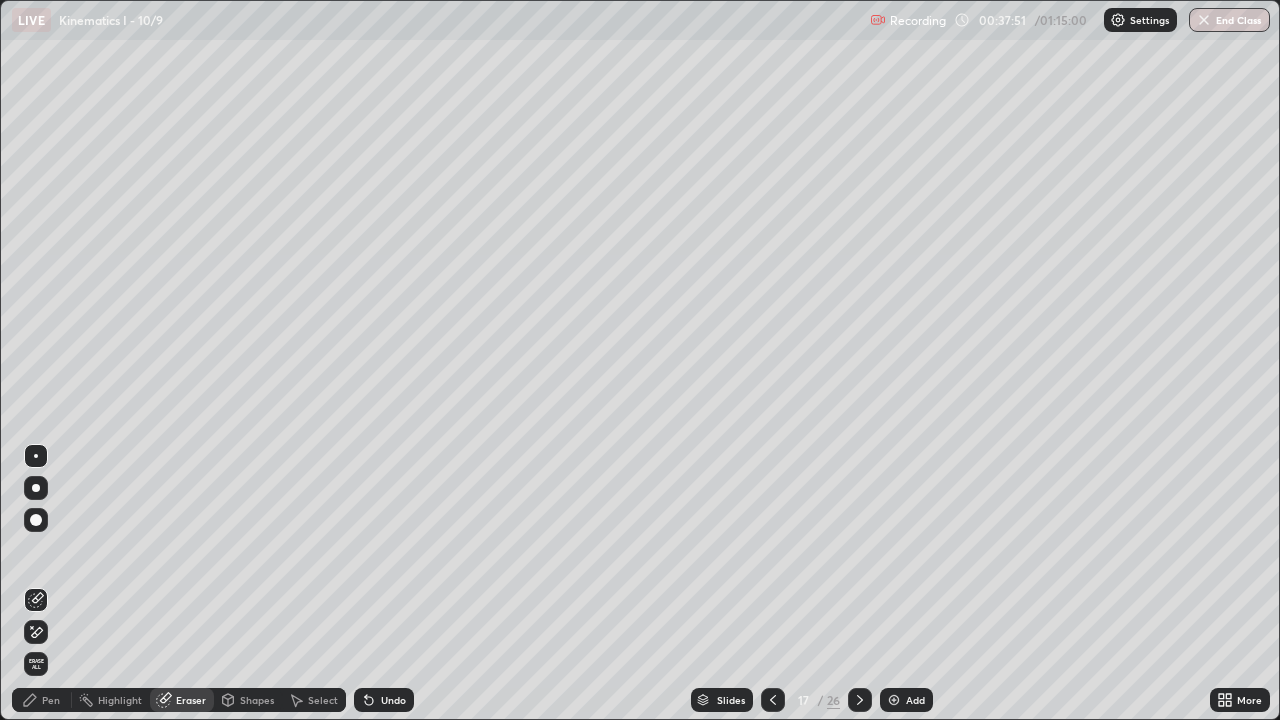 click on "Pen" at bounding box center (51, 700) 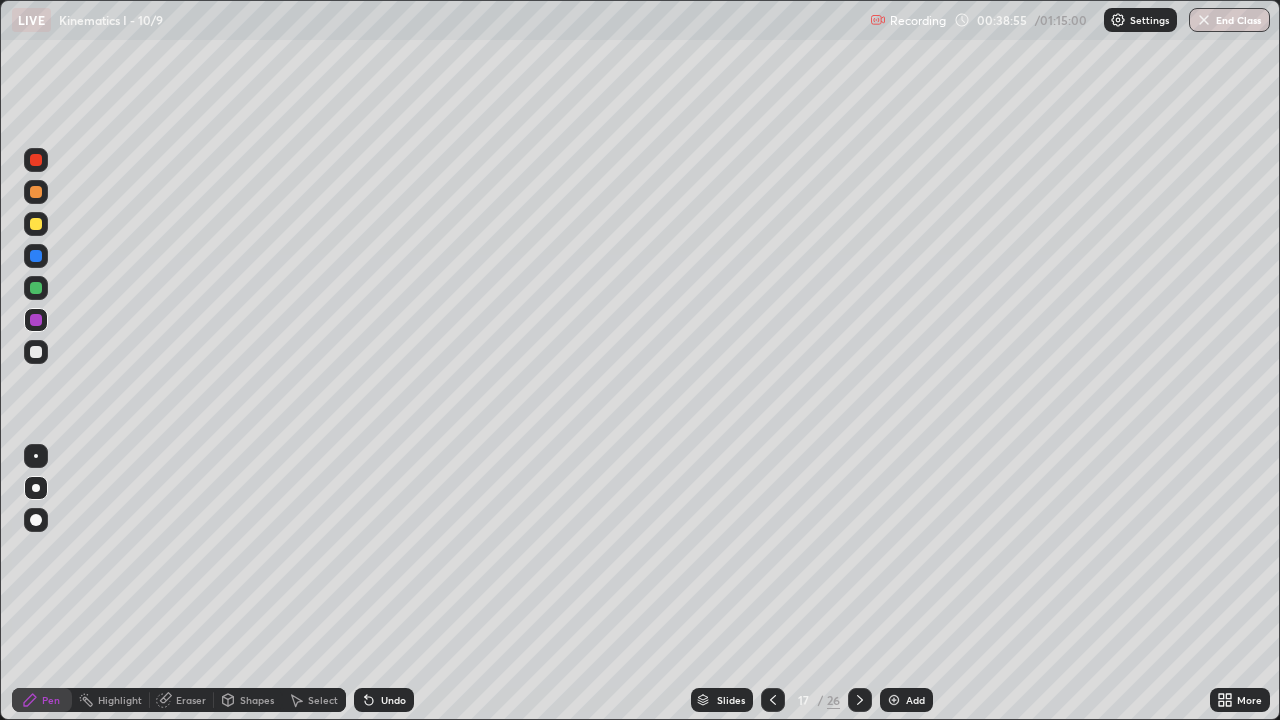 click at bounding box center (894, 700) 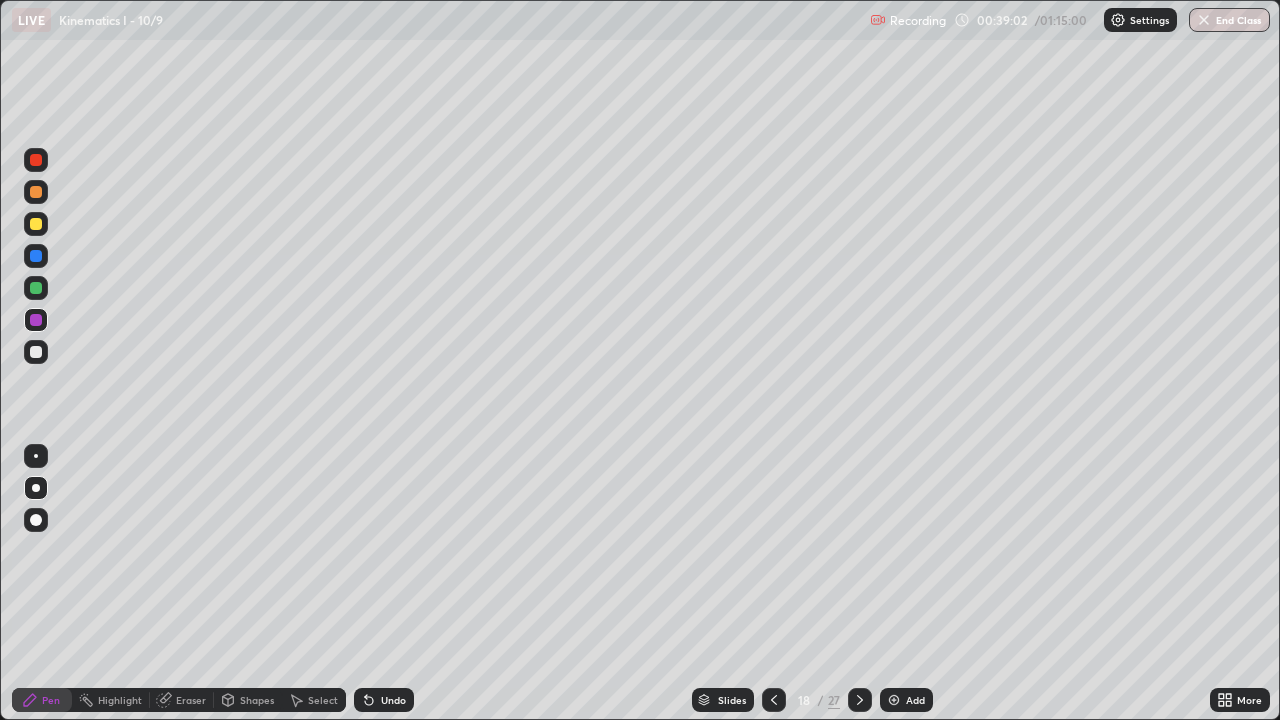 click at bounding box center [36, 224] 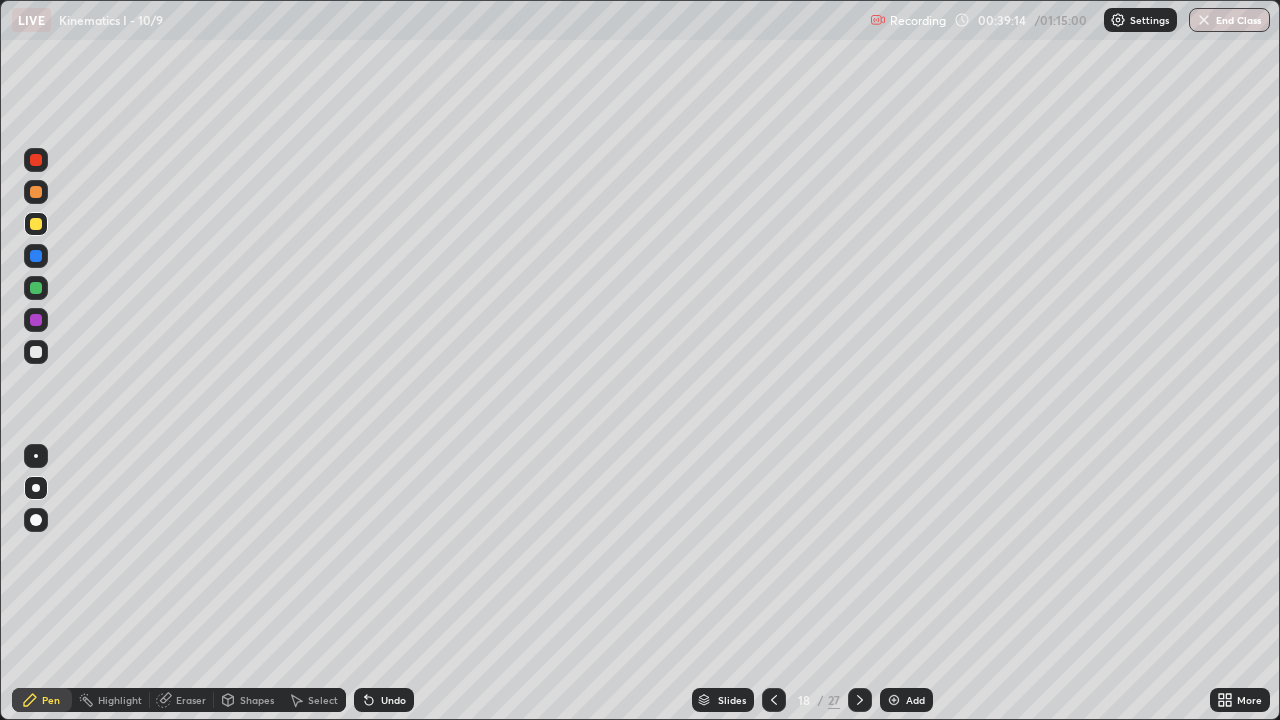 click at bounding box center (36, 352) 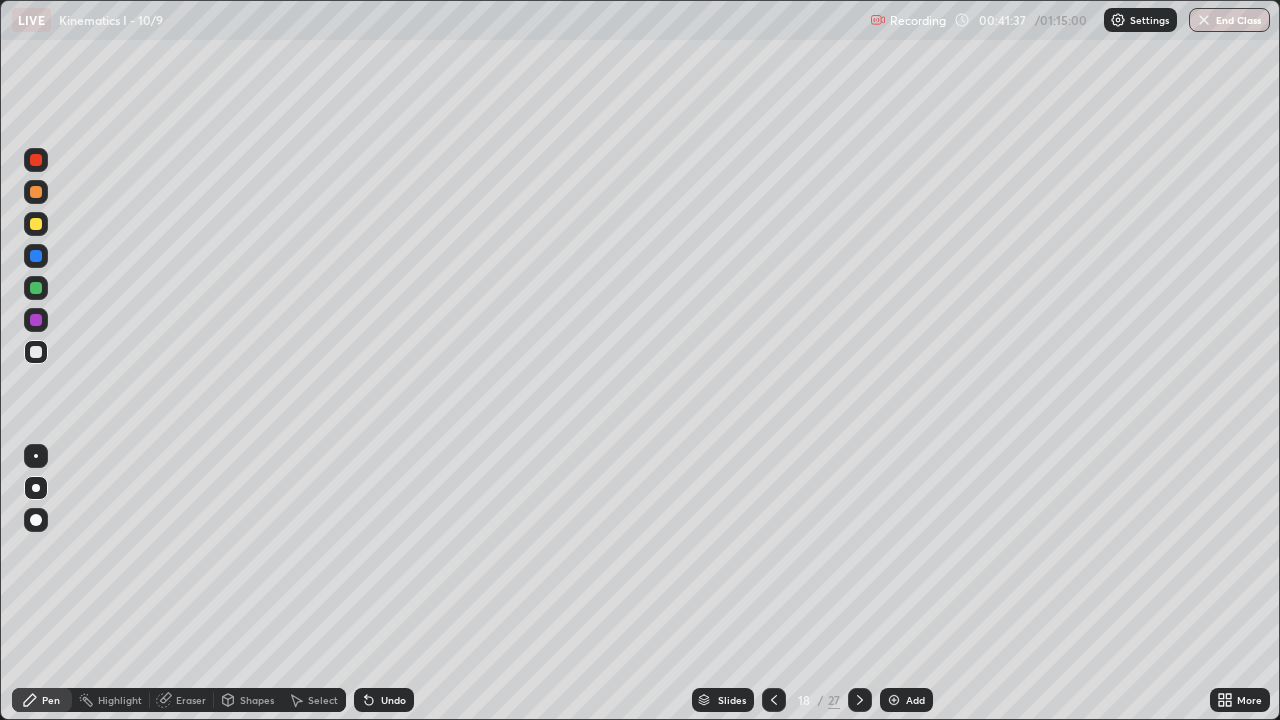 click at bounding box center (894, 700) 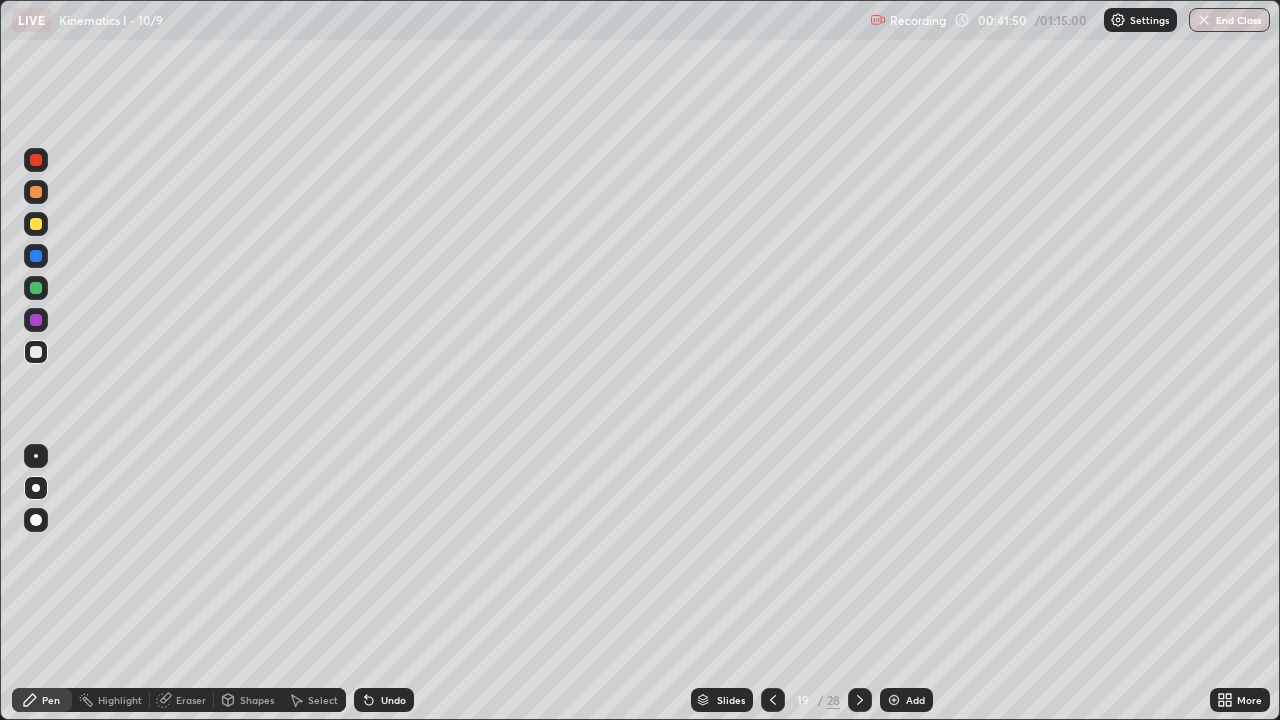 click at bounding box center (36, 192) 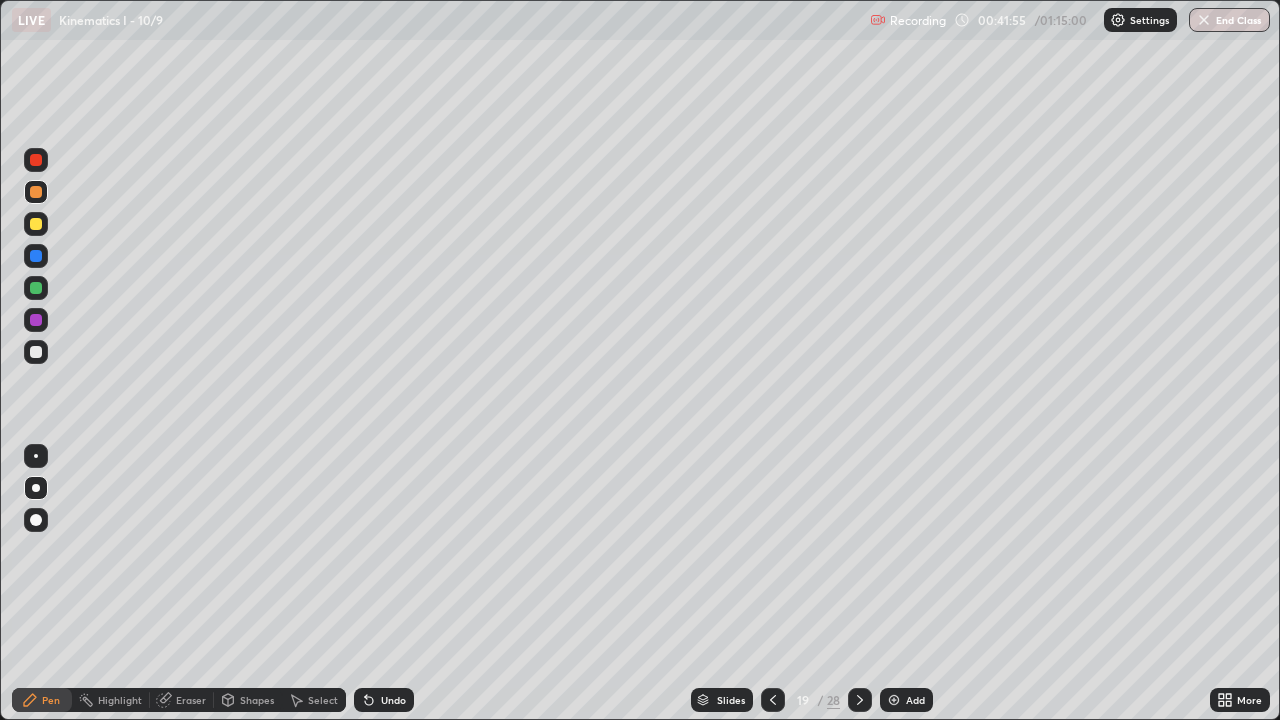 click at bounding box center [36, 224] 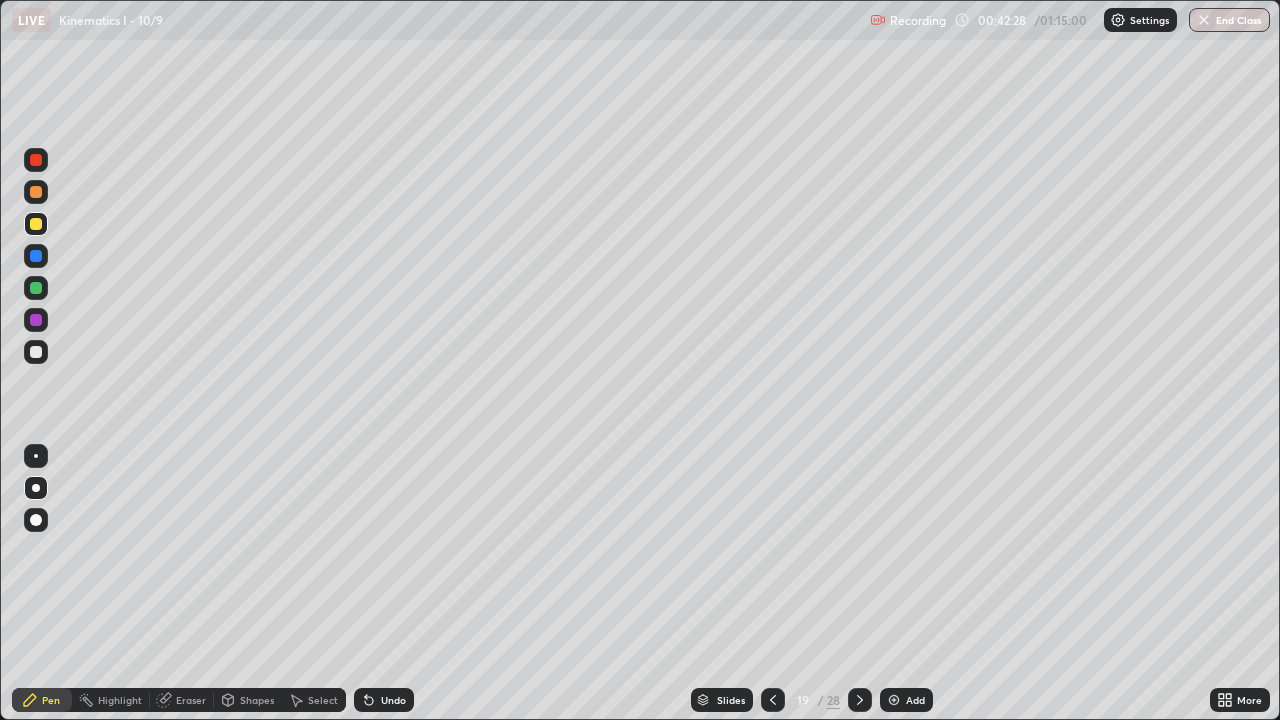 click at bounding box center (36, 256) 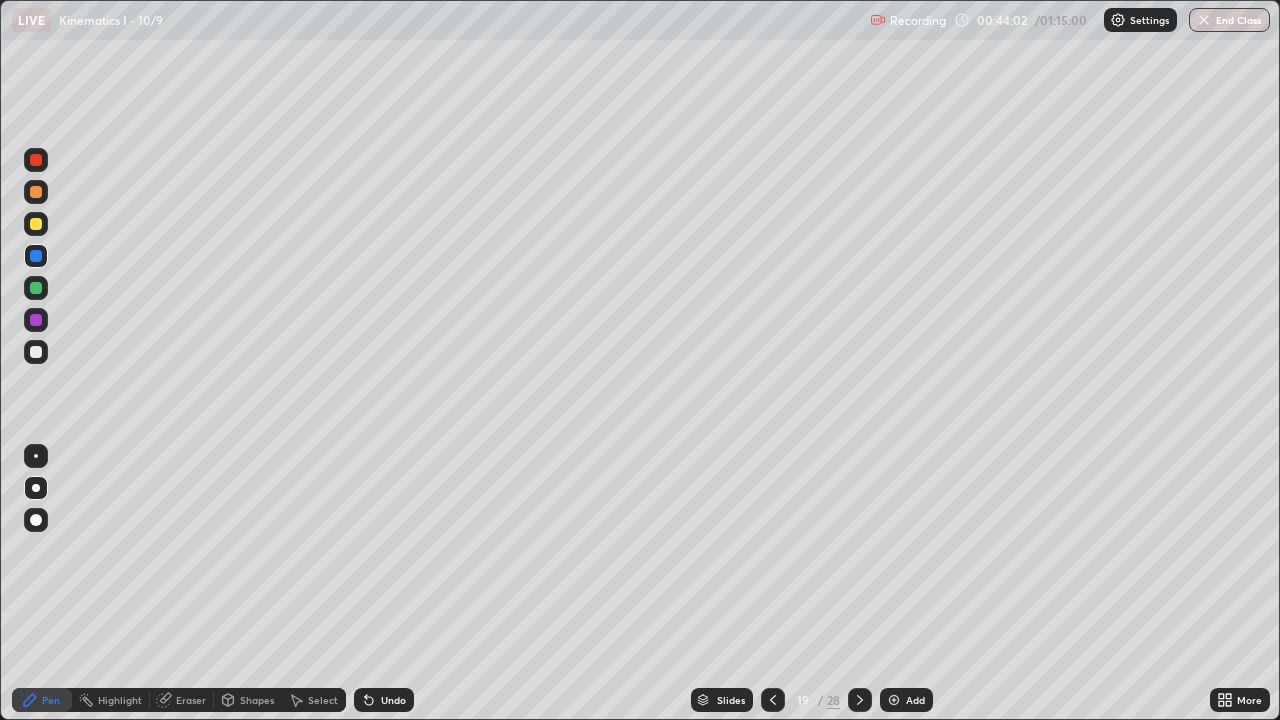 click at bounding box center [36, 320] 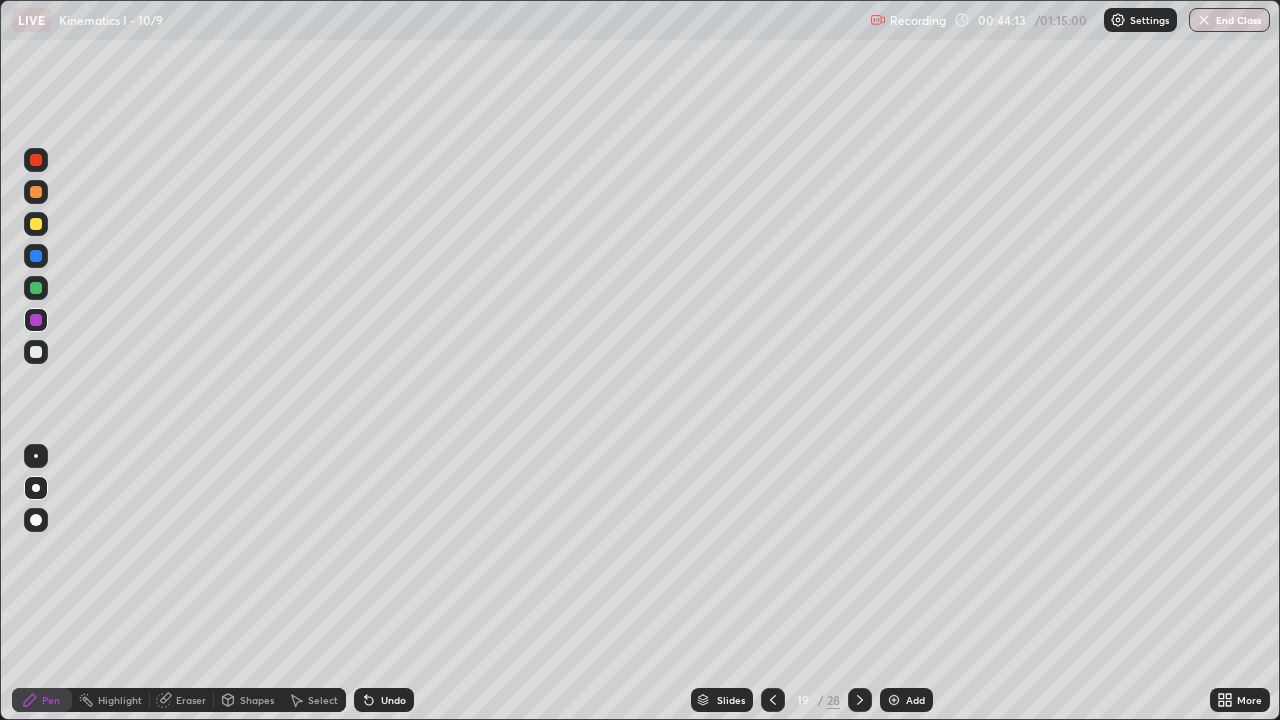 click on "Eraser" at bounding box center [191, 700] 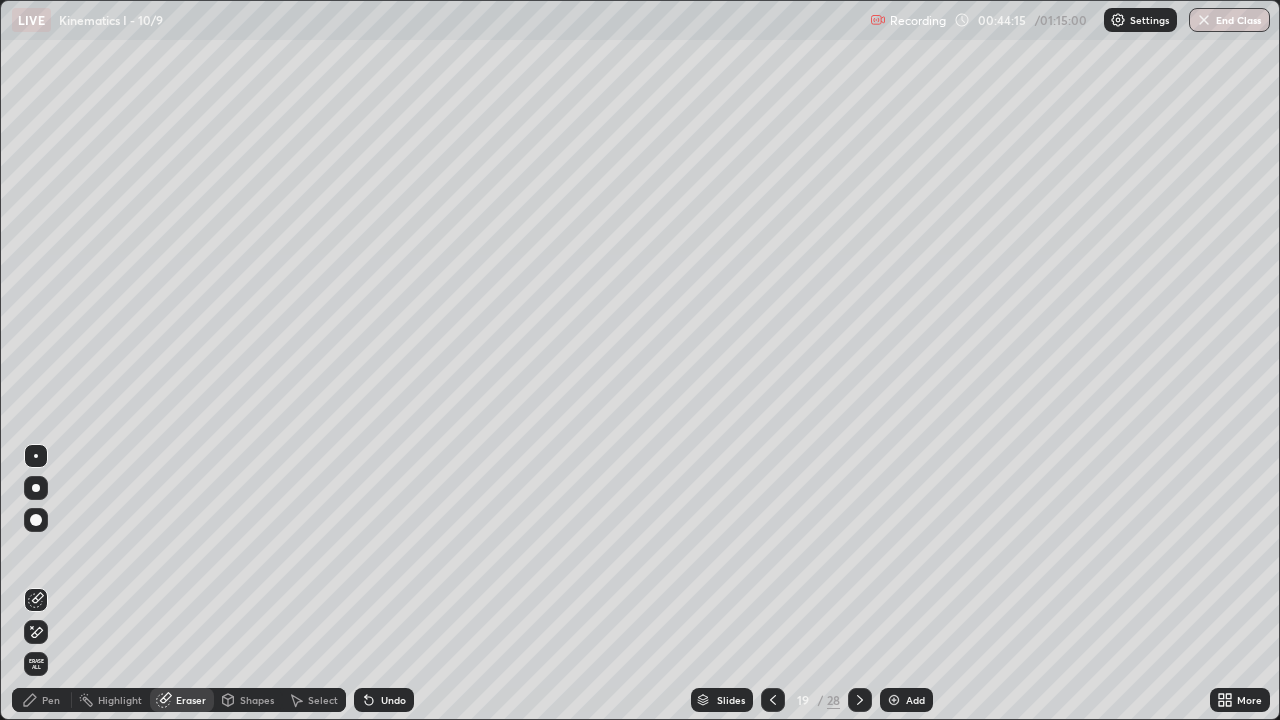 click on "Pen" at bounding box center [42, 700] 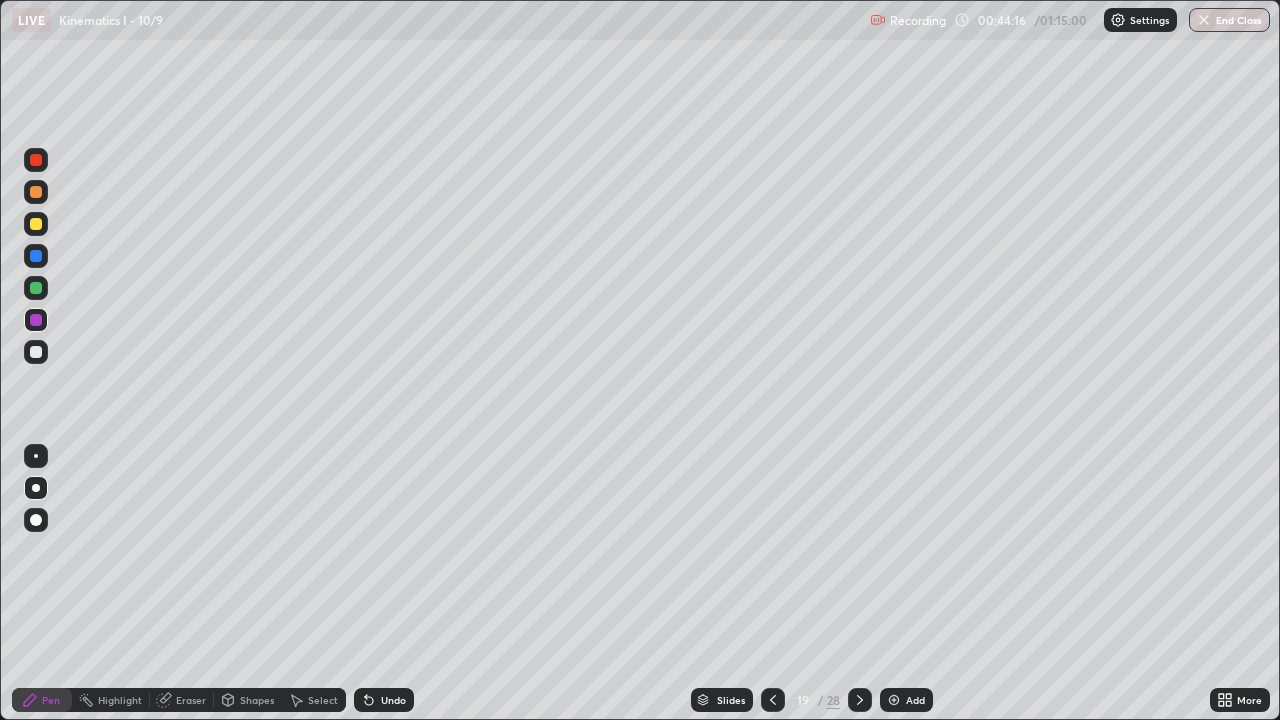 click at bounding box center [36, 224] 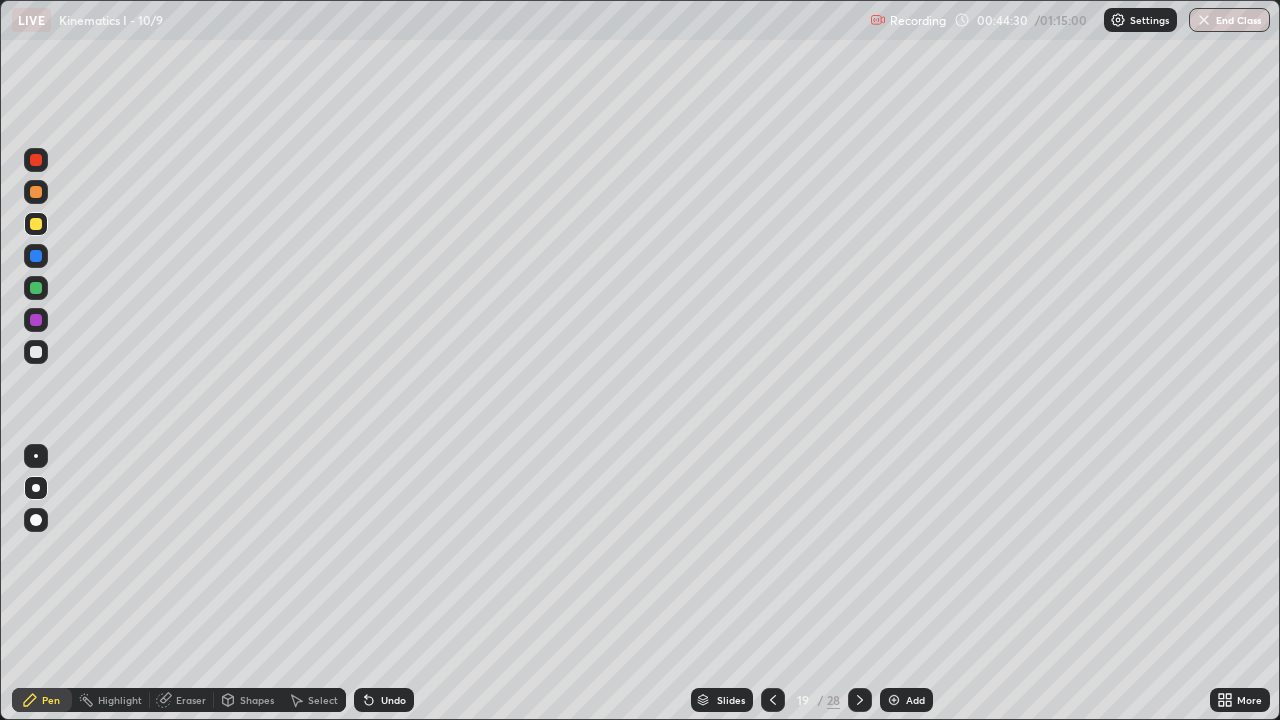 click at bounding box center (36, 320) 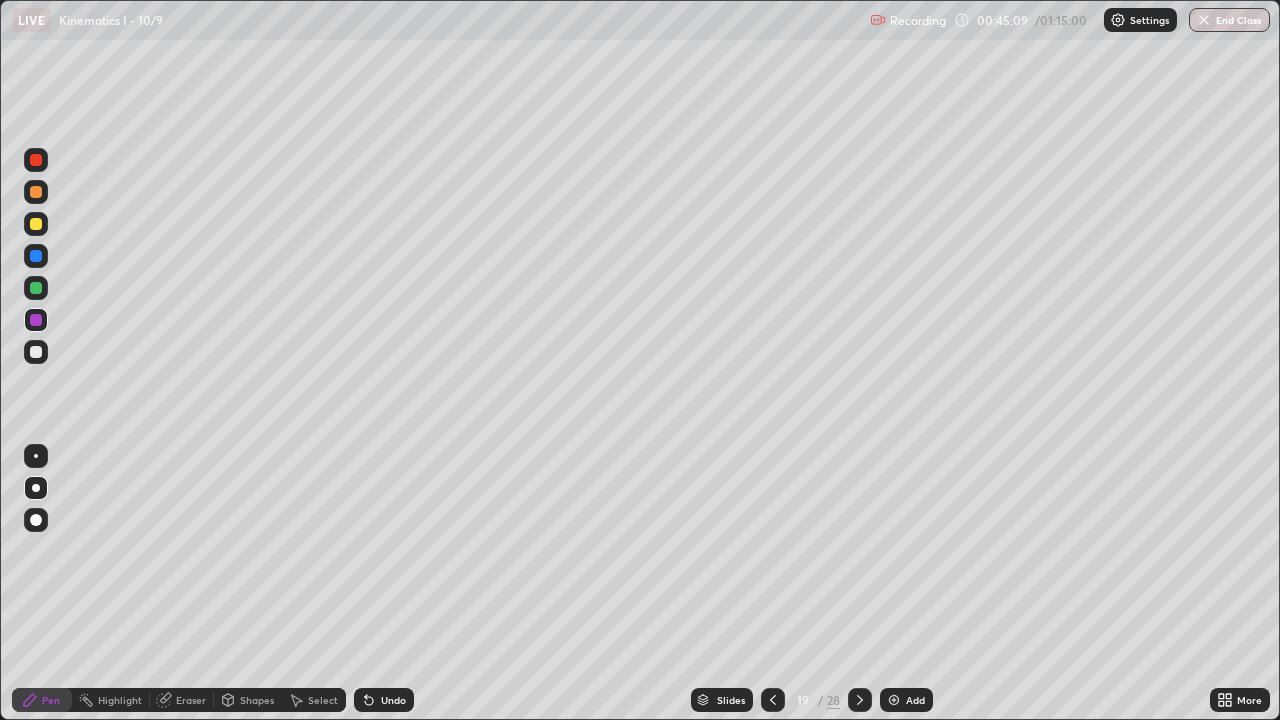 click at bounding box center (36, 352) 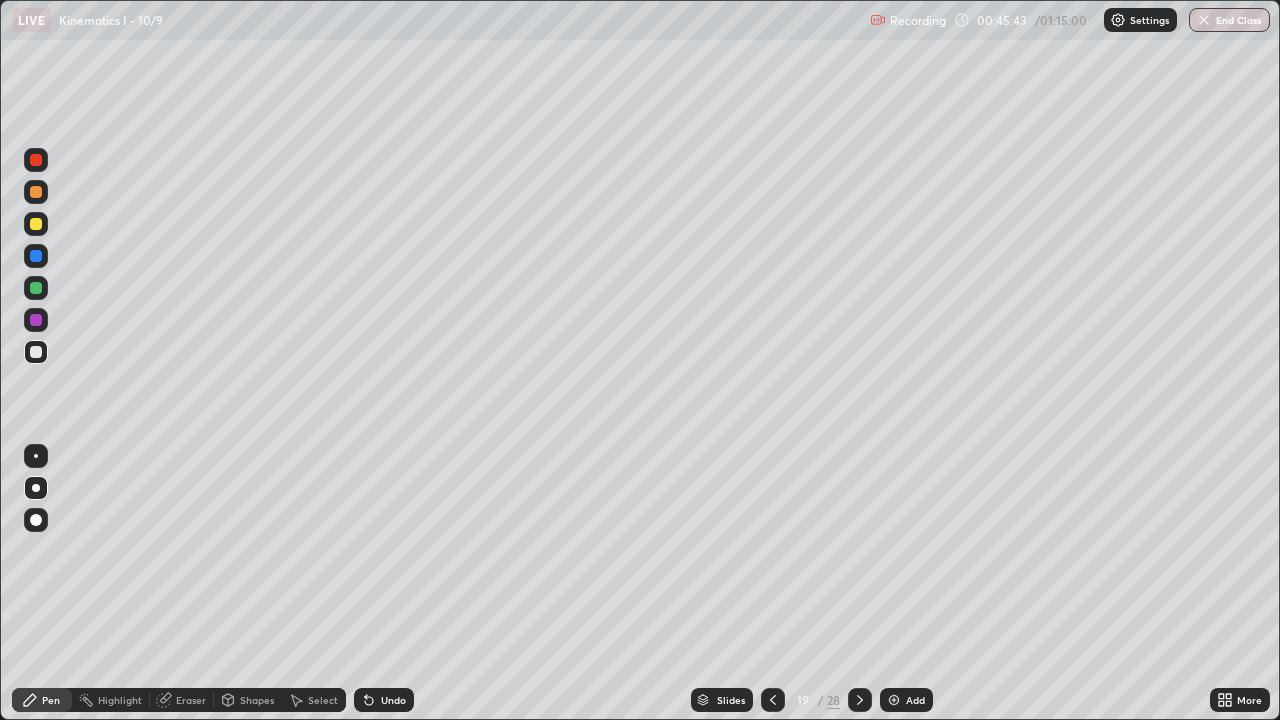 click at bounding box center [36, 320] 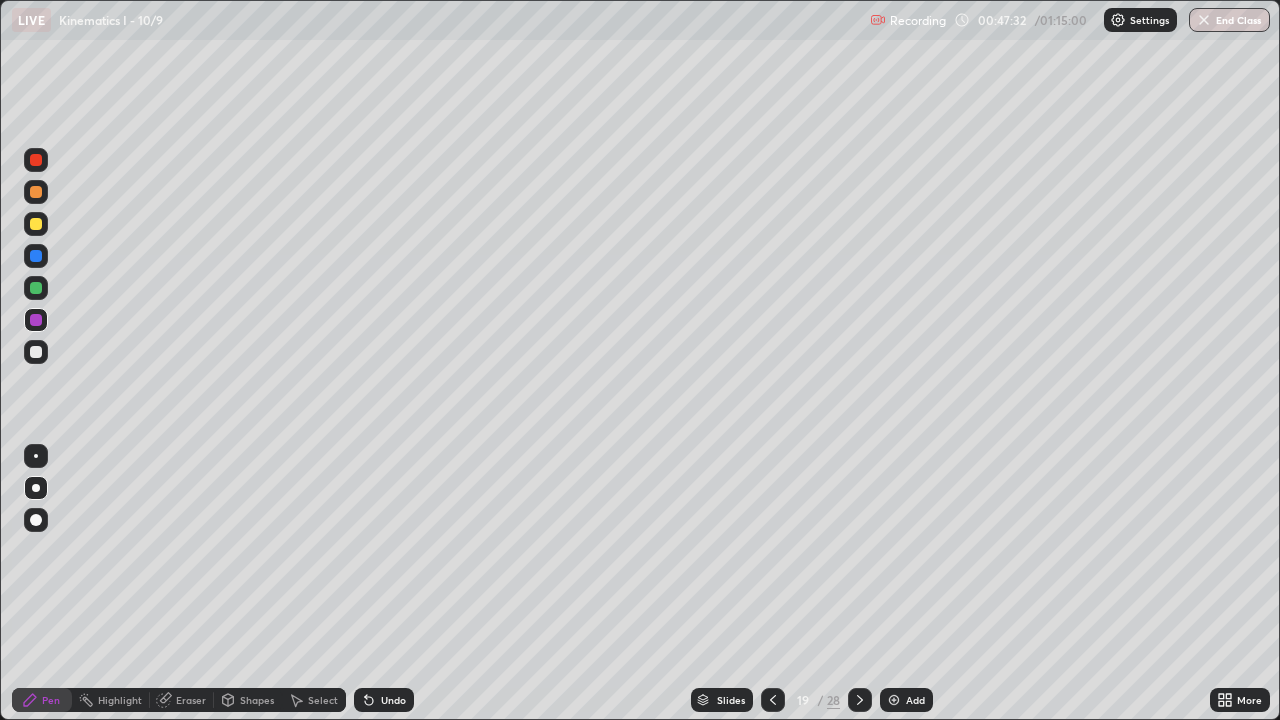 click at bounding box center [894, 700] 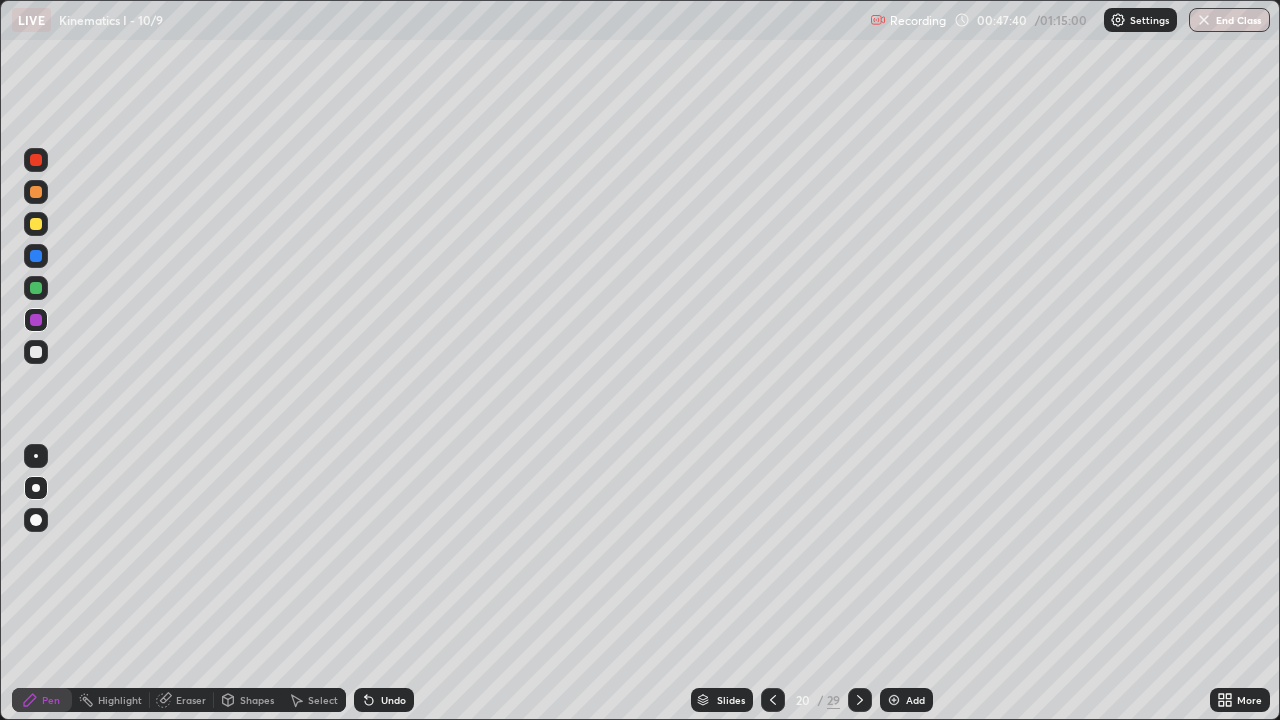 click at bounding box center [36, 224] 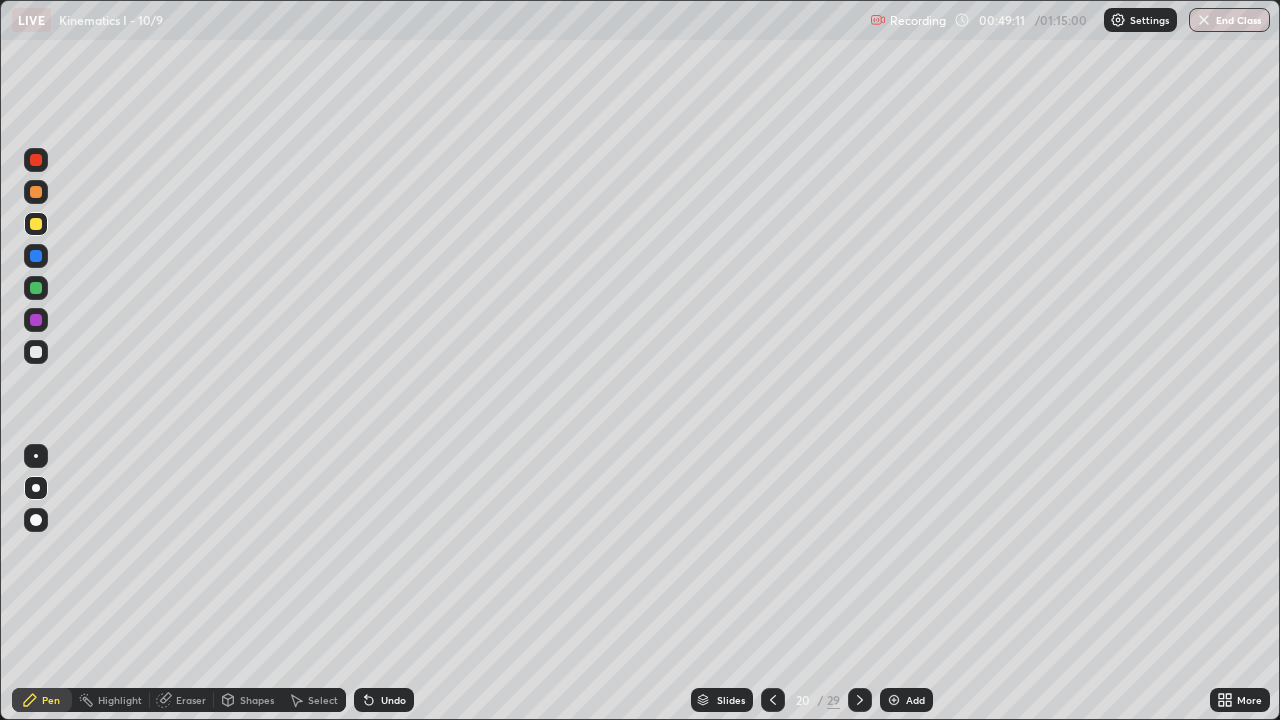 click at bounding box center (36, 352) 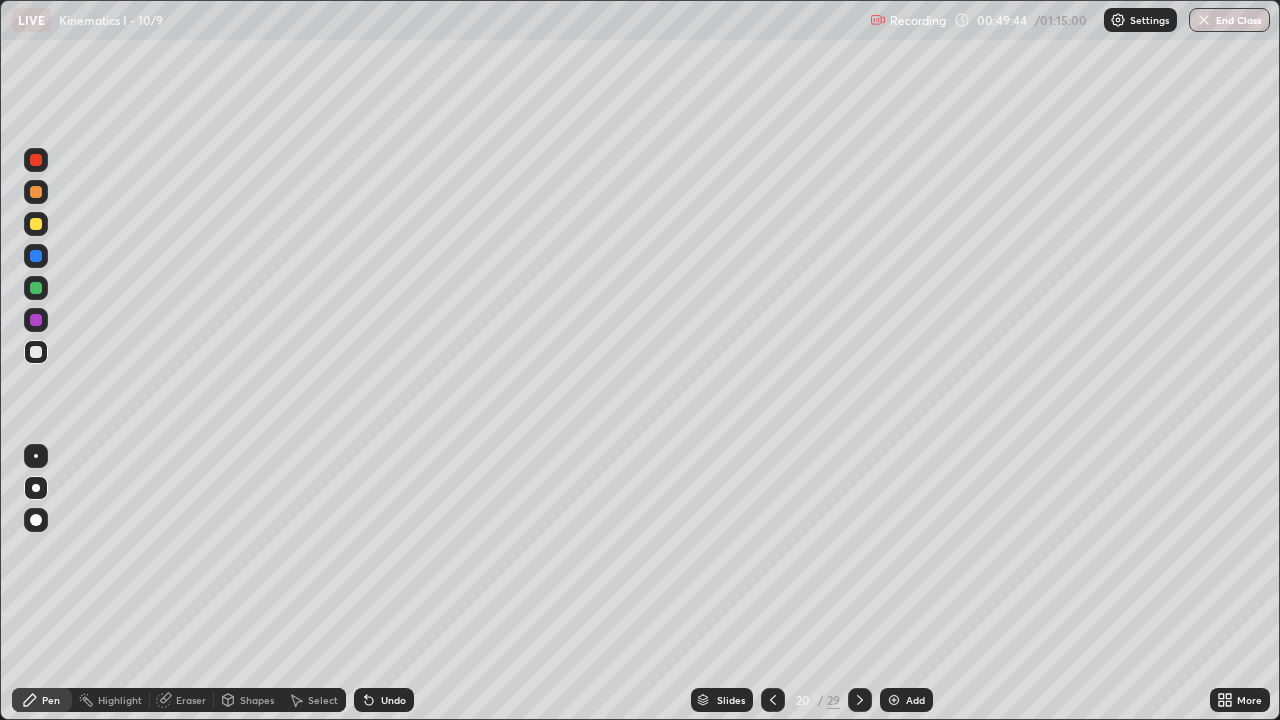 click at bounding box center [36, 320] 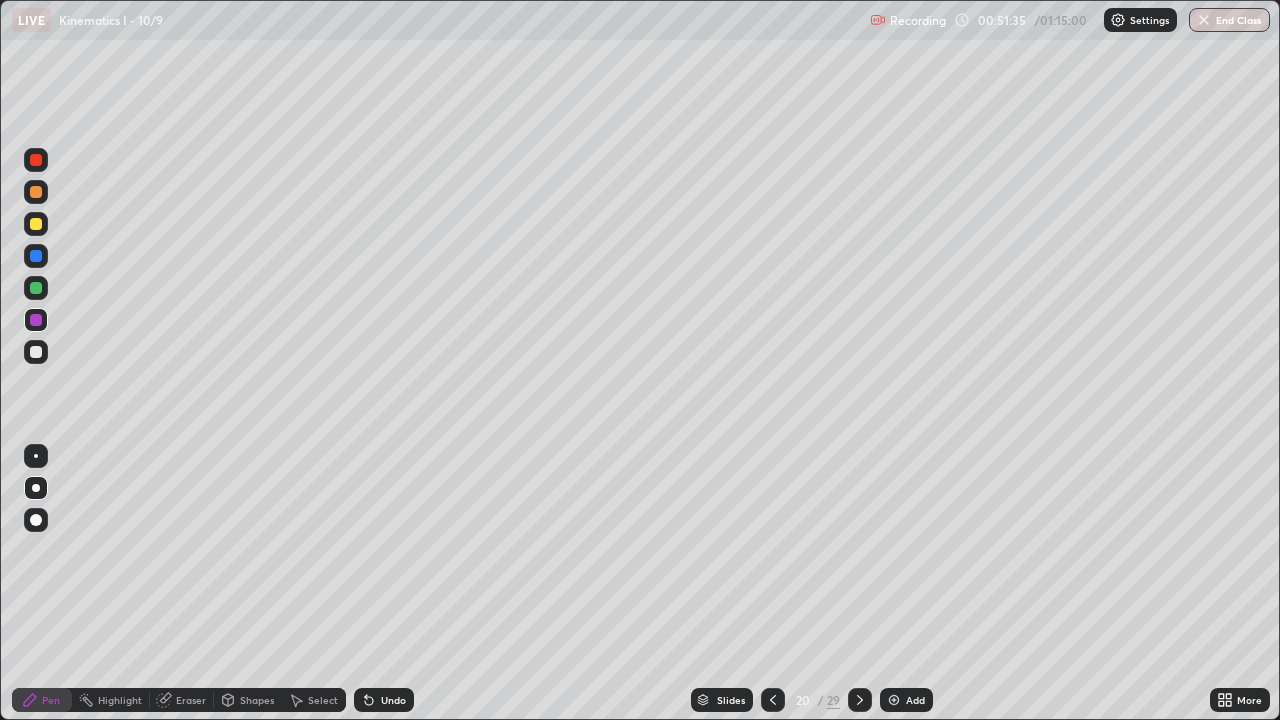 click on "Slides" at bounding box center [731, 700] 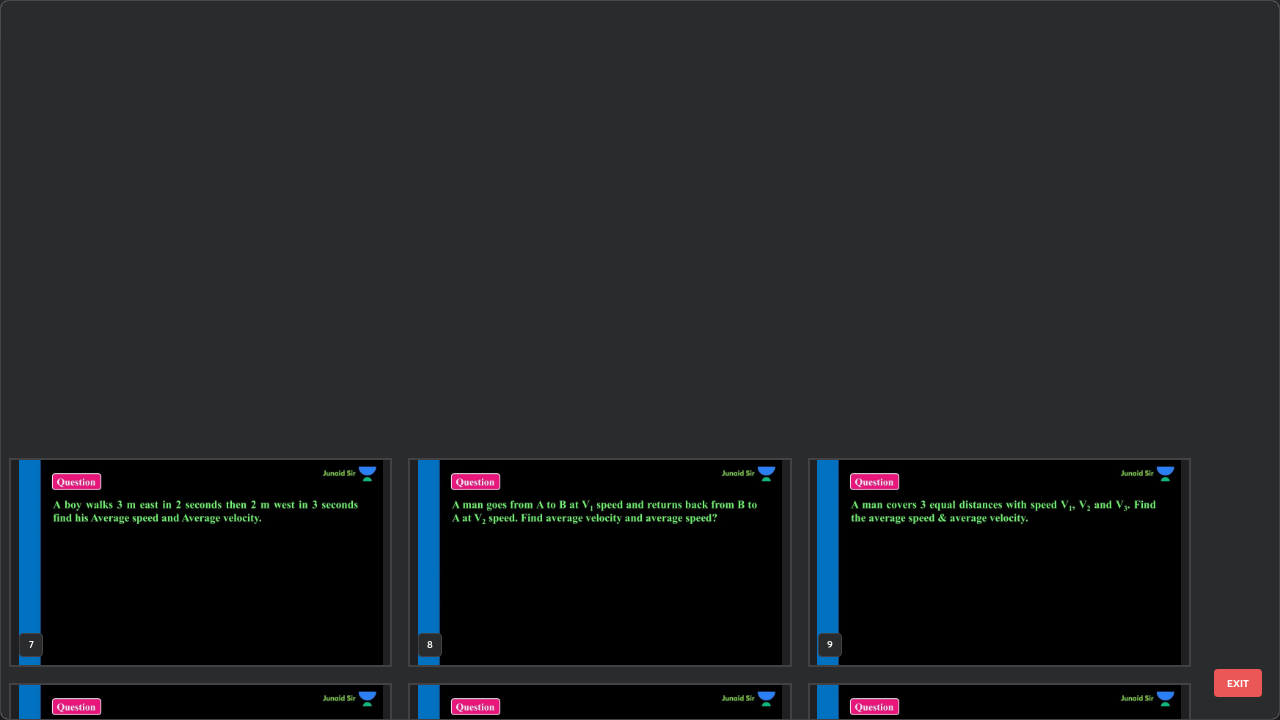 scroll, scrollTop: 854, scrollLeft: 0, axis: vertical 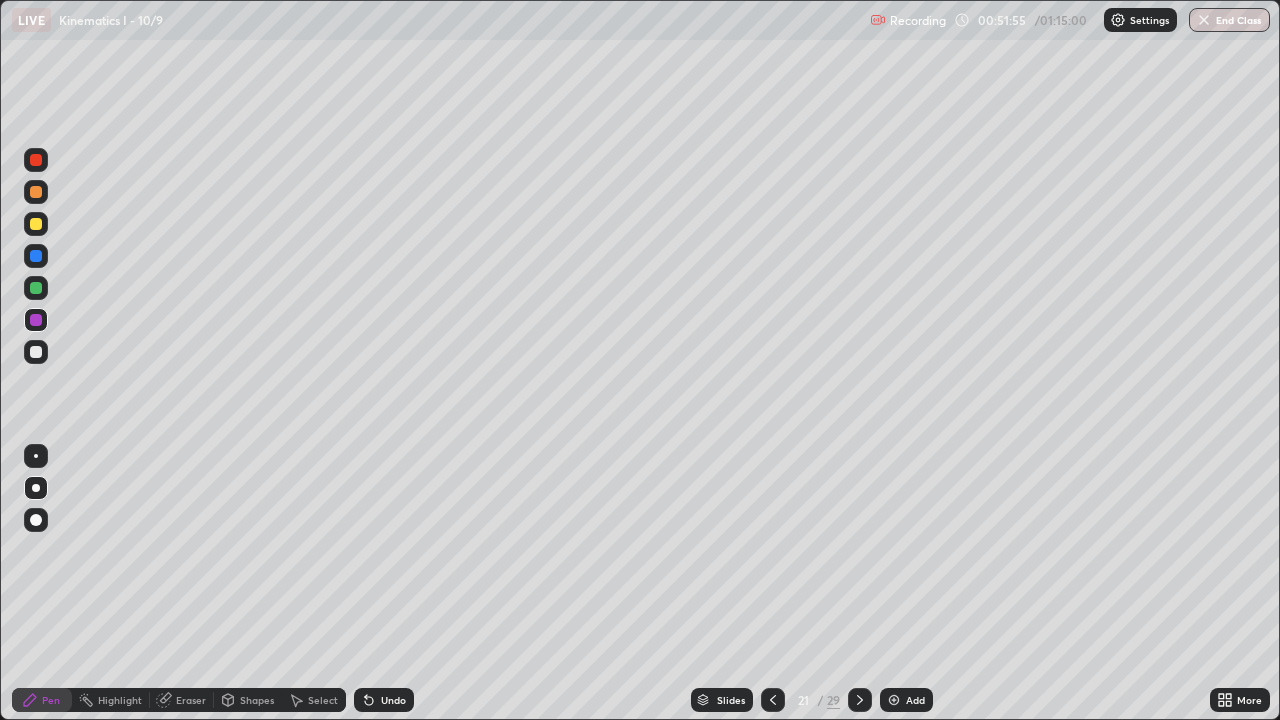 click at bounding box center [36, 288] 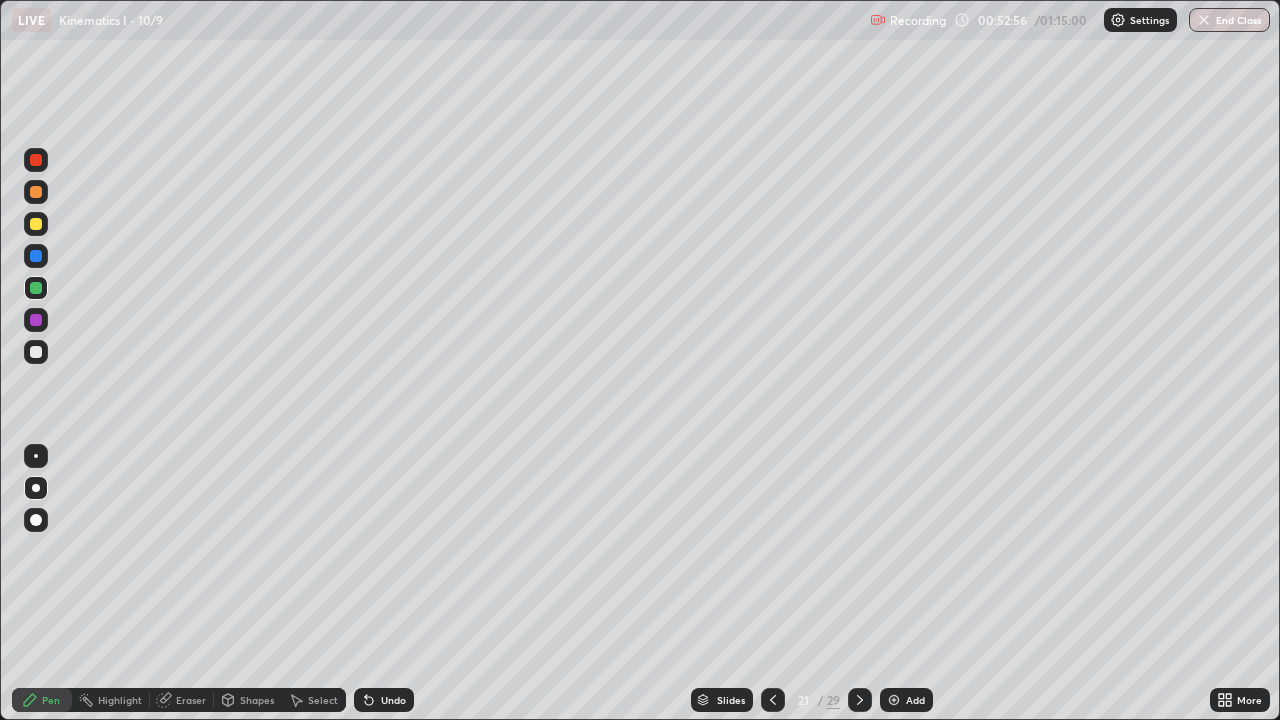 click at bounding box center (36, 352) 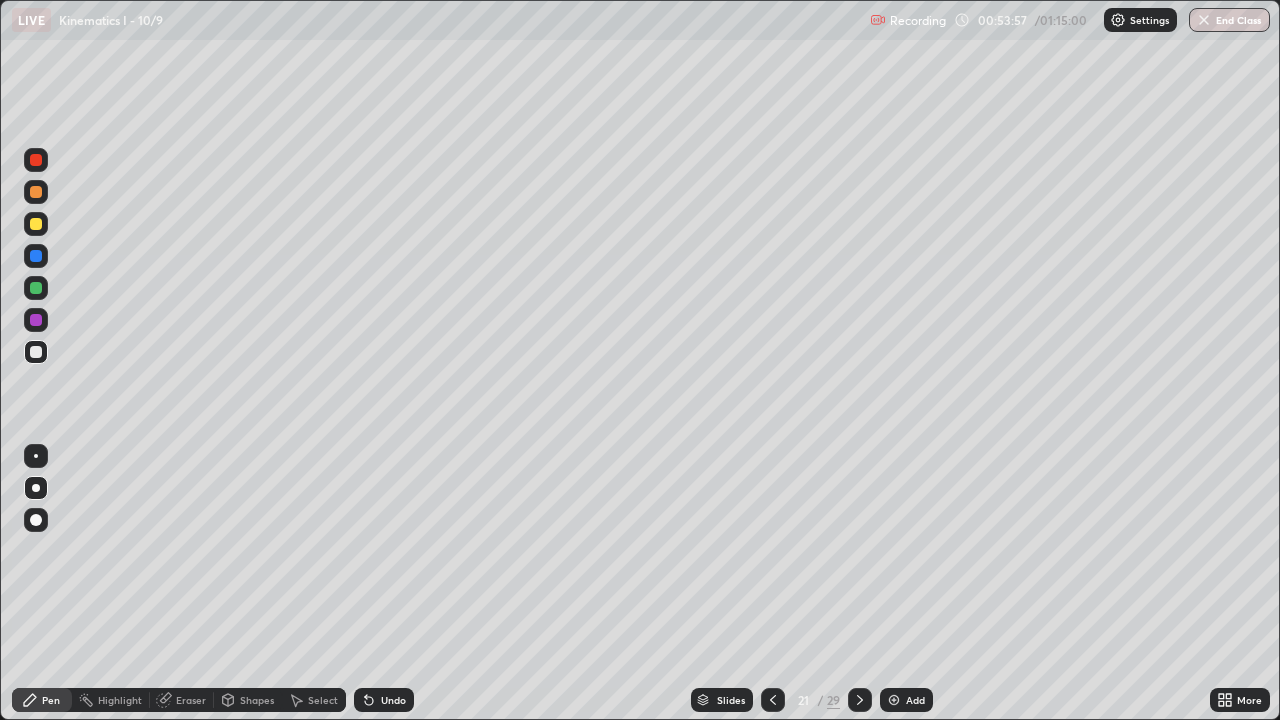 click at bounding box center [36, 320] 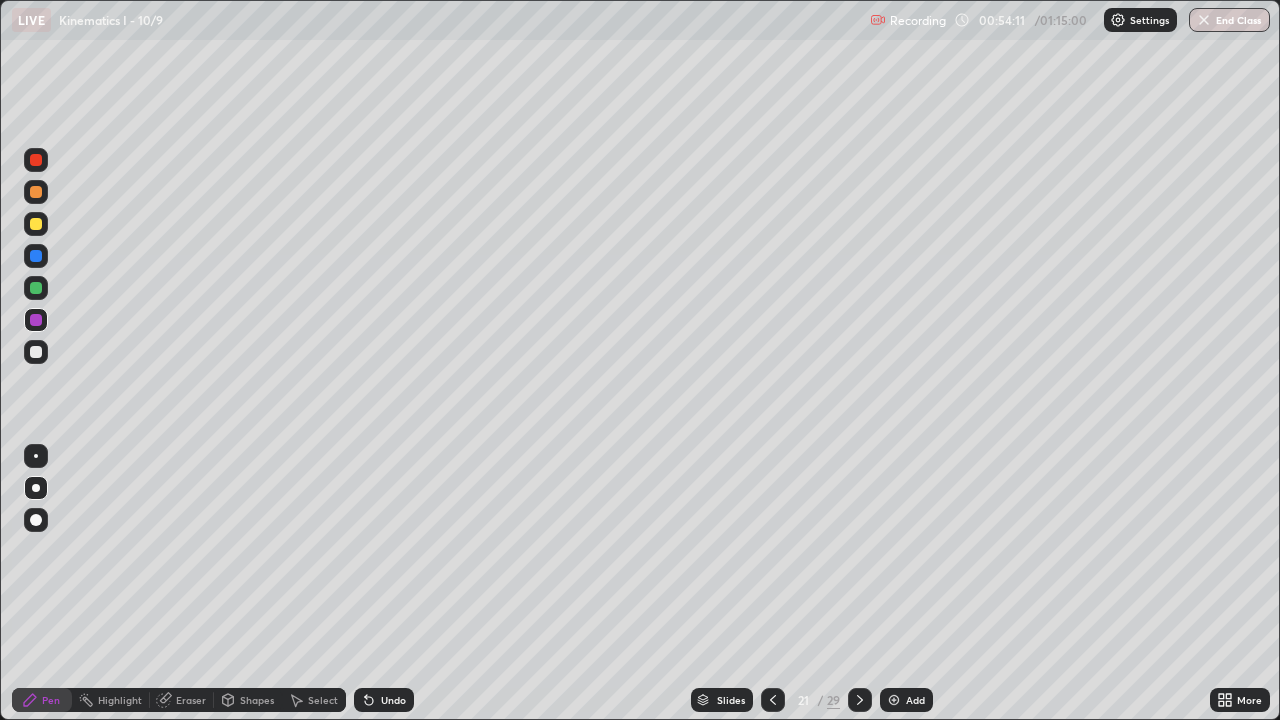 click at bounding box center (36, 352) 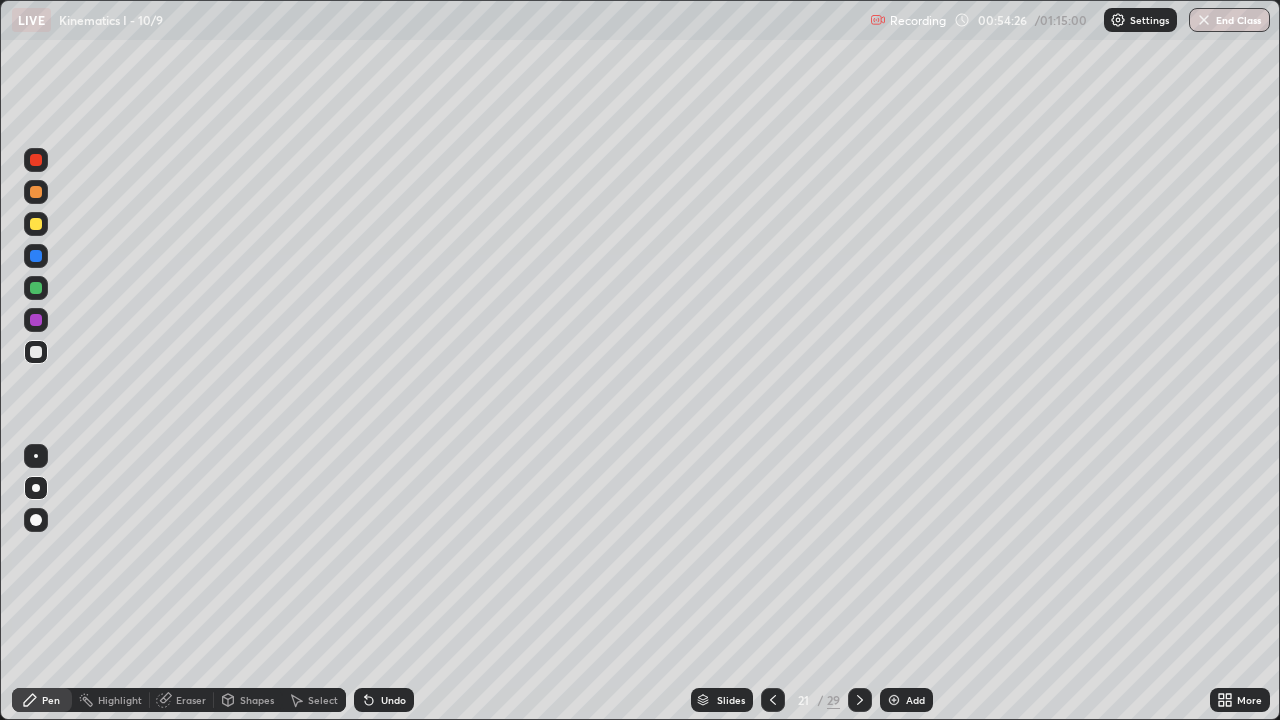 click at bounding box center (36, 288) 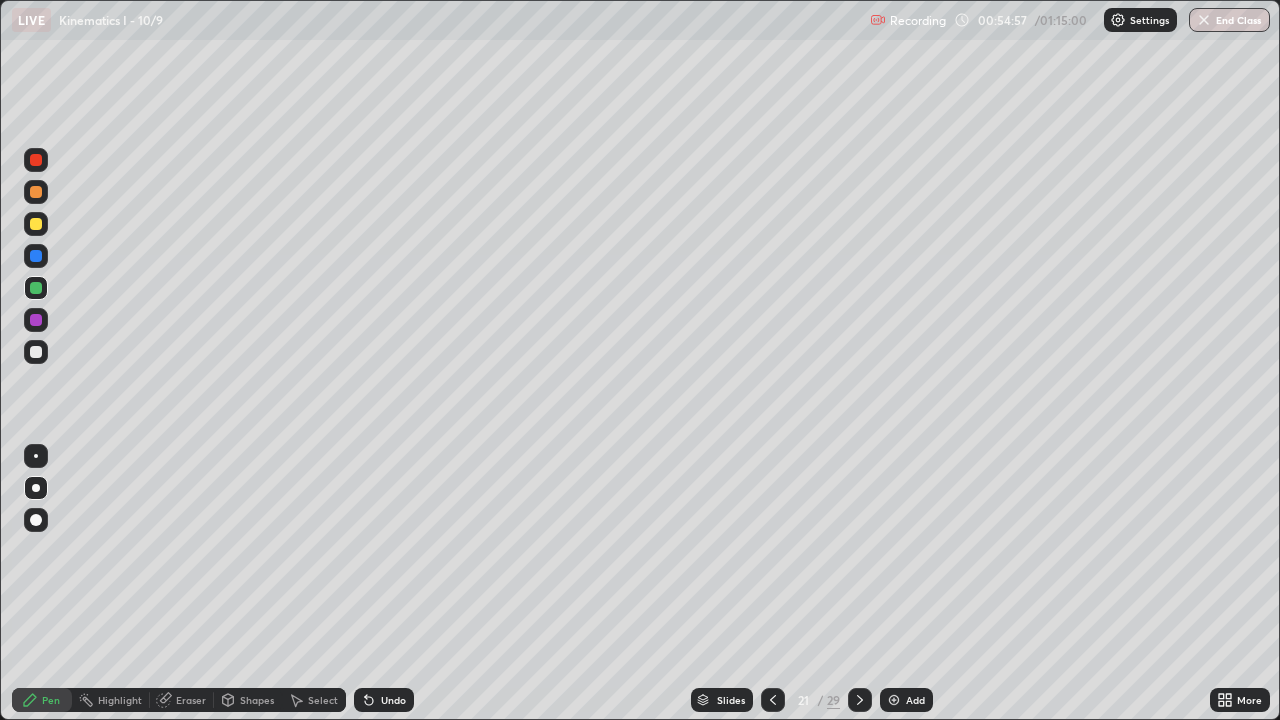 click at bounding box center (36, 352) 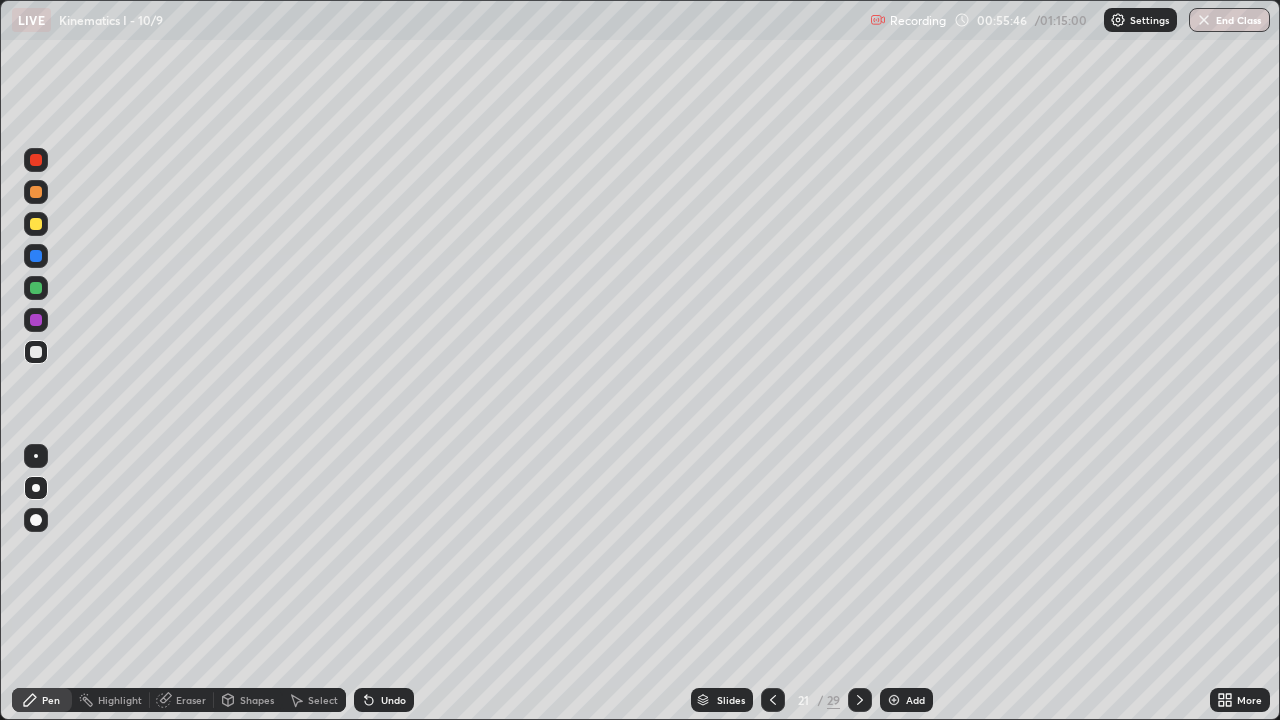 click at bounding box center (36, 224) 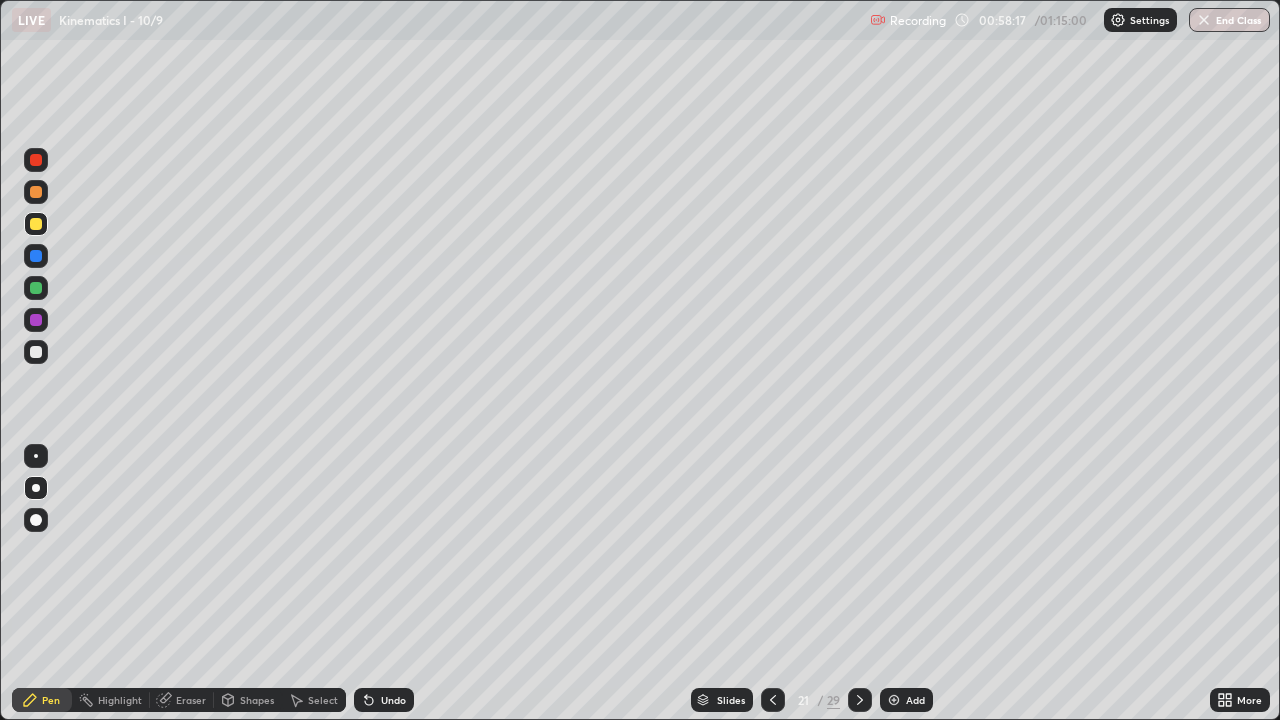 click on "Add" at bounding box center [906, 700] 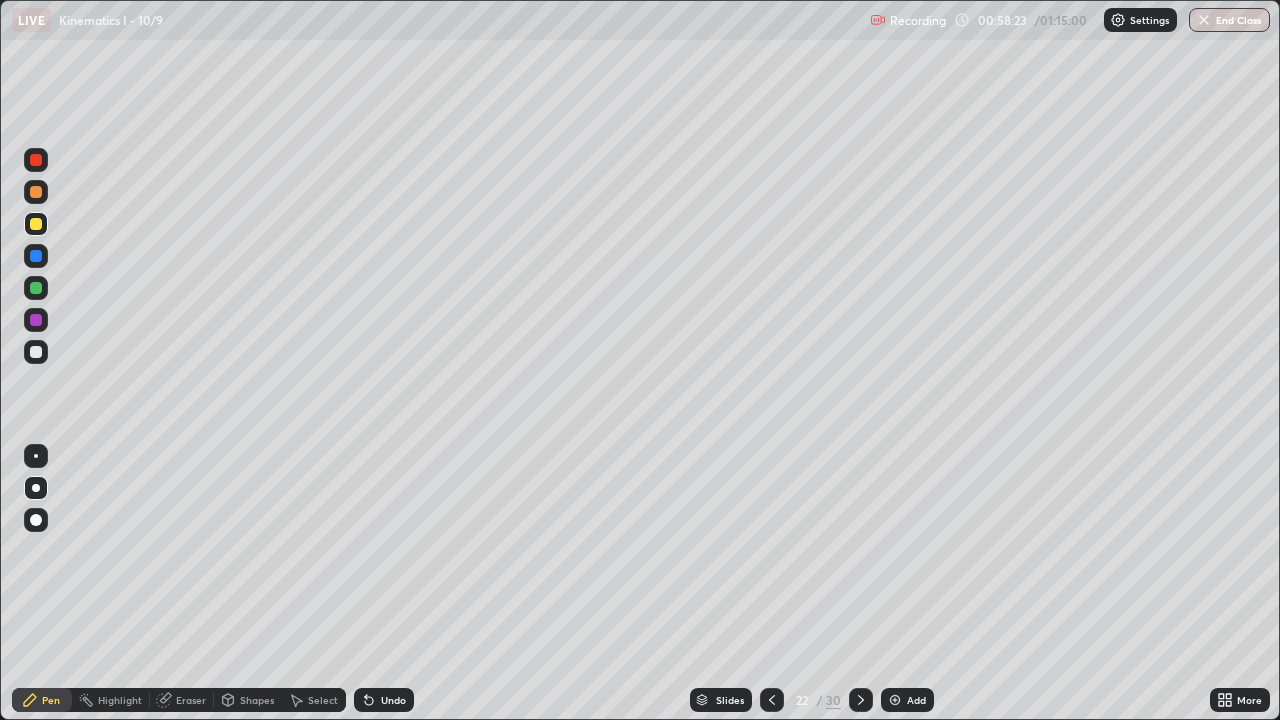 click at bounding box center (36, 160) 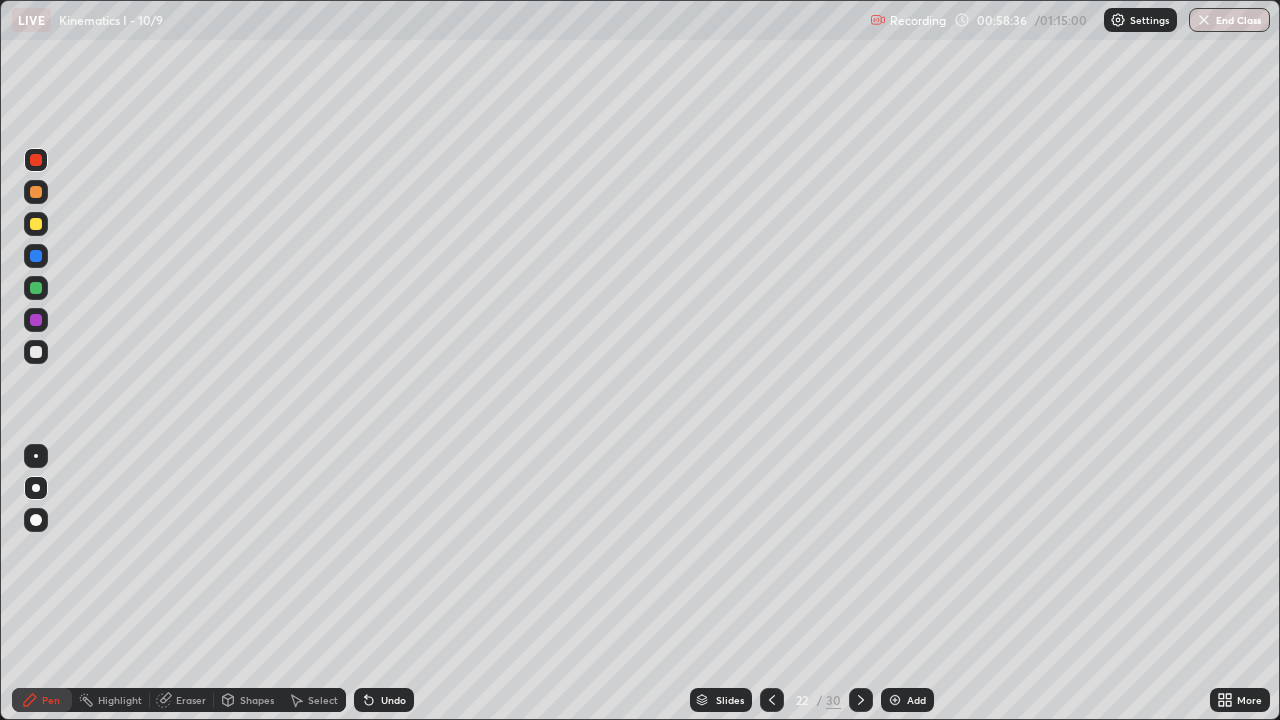 click at bounding box center (36, 320) 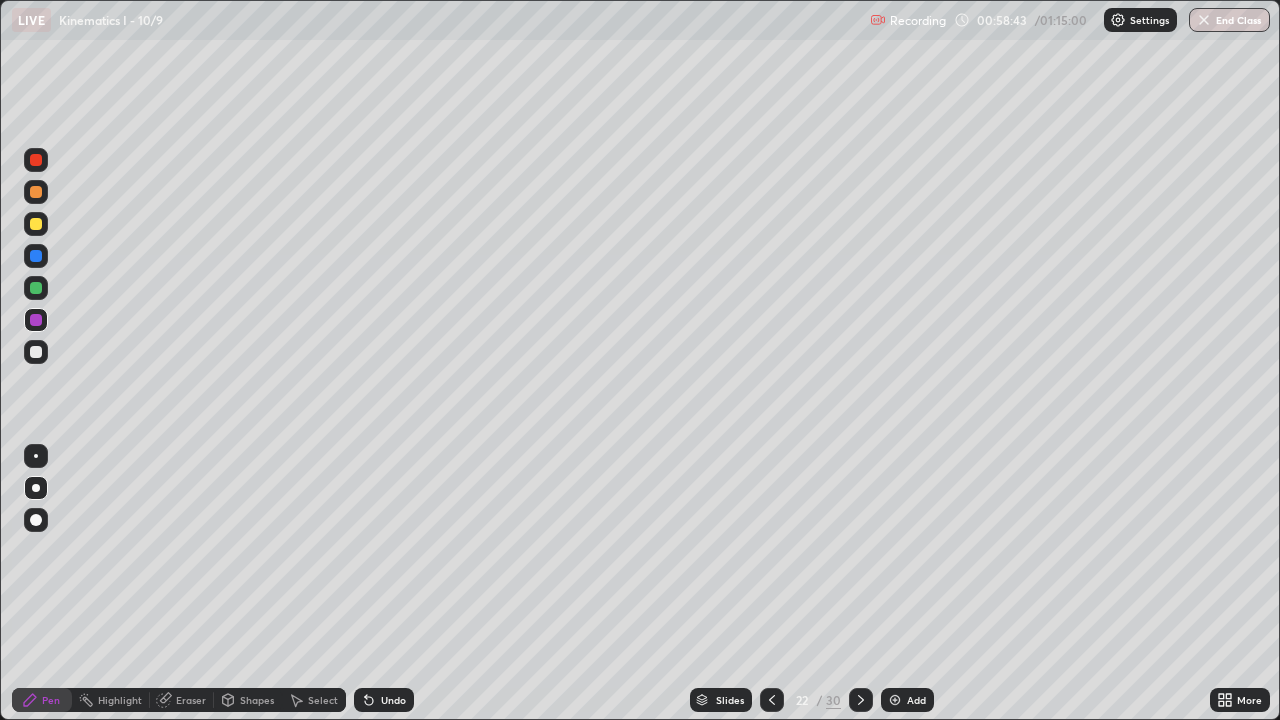 click at bounding box center (36, 224) 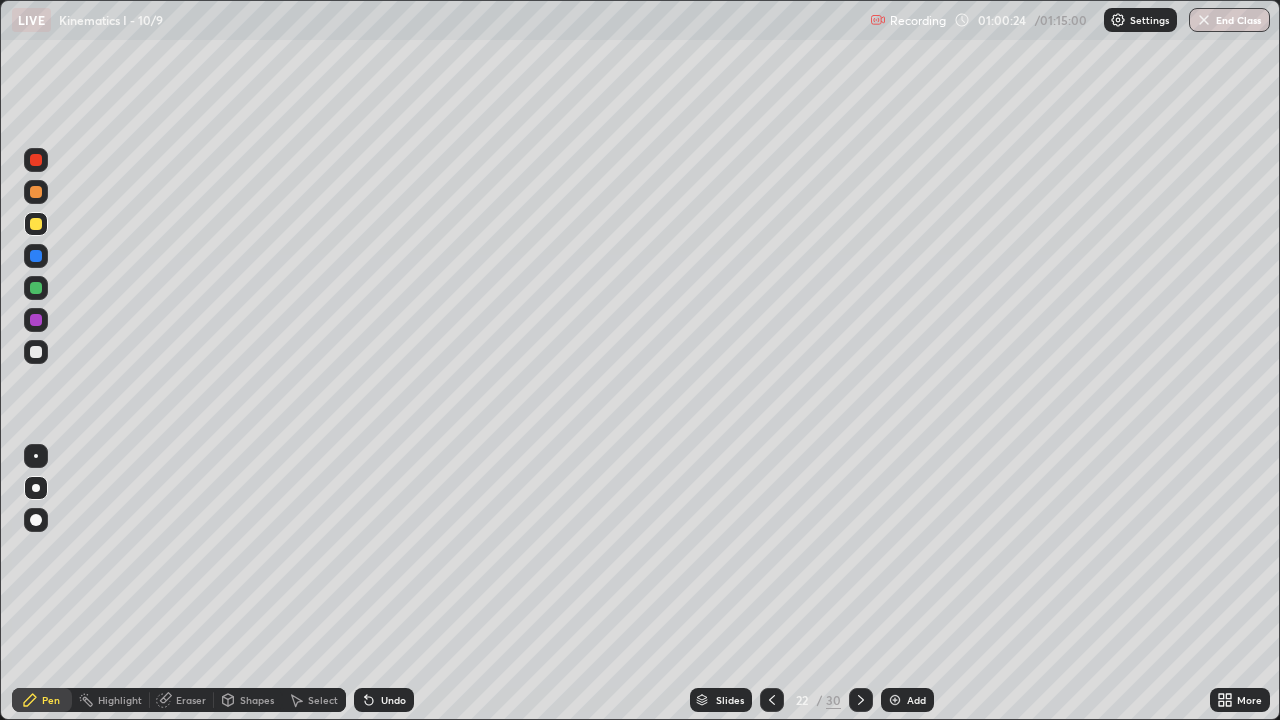 click at bounding box center (36, 352) 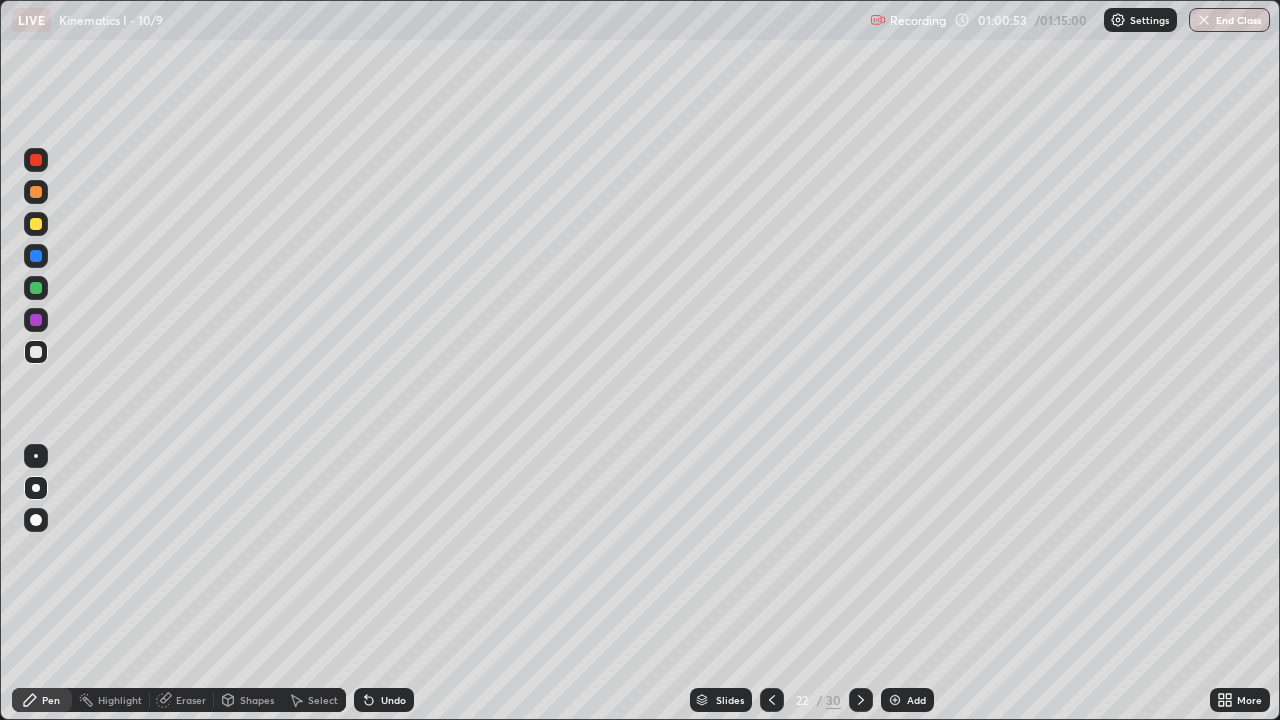 click at bounding box center (36, 320) 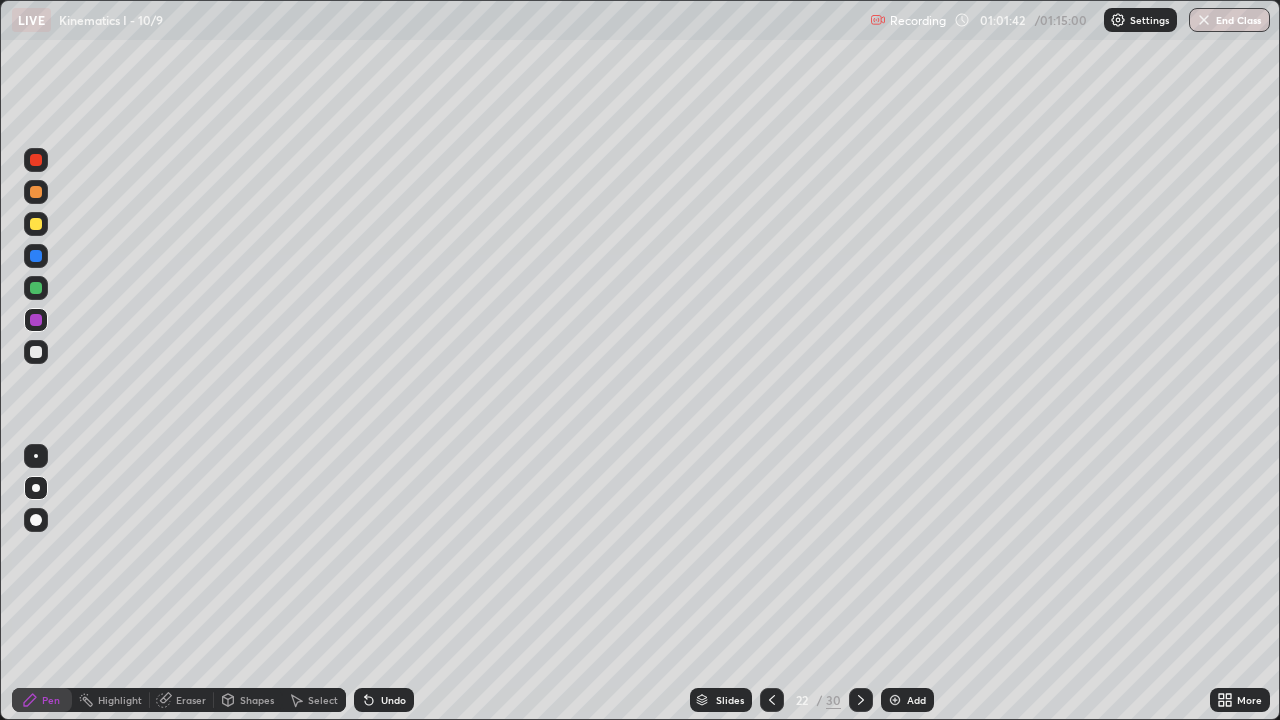 click at bounding box center (36, 288) 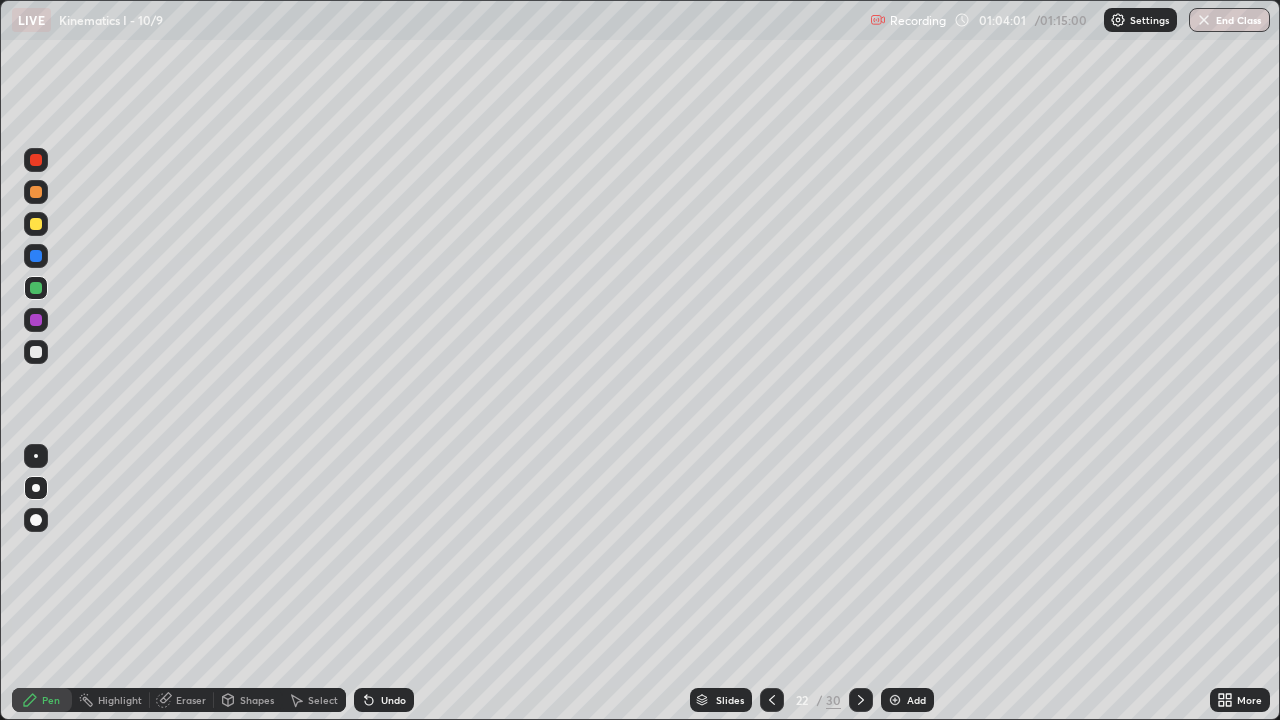 click on "Add" at bounding box center [907, 700] 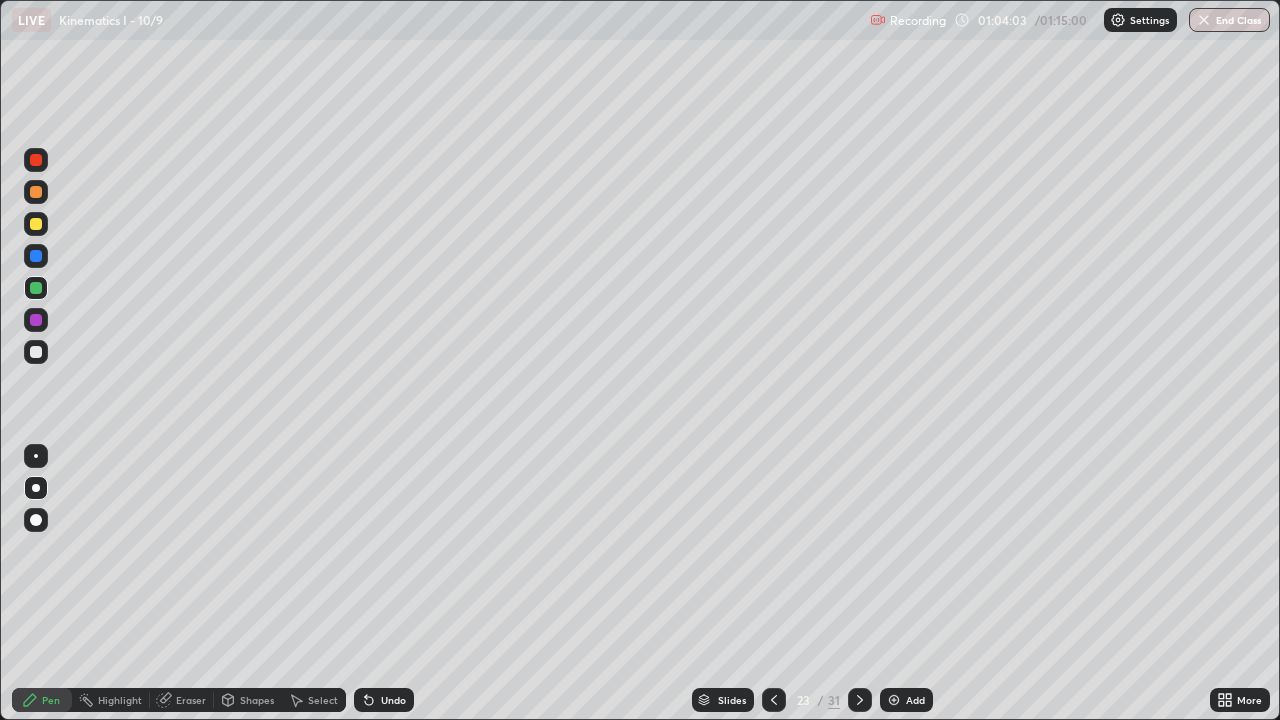 click at bounding box center (36, 224) 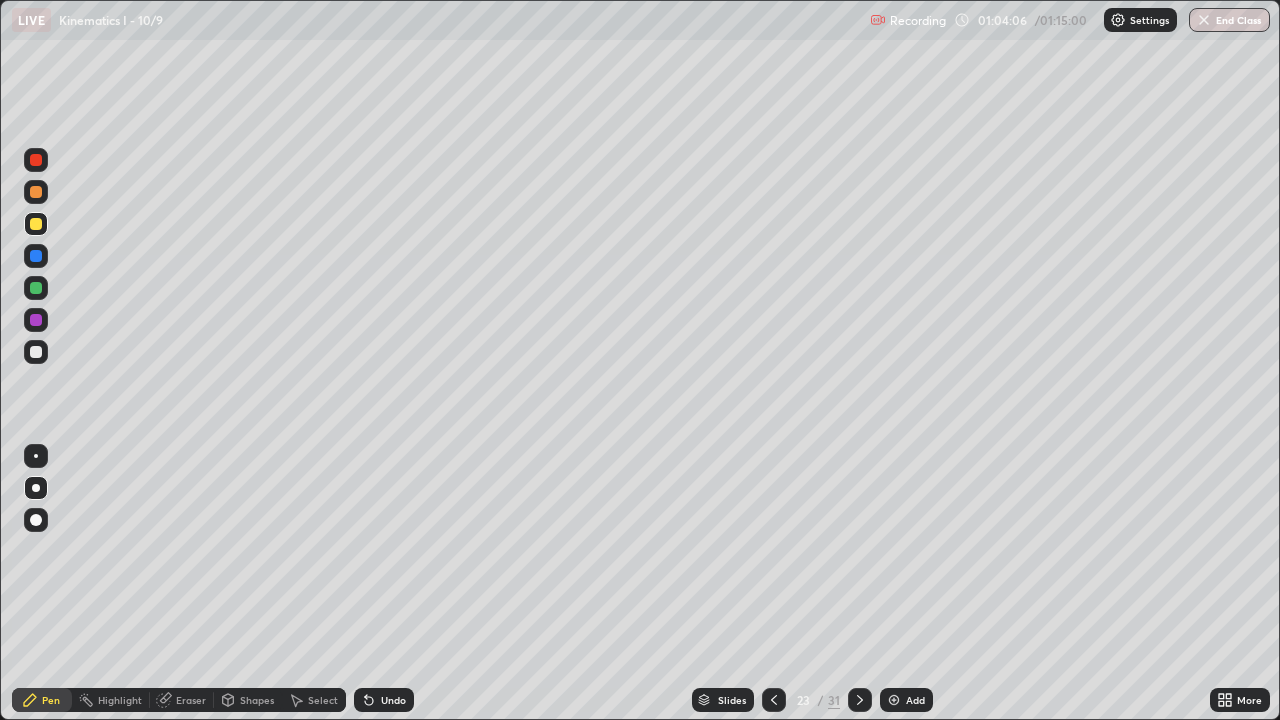 click at bounding box center (36, 160) 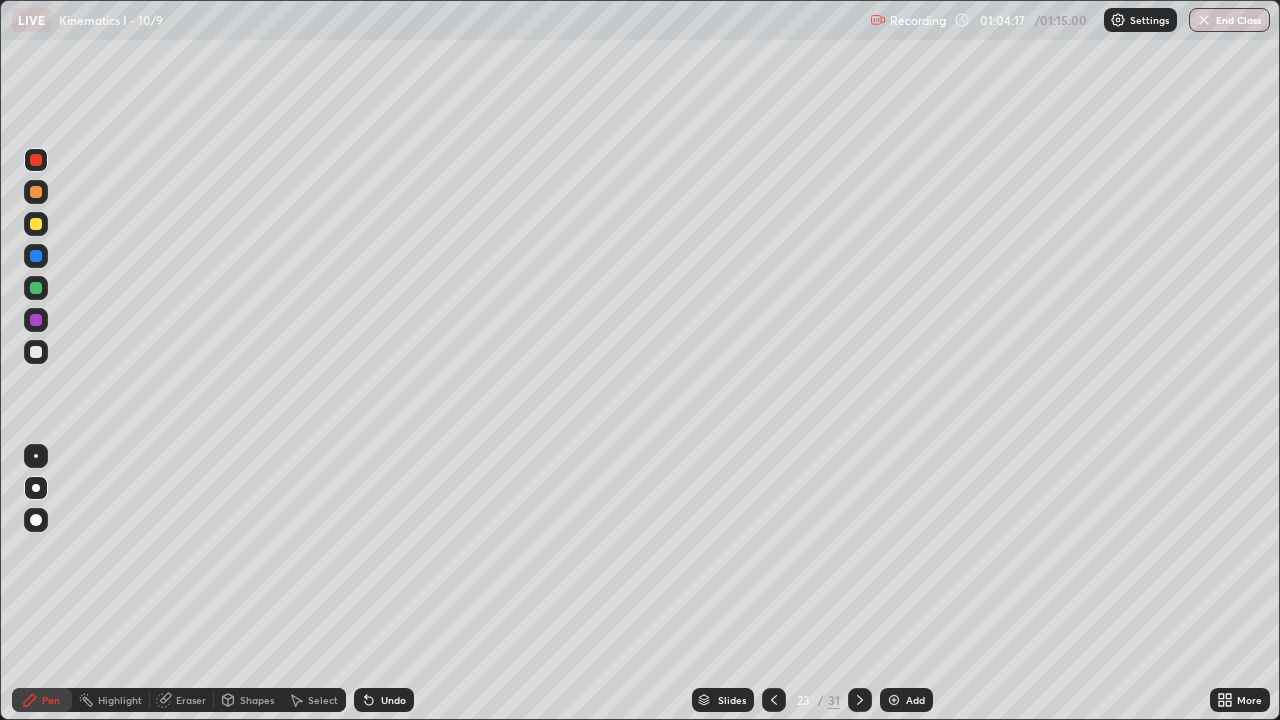 click at bounding box center [36, 352] 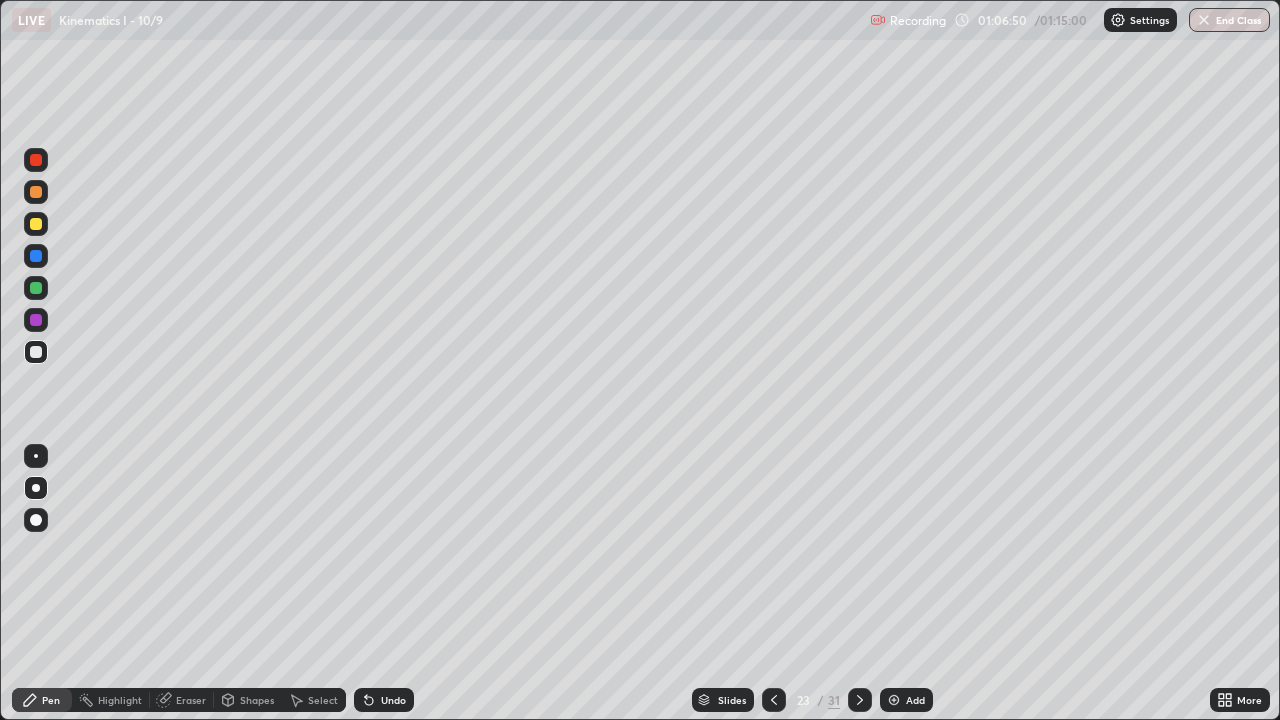 click at bounding box center [36, 320] 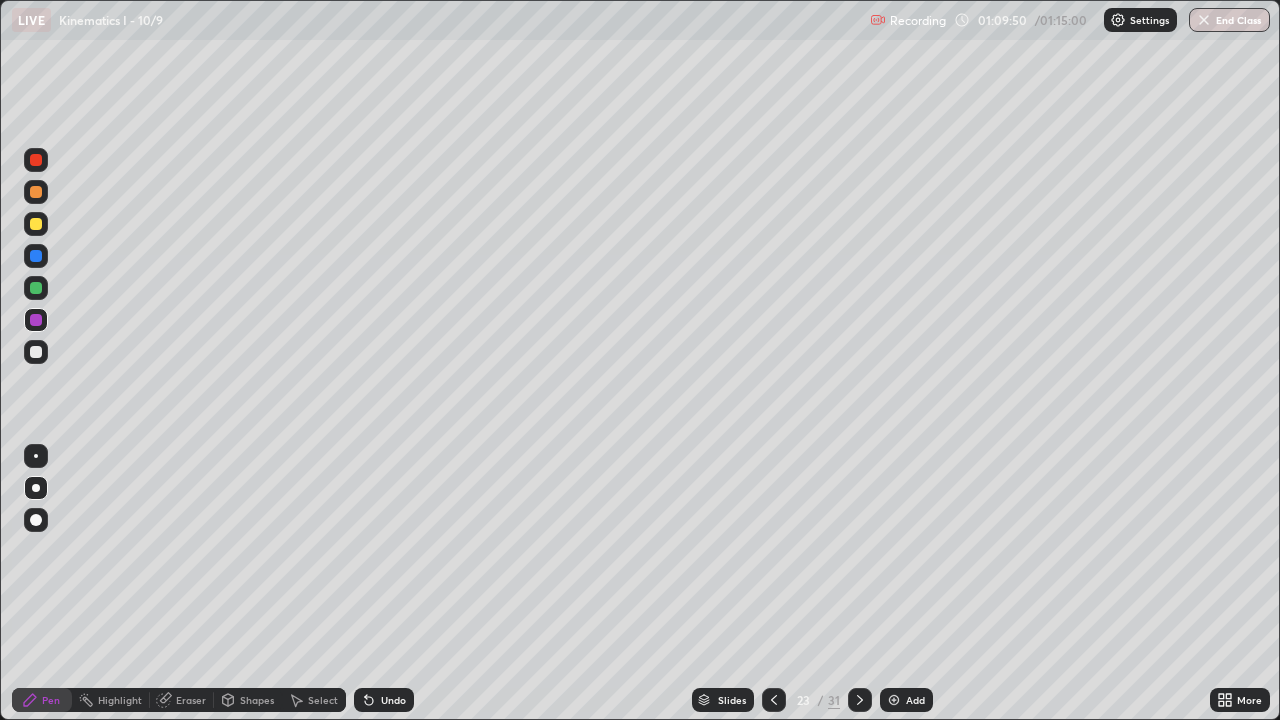 click on "End Class" at bounding box center [1229, 20] 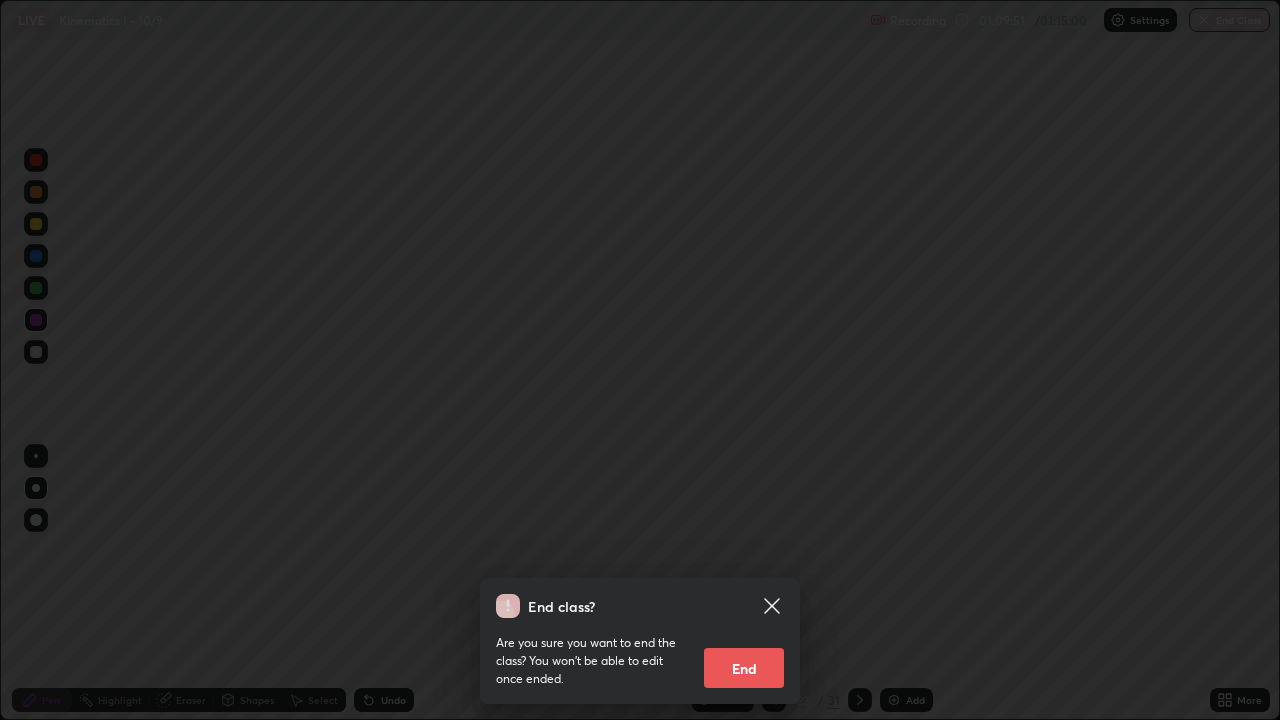 click on "End" at bounding box center [744, 668] 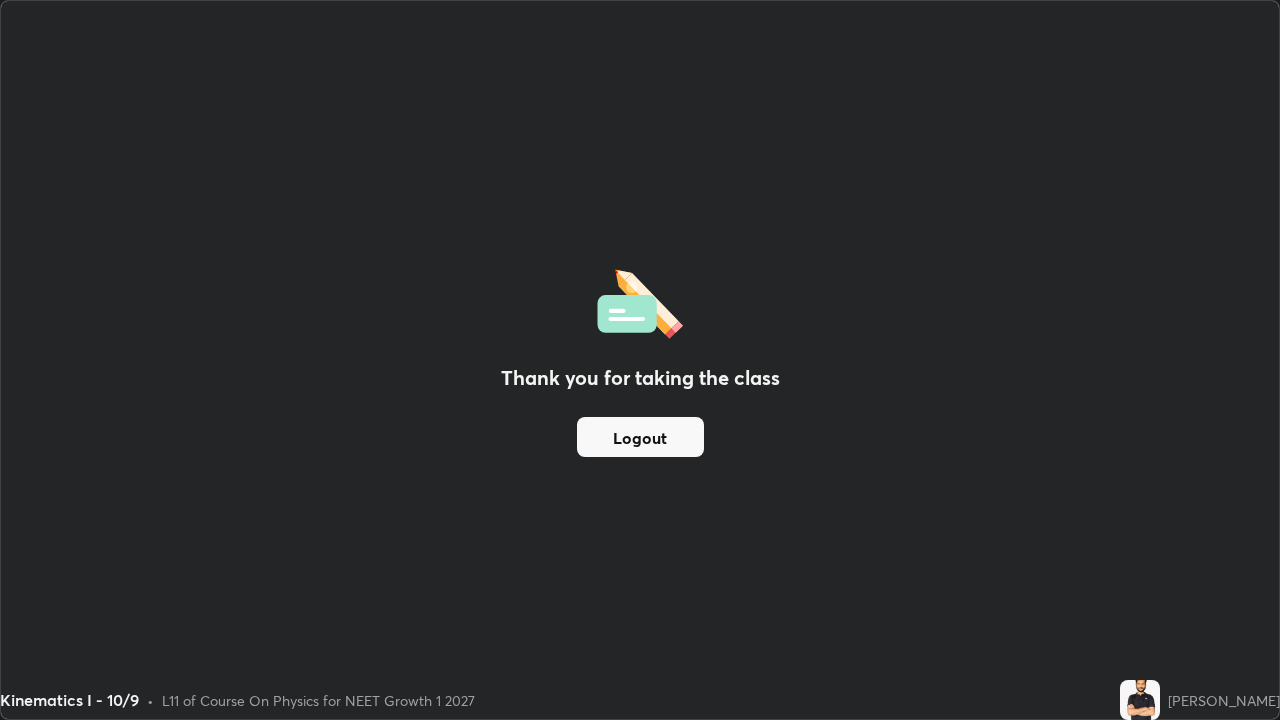 click on "Logout" at bounding box center (640, 437) 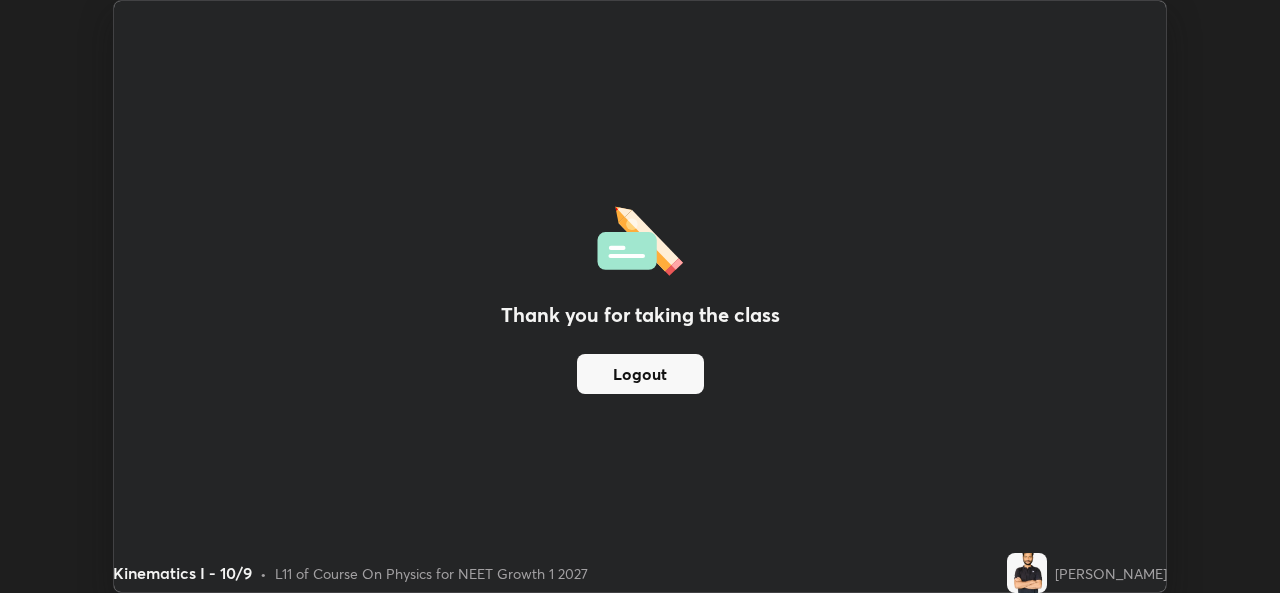 scroll, scrollTop: 593, scrollLeft: 1280, axis: both 